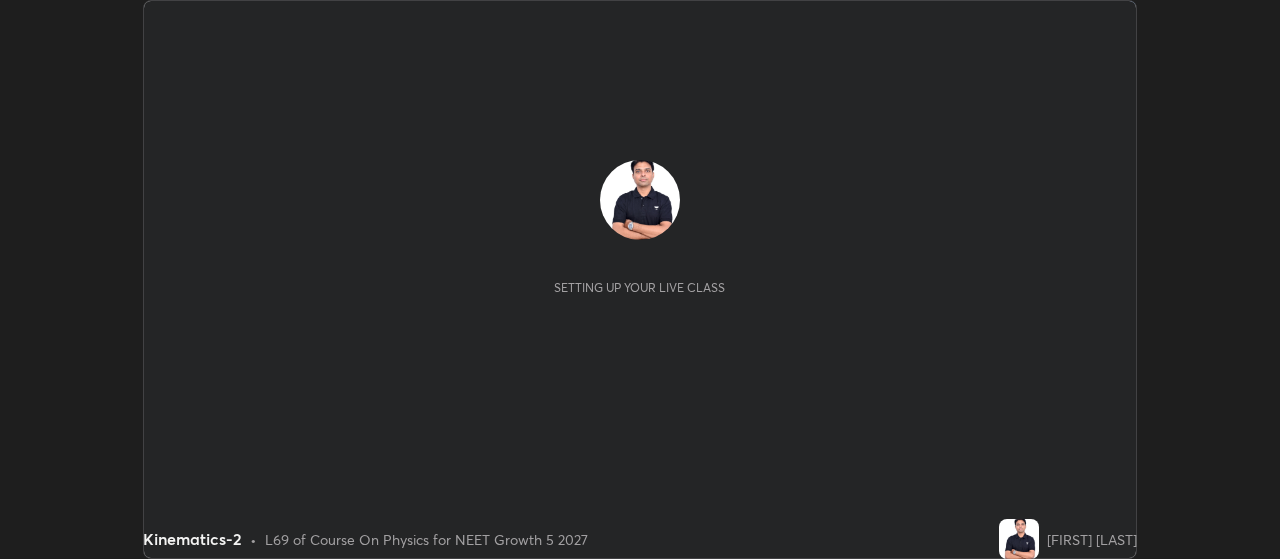 scroll, scrollTop: 0, scrollLeft: 0, axis: both 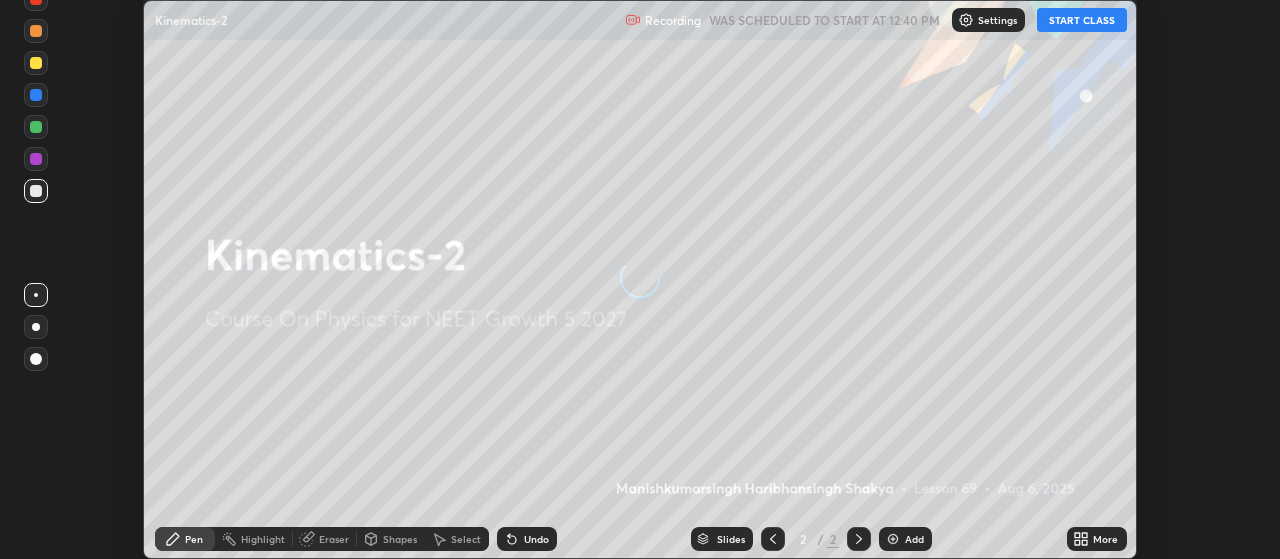 click on "START CLASS" at bounding box center [1082, 20] 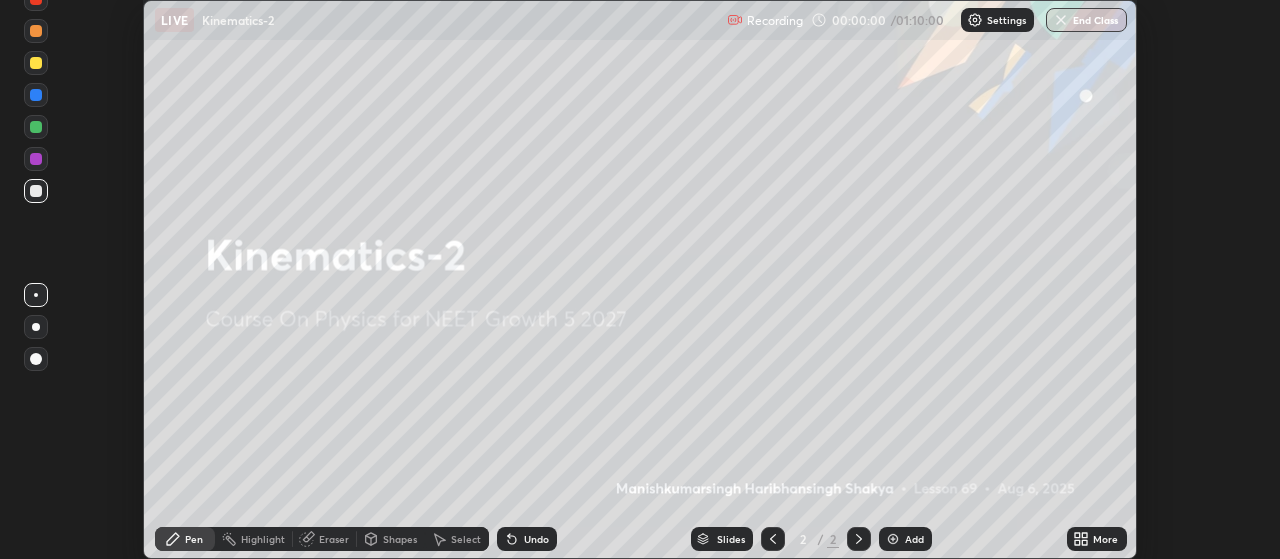 click 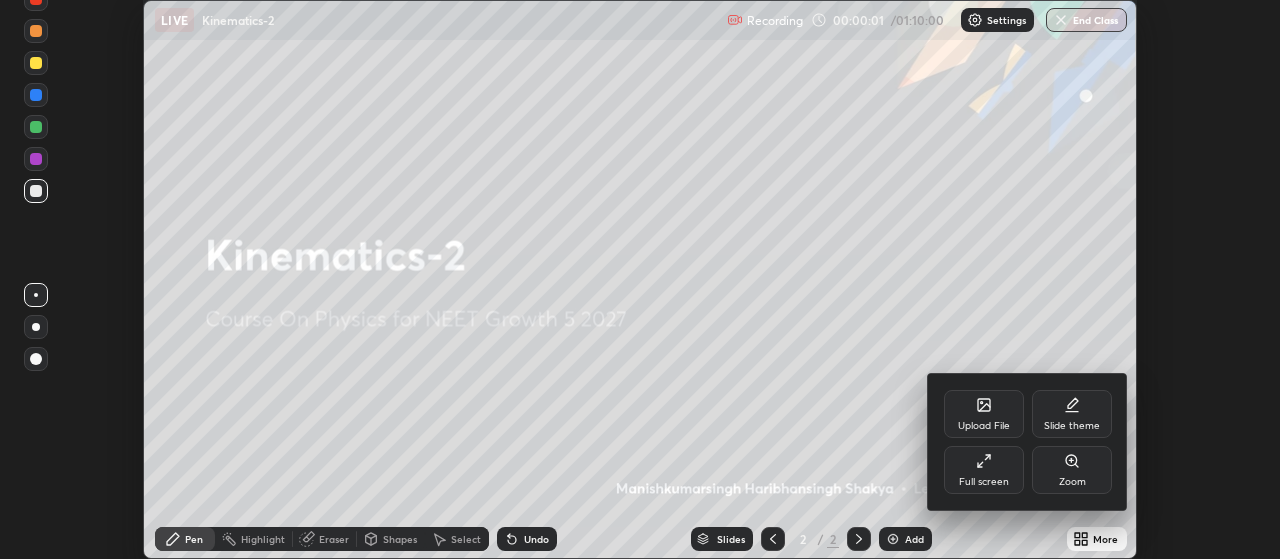click on "Slide theme" at bounding box center (1072, 414) 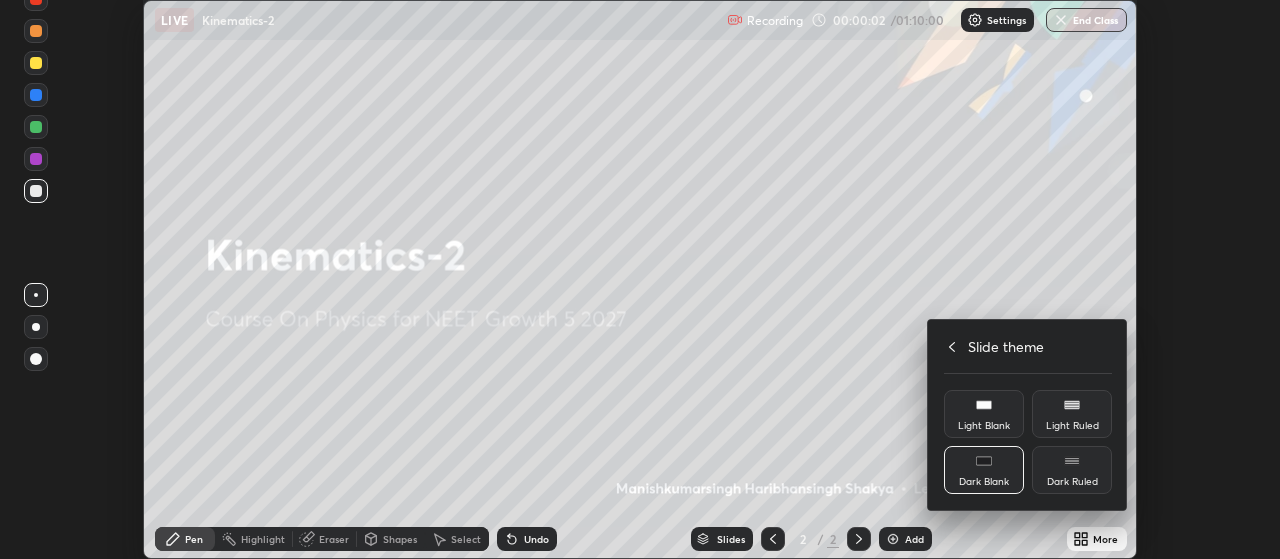 click on "Dark Ruled" at bounding box center [1072, 470] 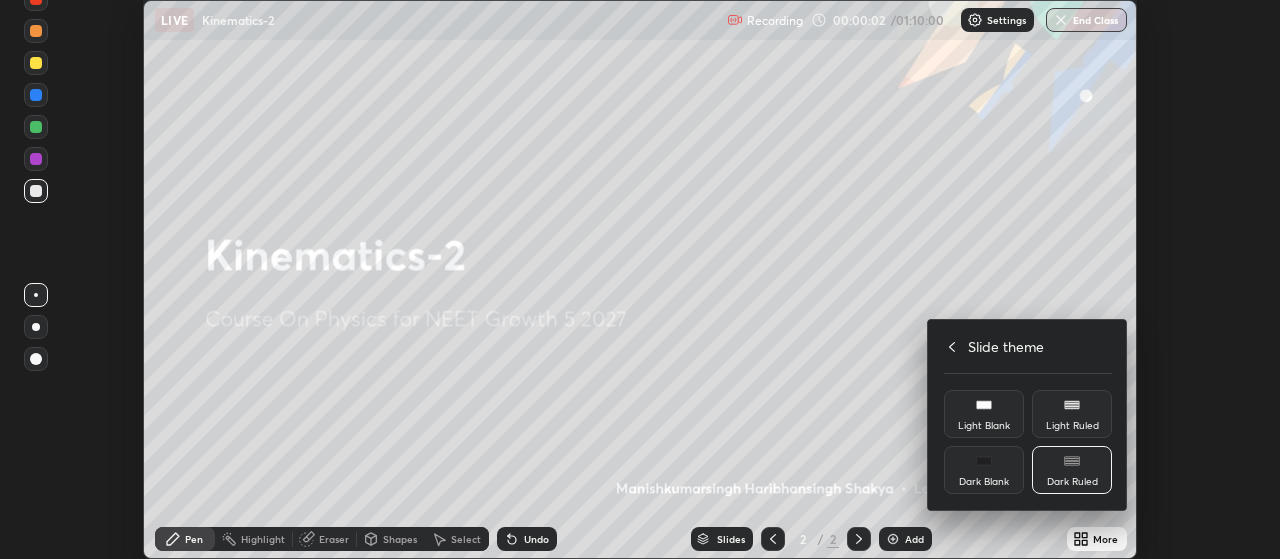 click 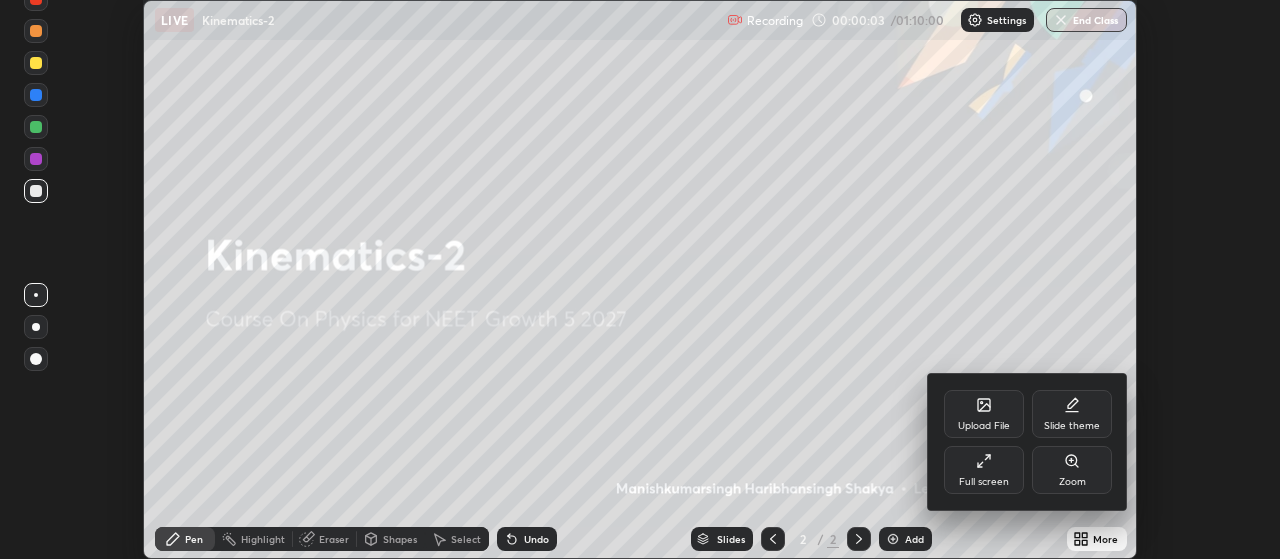 click 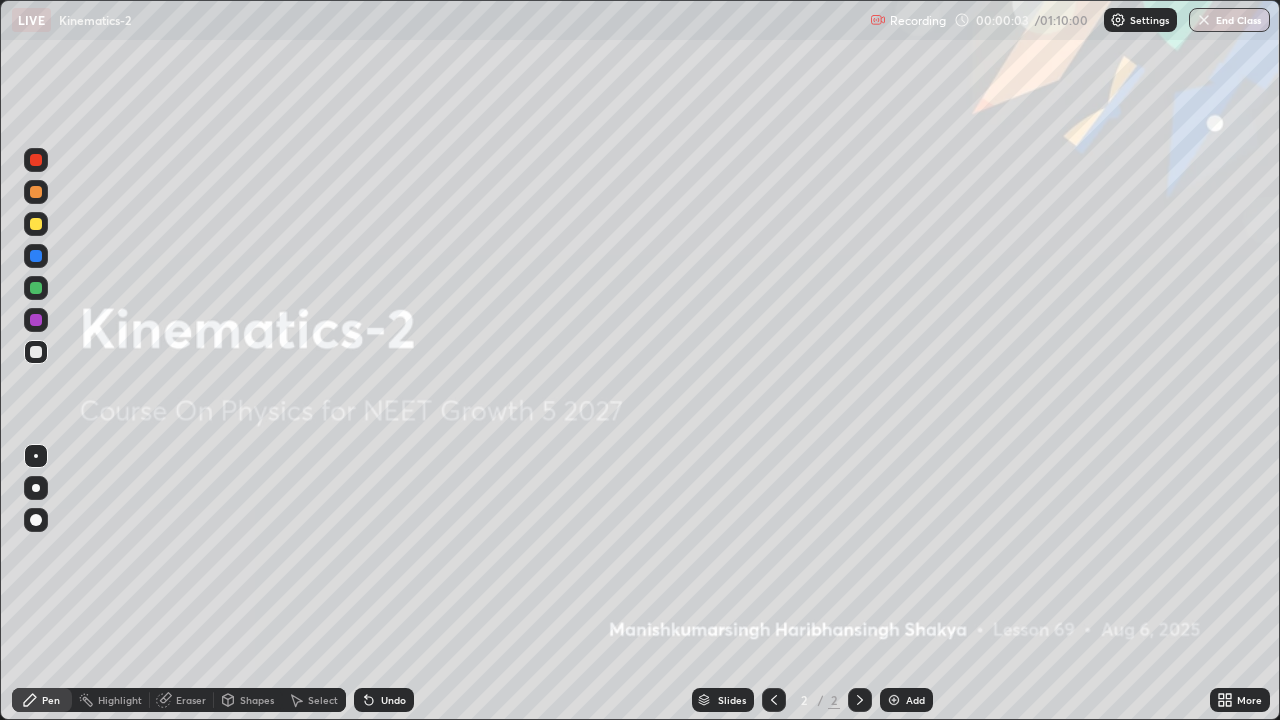 scroll, scrollTop: 99280, scrollLeft: 98720, axis: both 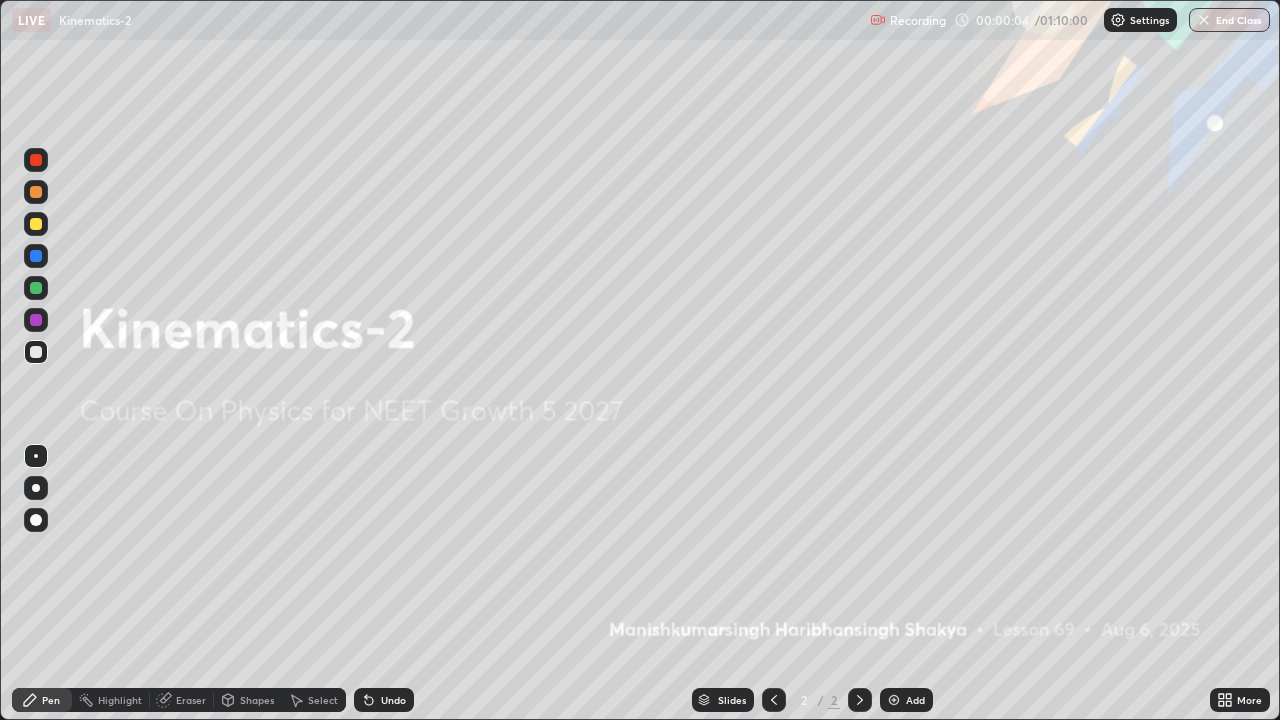 click on "Add" at bounding box center (915, 700) 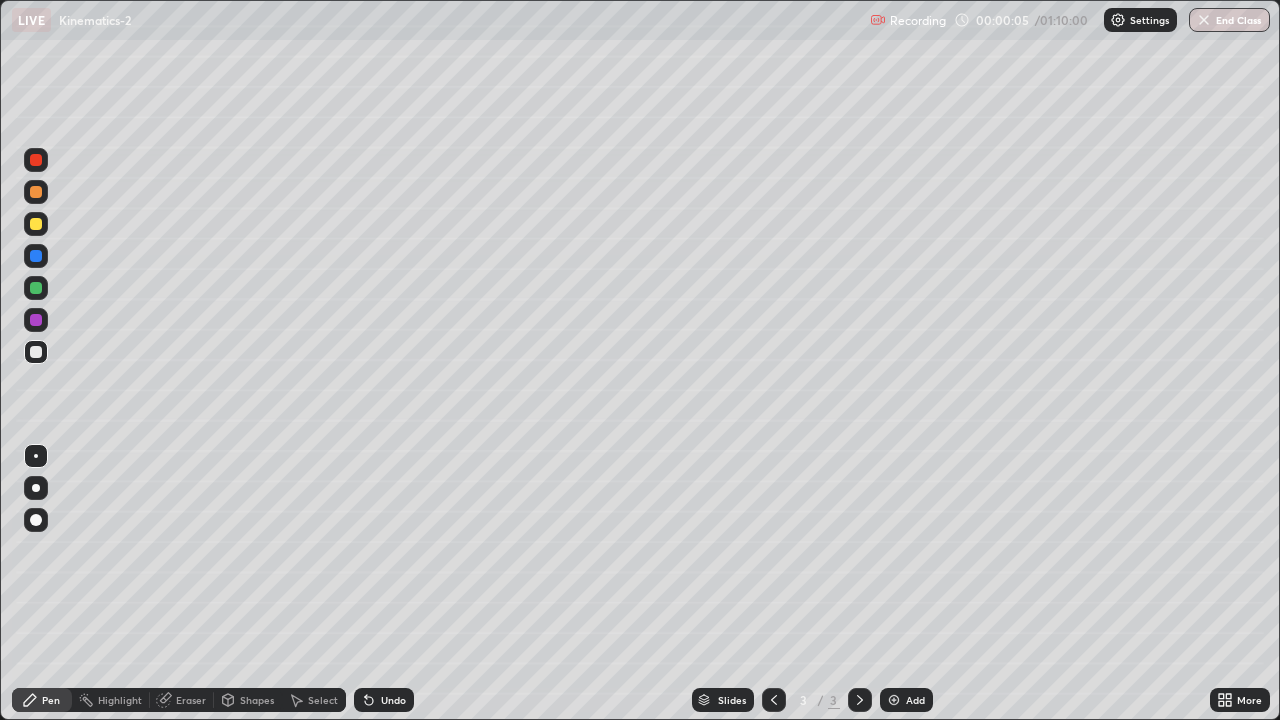 click at bounding box center [36, 520] 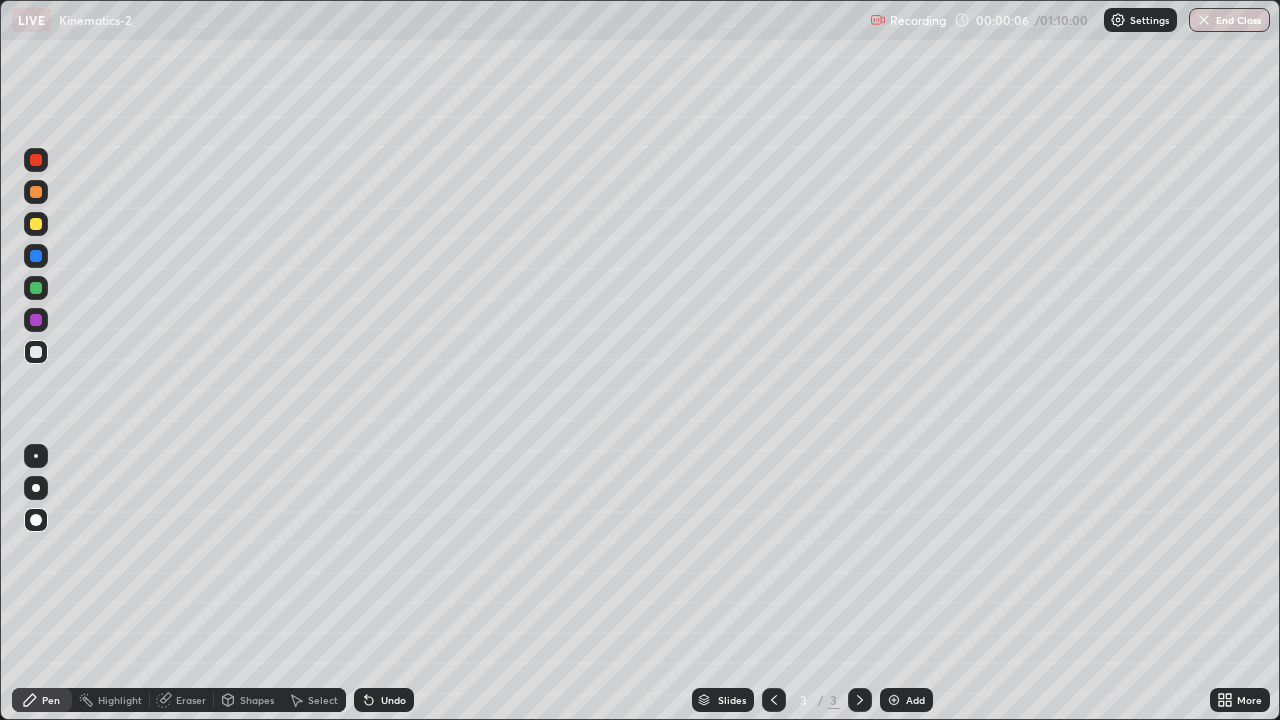 click at bounding box center [36, 192] 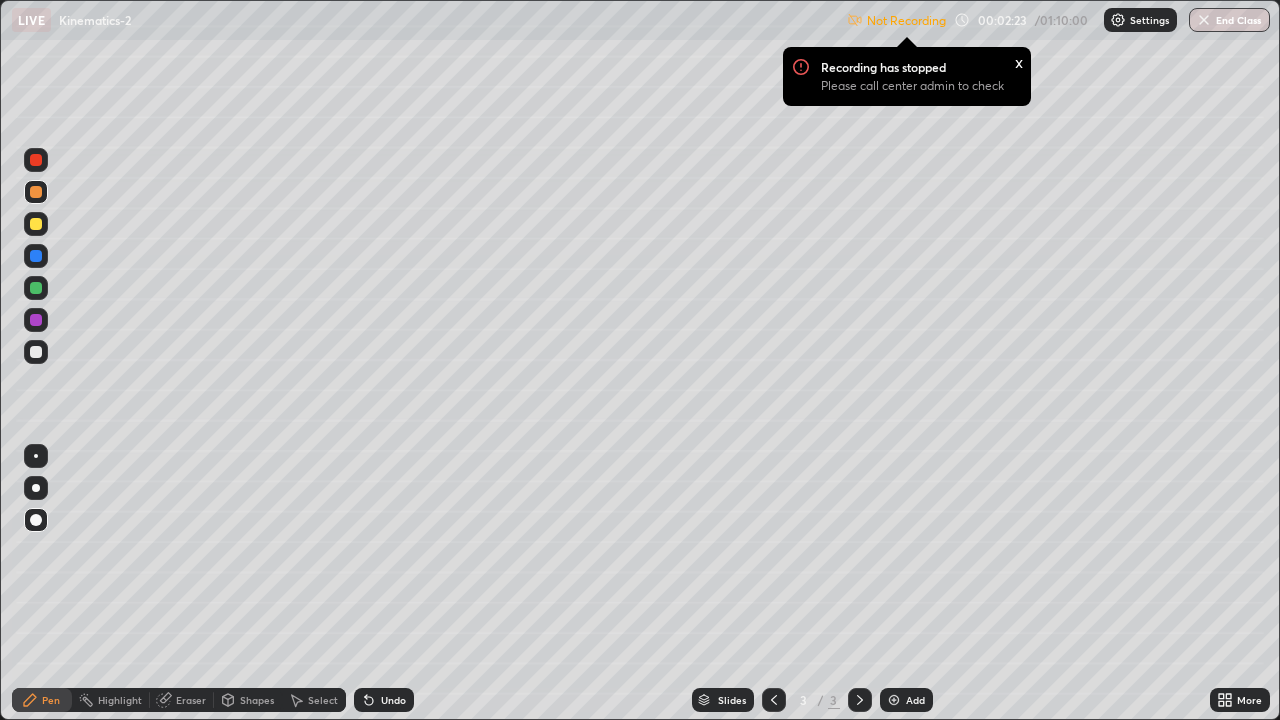 click on "Settings" at bounding box center (1140, 20) 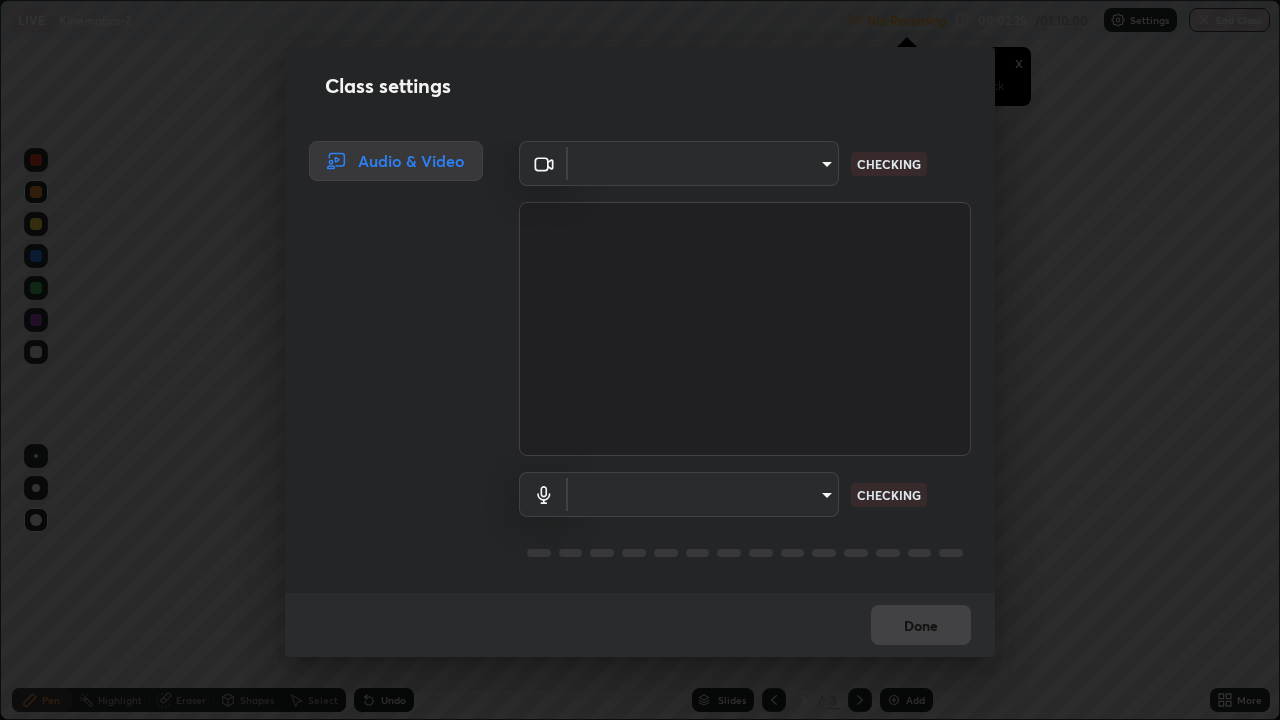 type on "80c3748f7047bfa8a2e3beb73f5809e9ad7c39e7d775a1a6b919bd05adb1d46d" 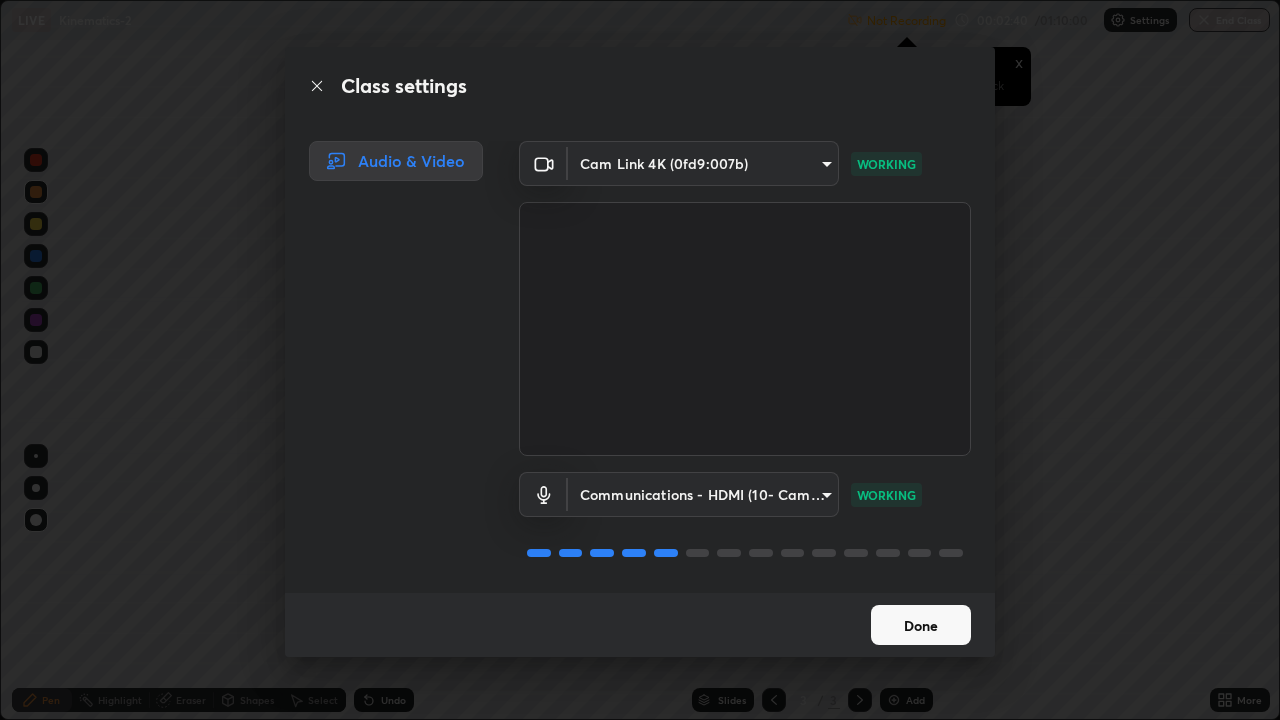 click on "Done" at bounding box center (921, 625) 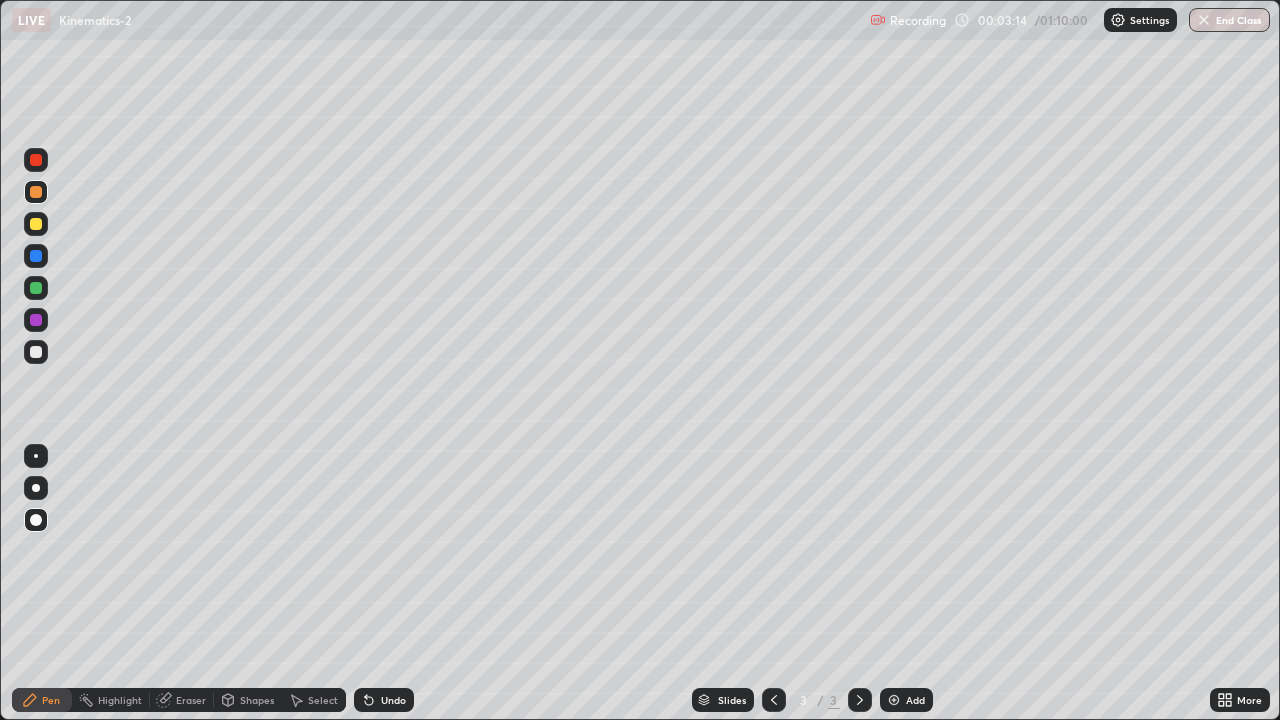 click at bounding box center [36, 256] 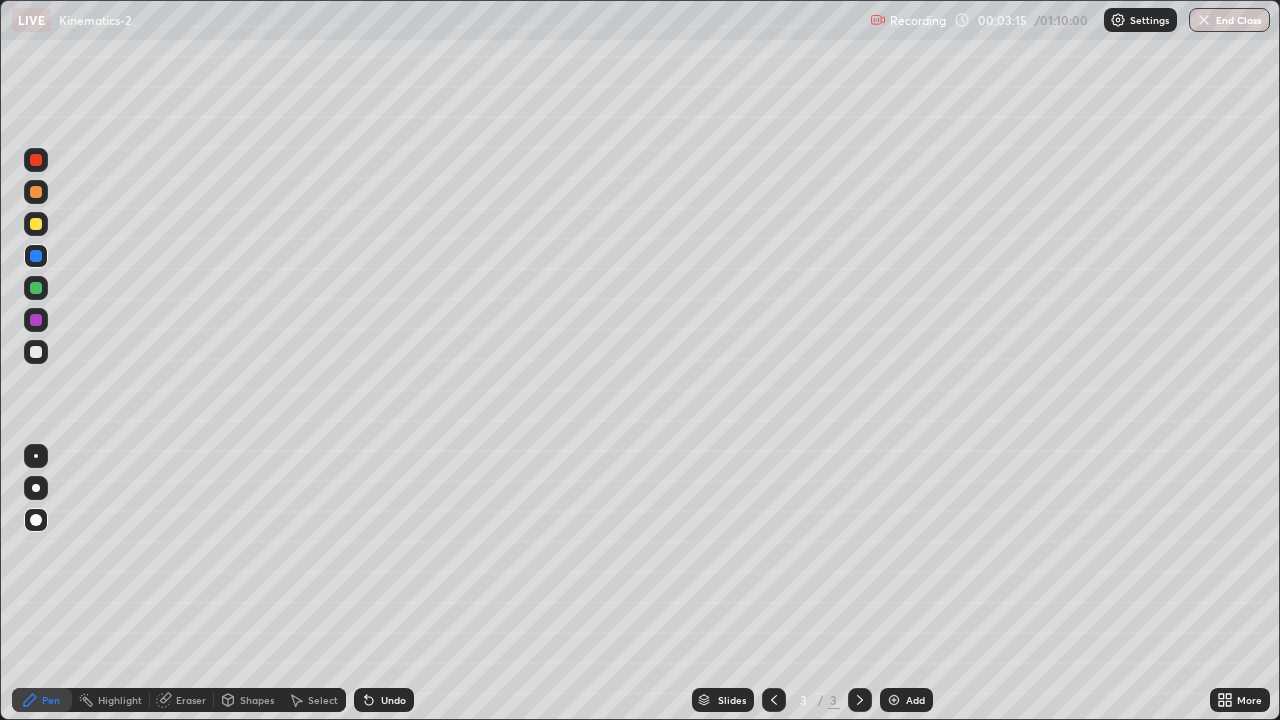 click on "Shapes" at bounding box center (257, 700) 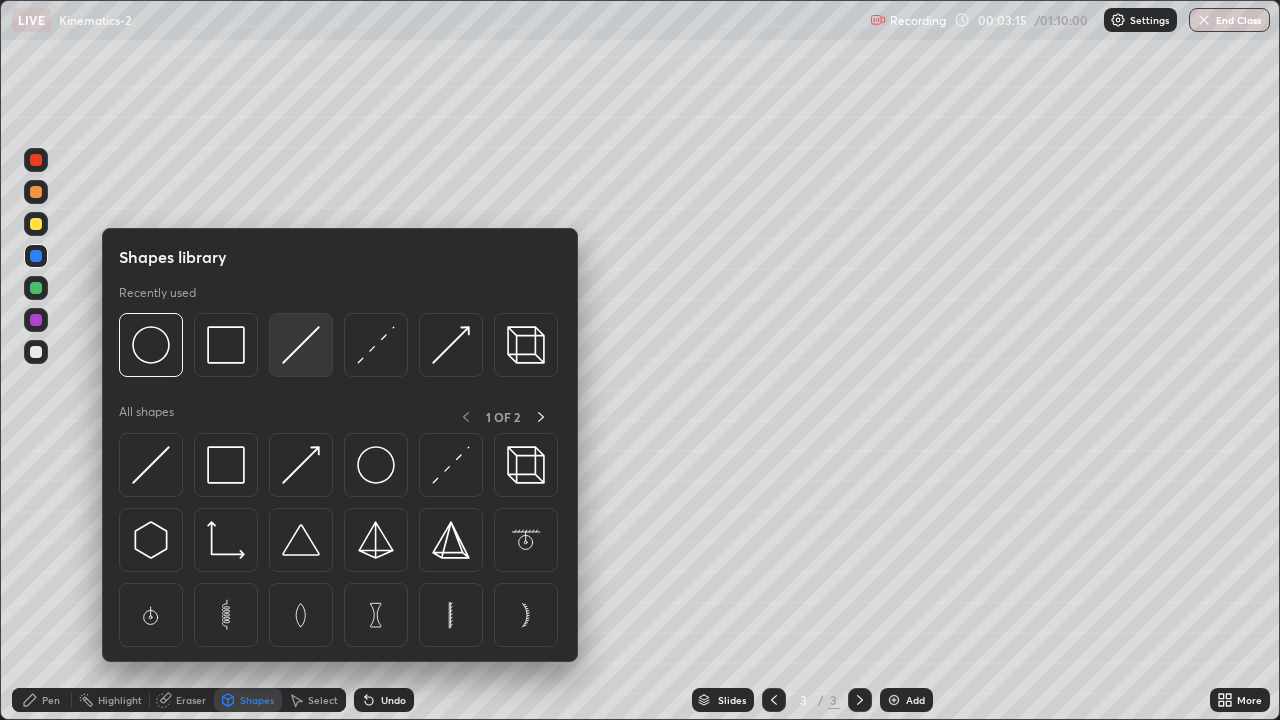 click at bounding box center [301, 345] 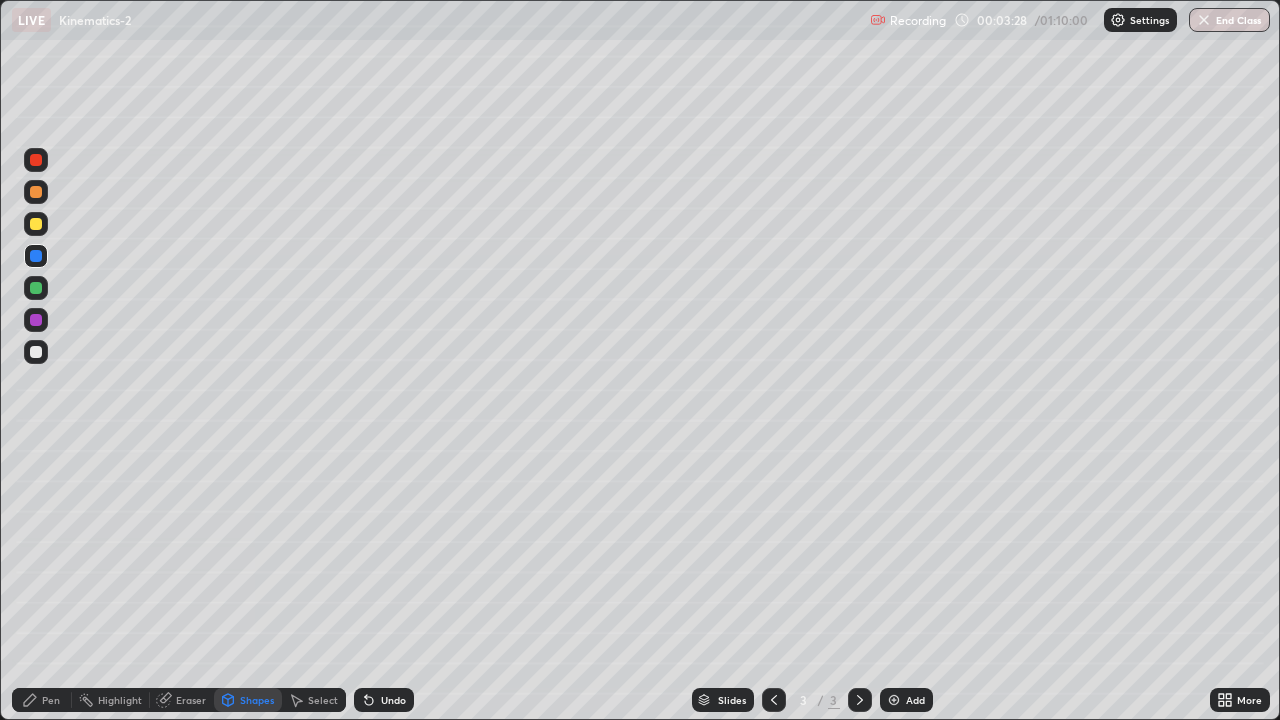 click 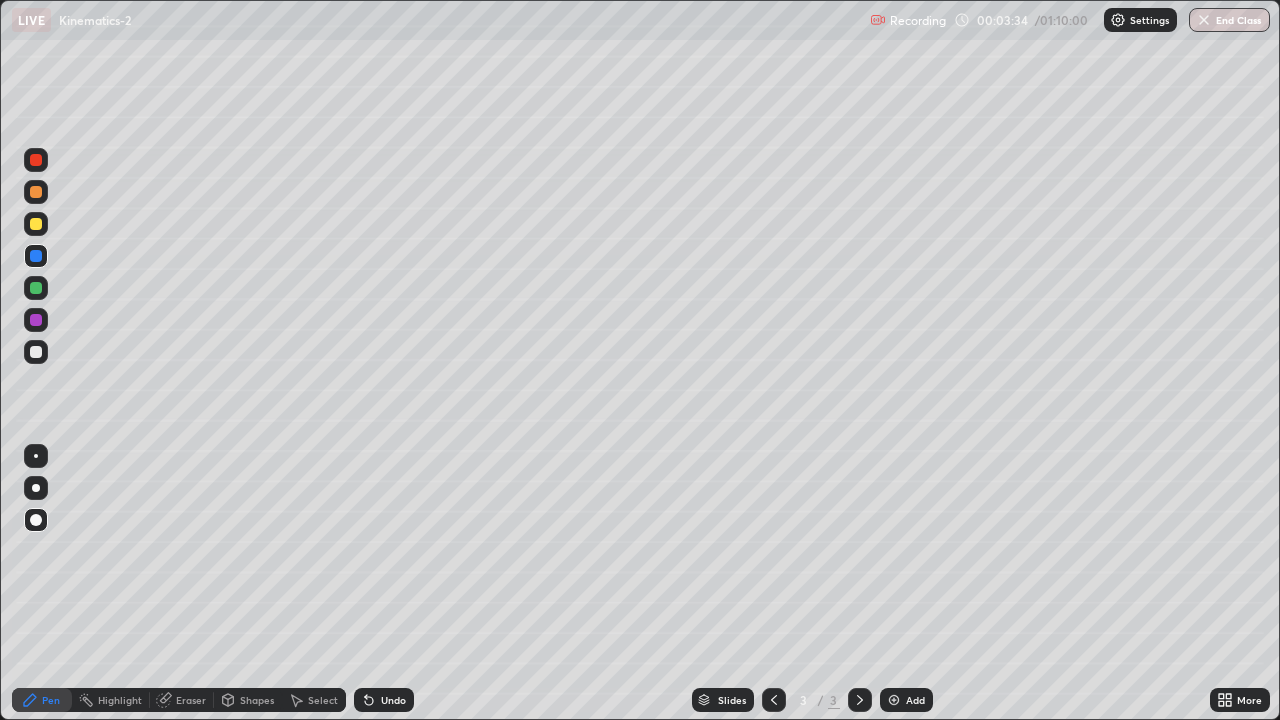 click 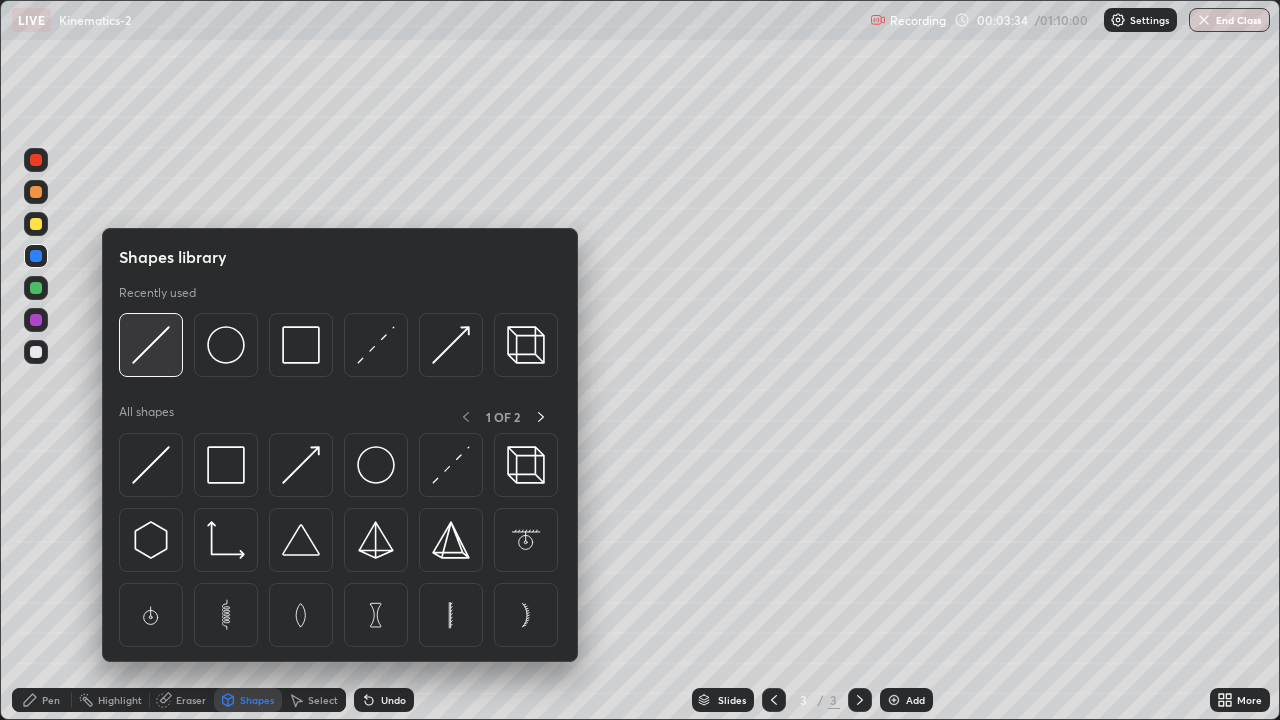click at bounding box center [151, 345] 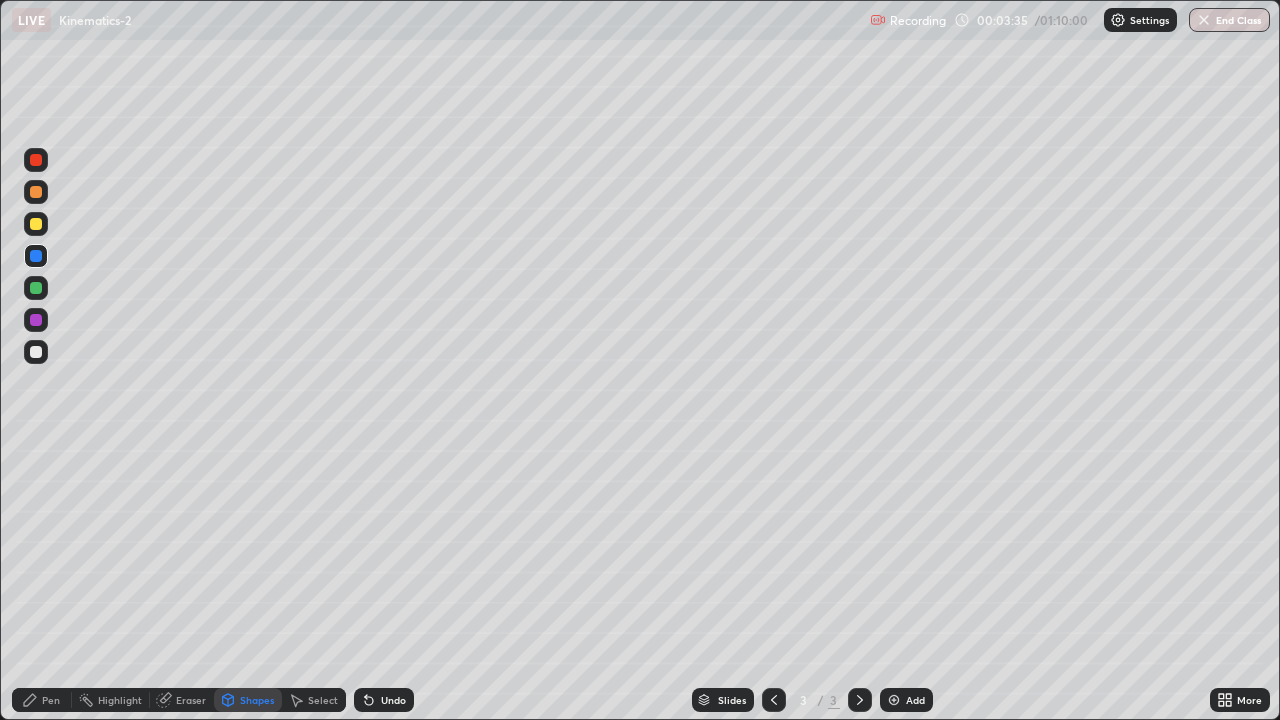 click at bounding box center [36, 288] 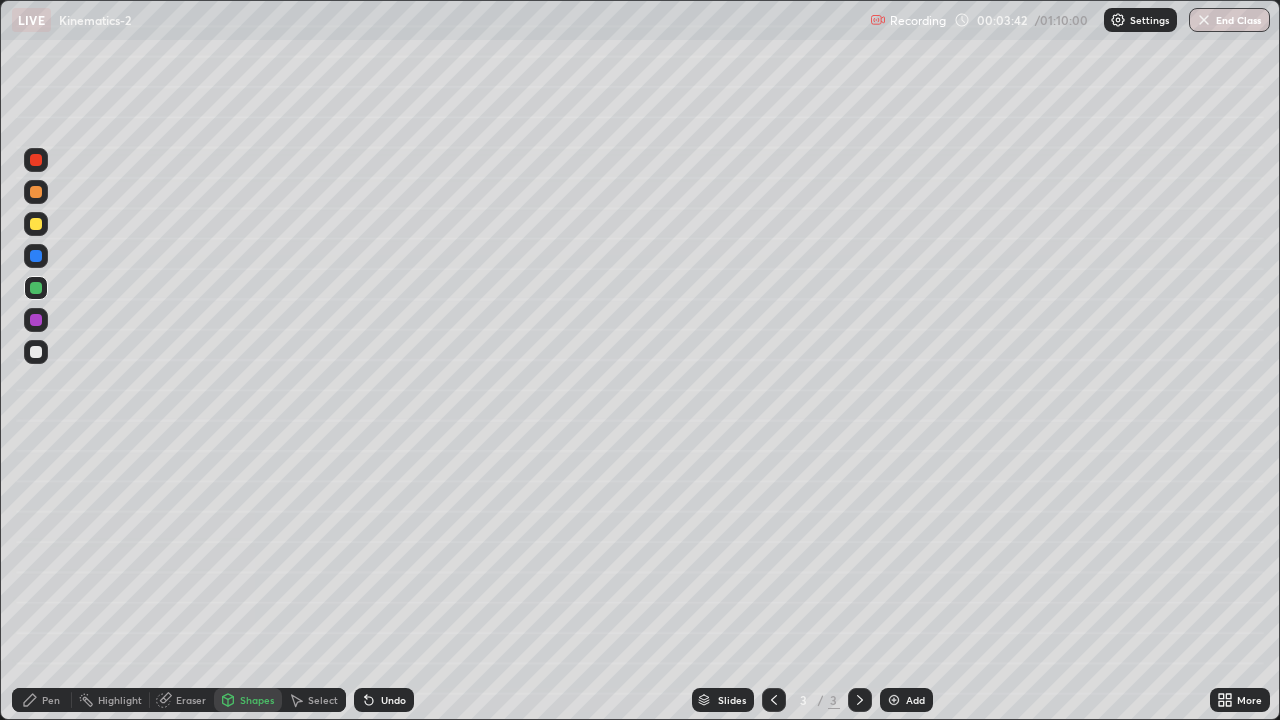 click at bounding box center [36, 224] 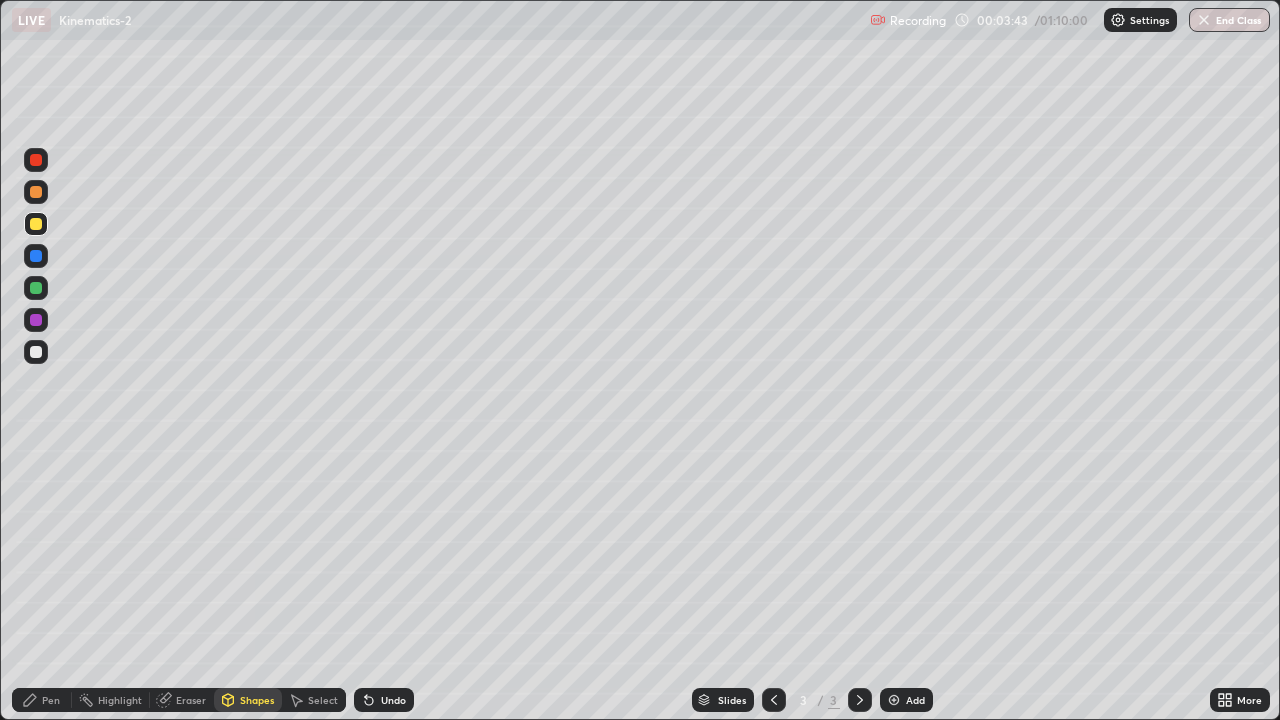 click on "Shapes" at bounding box center [257, 700] 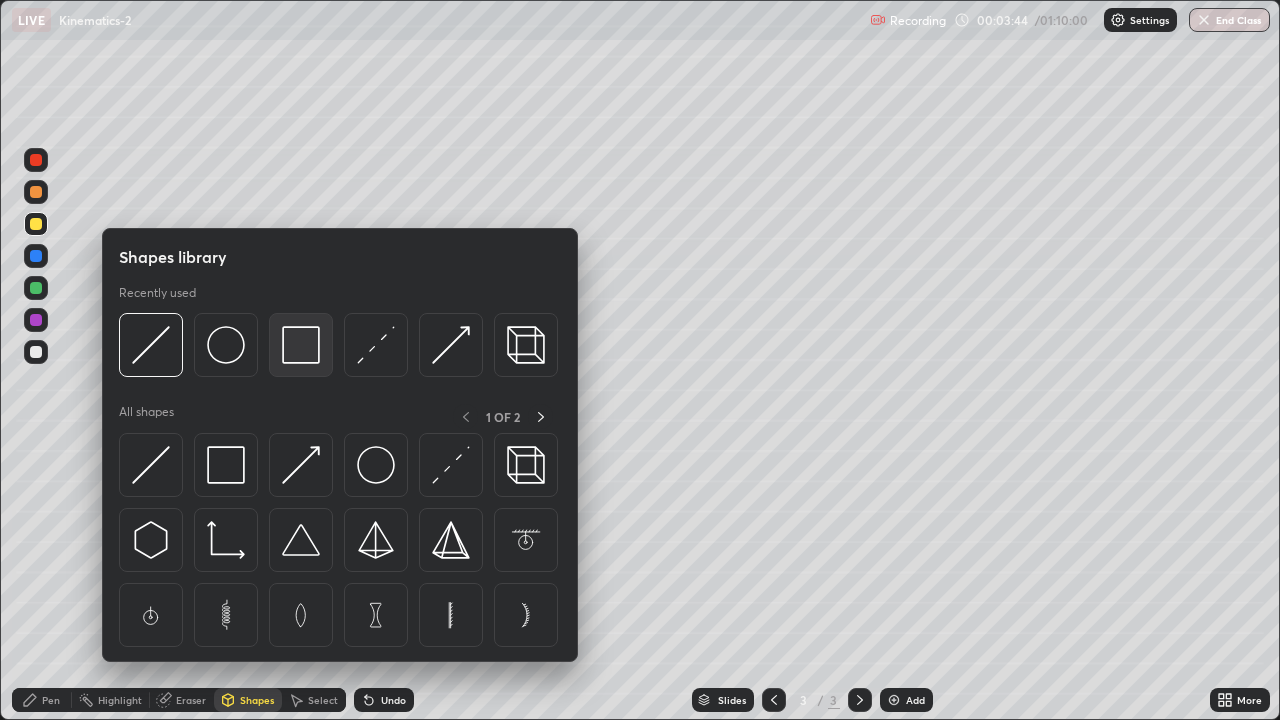 click at bounding box center [301, 345] 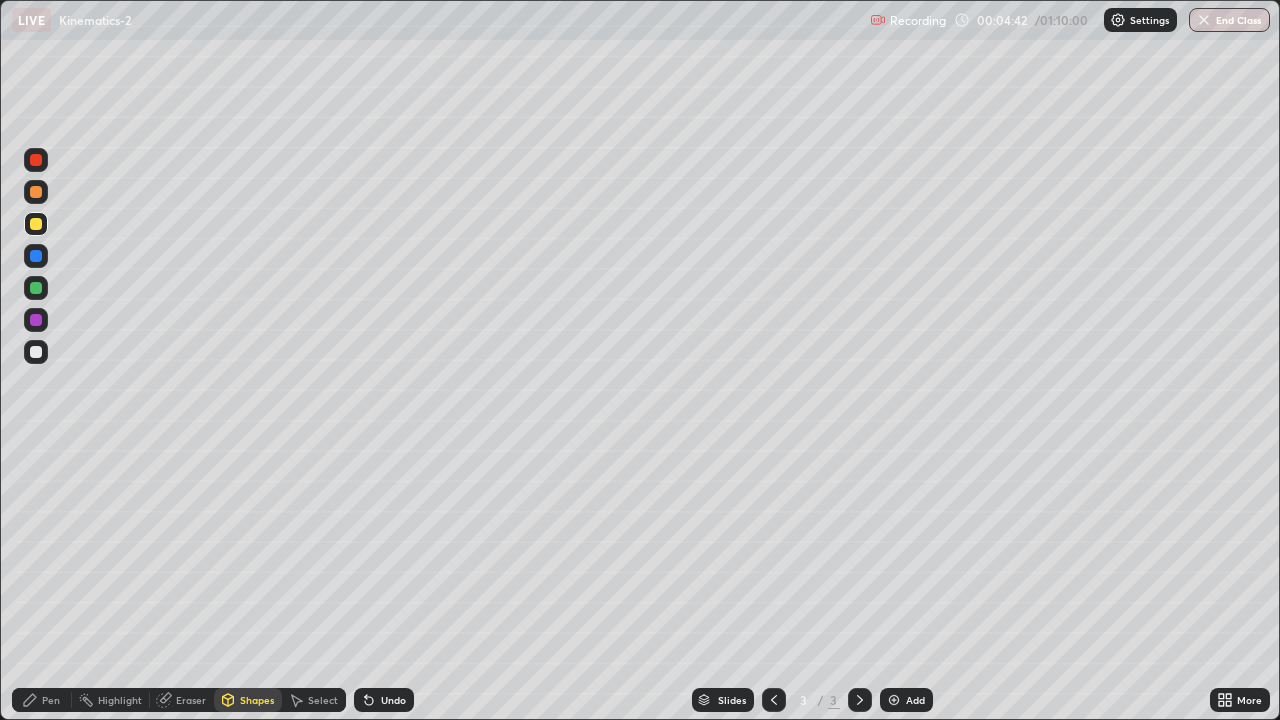 click on "Pen" at bounding box center (51, 700) 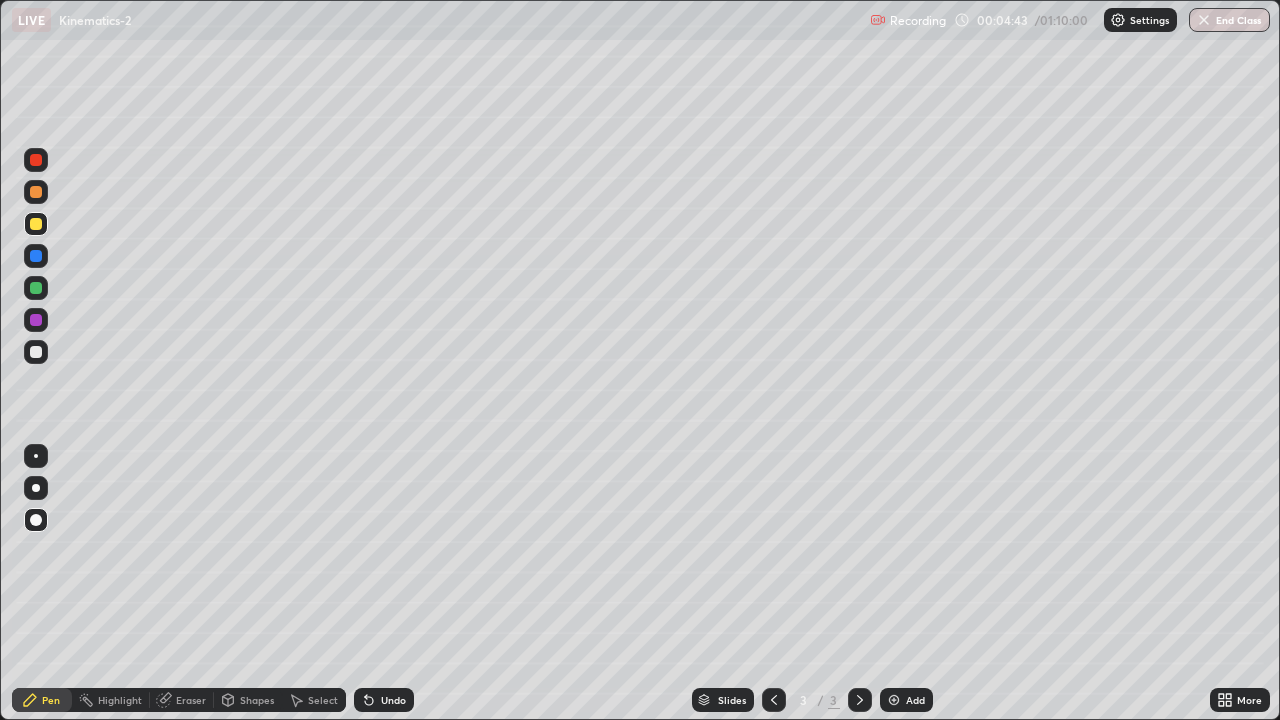 click at bounding box center (36, 256) 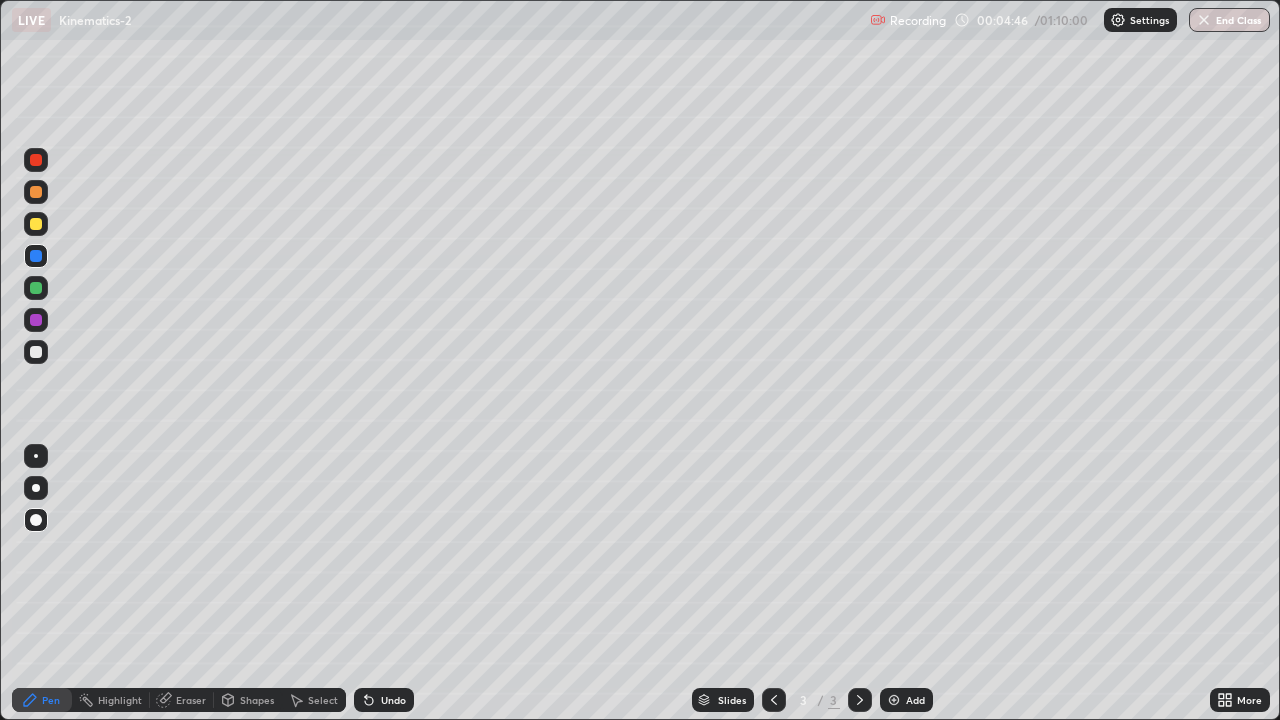 click on "Undo" at bounding box center (393, 700) 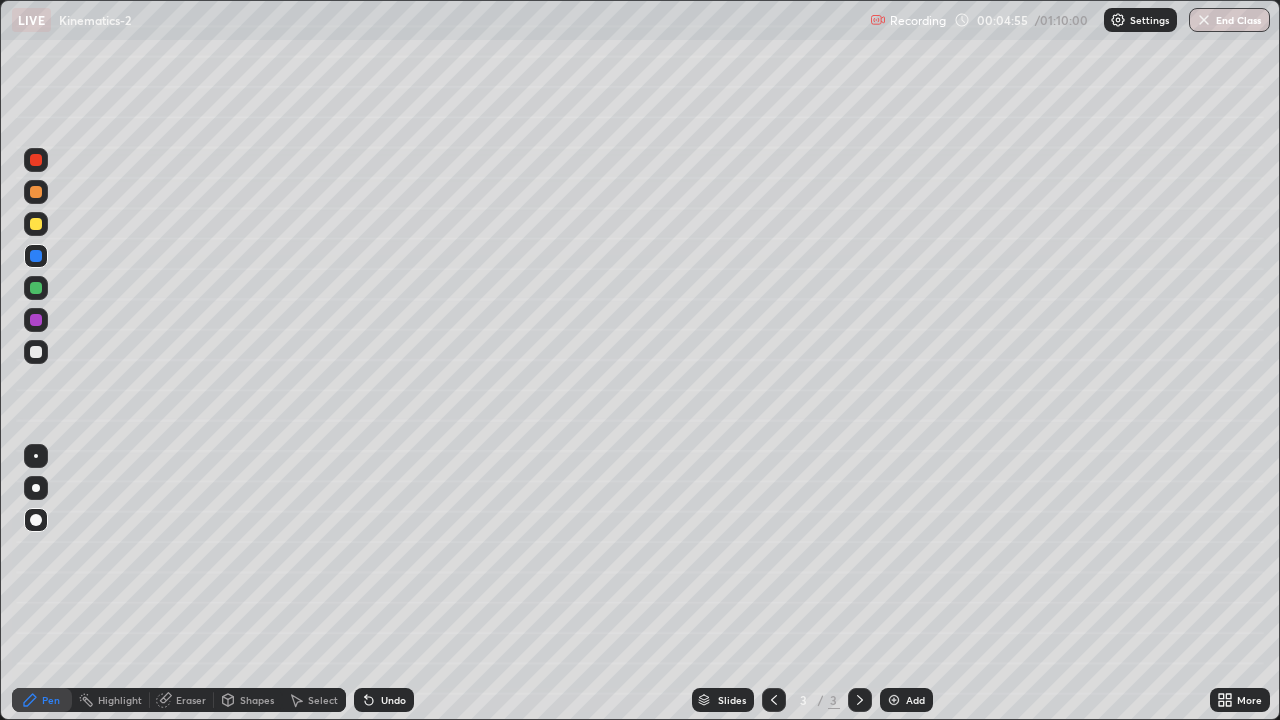 click at bounding box center [36, 352] 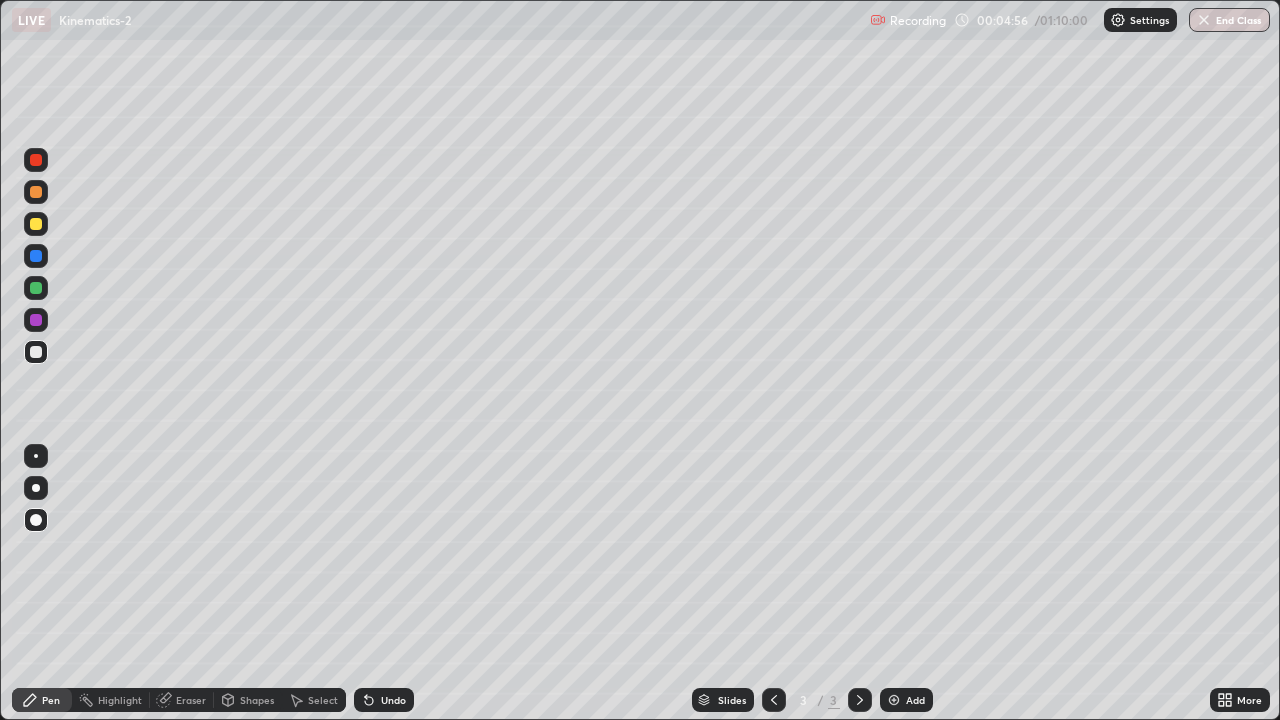 click at bounding box center (36, 288) 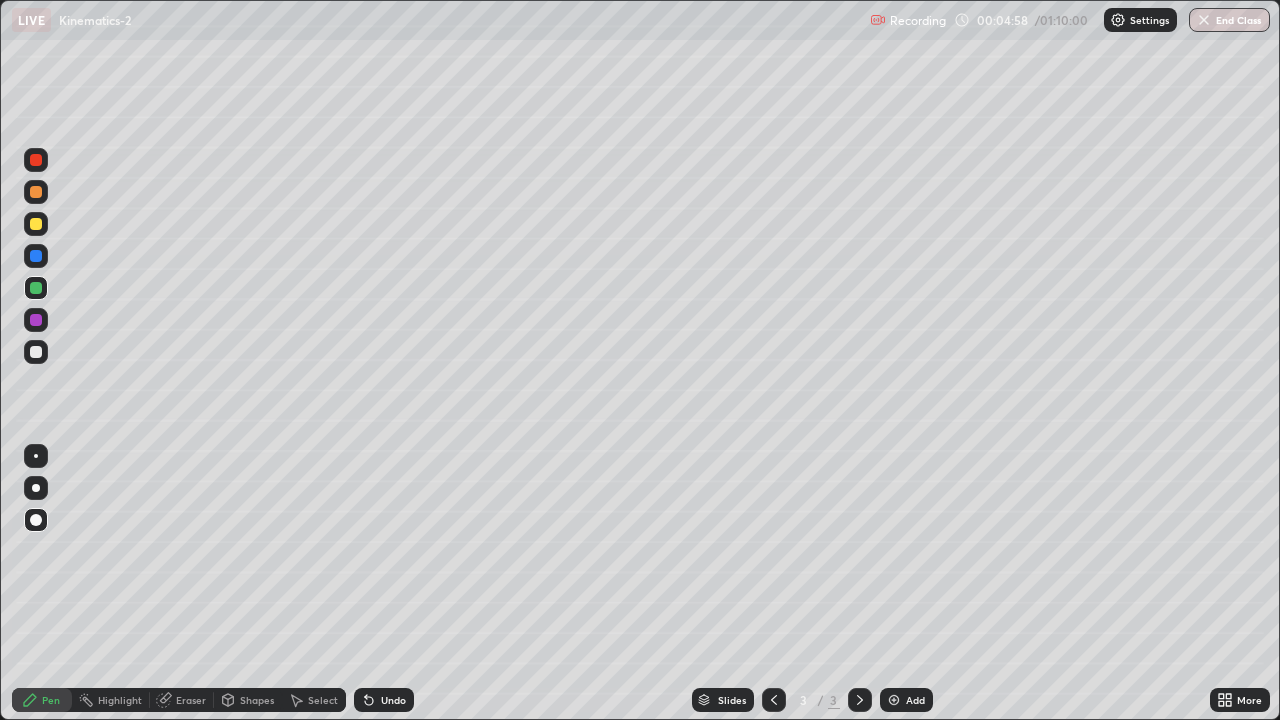 click at bounding box center [36, 256] 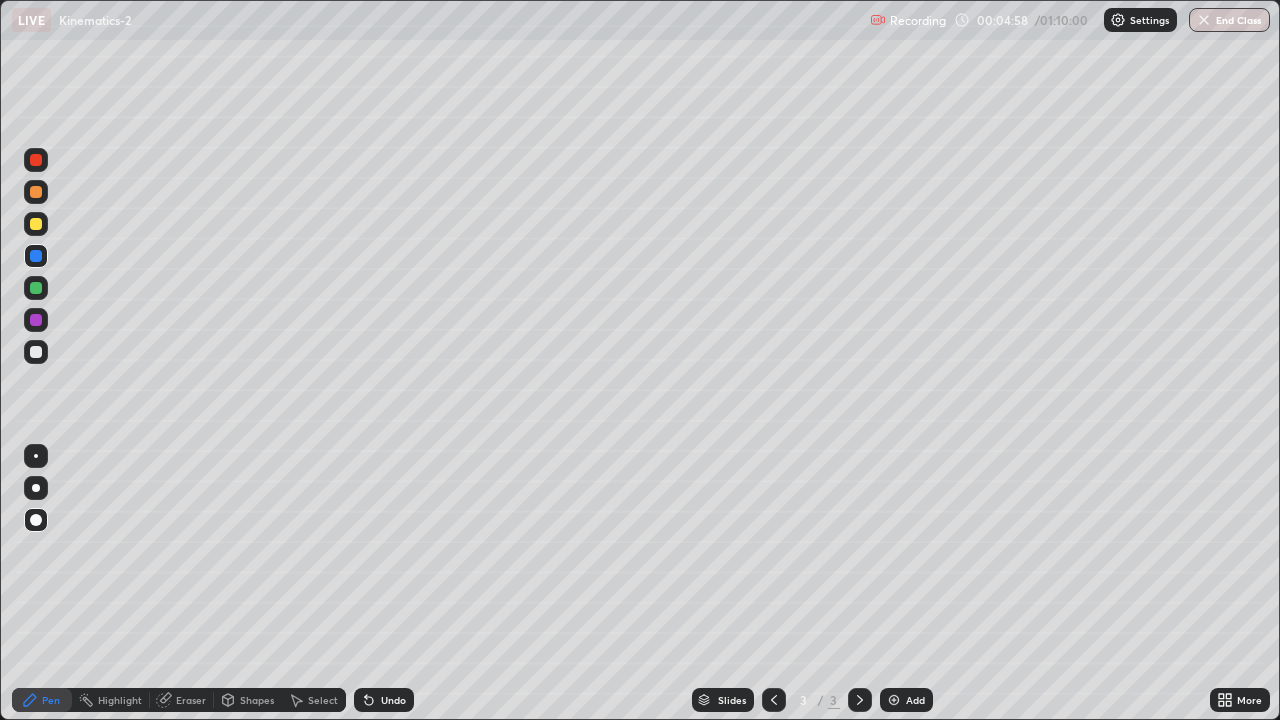 click at bounding box center [36, 192] 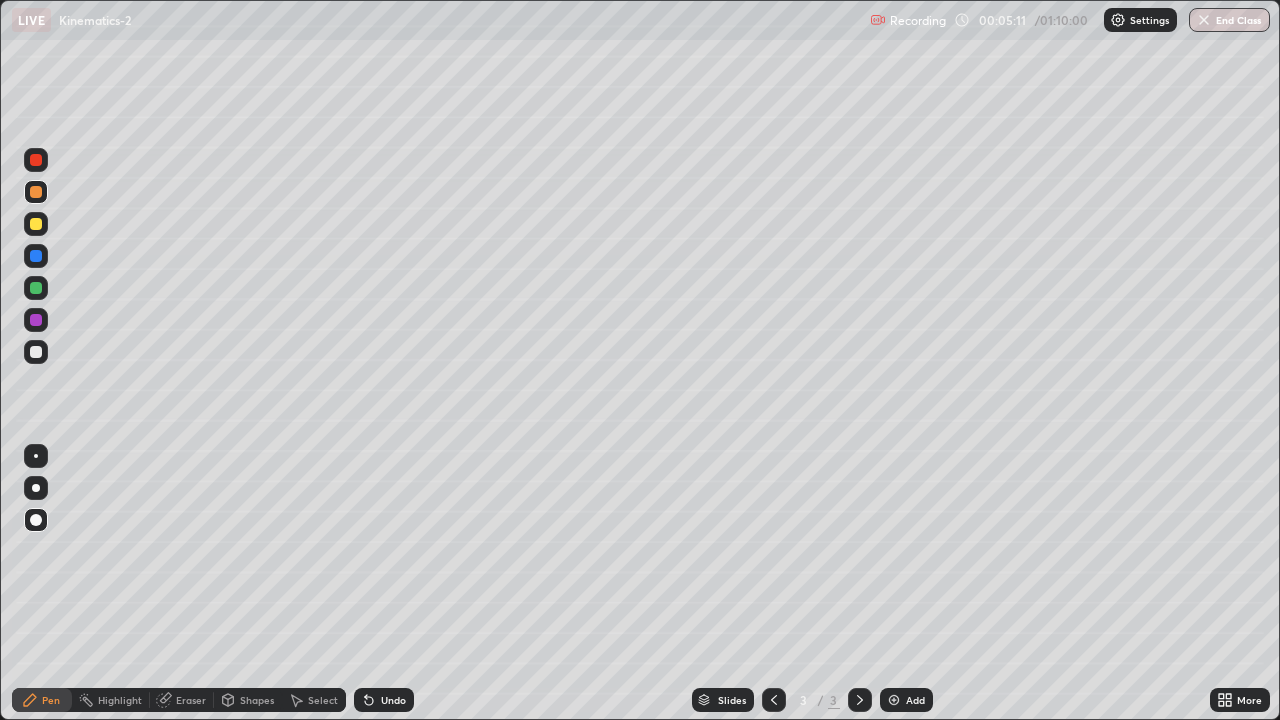 click at bounding box center [36, 352] 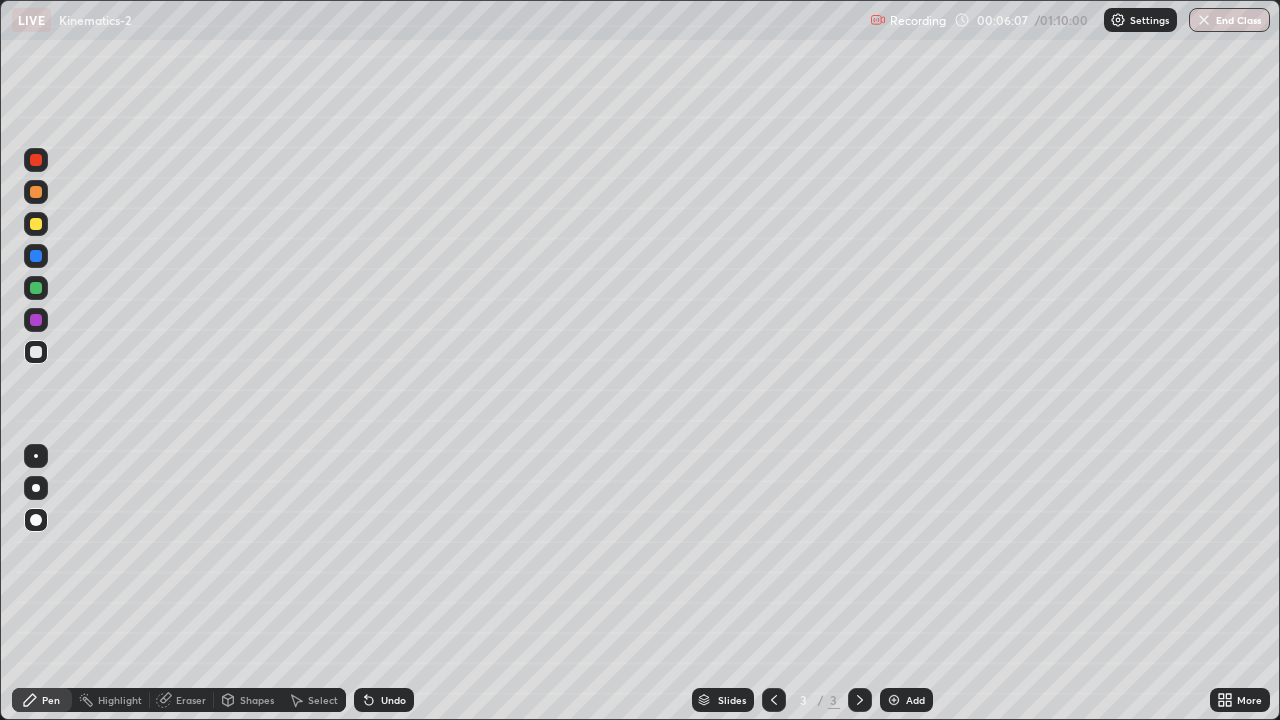 click at bounding box center (36, 192) 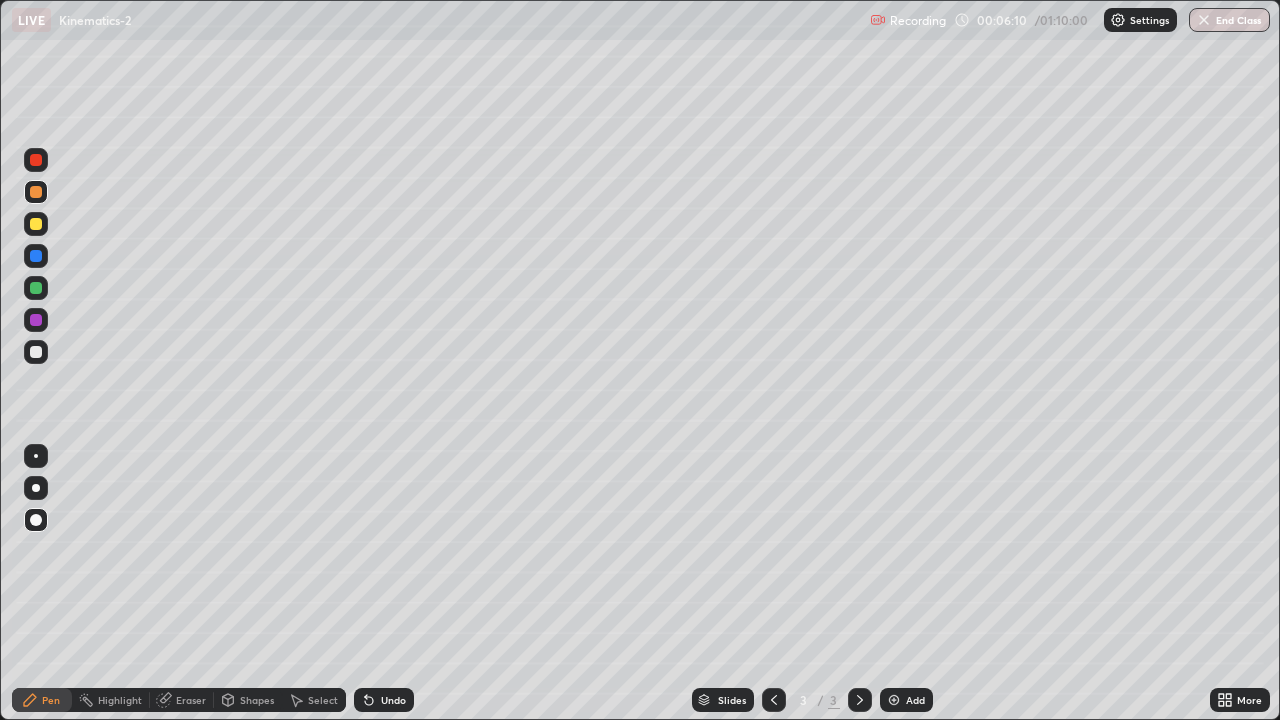 click at bounding box center [36, 352] 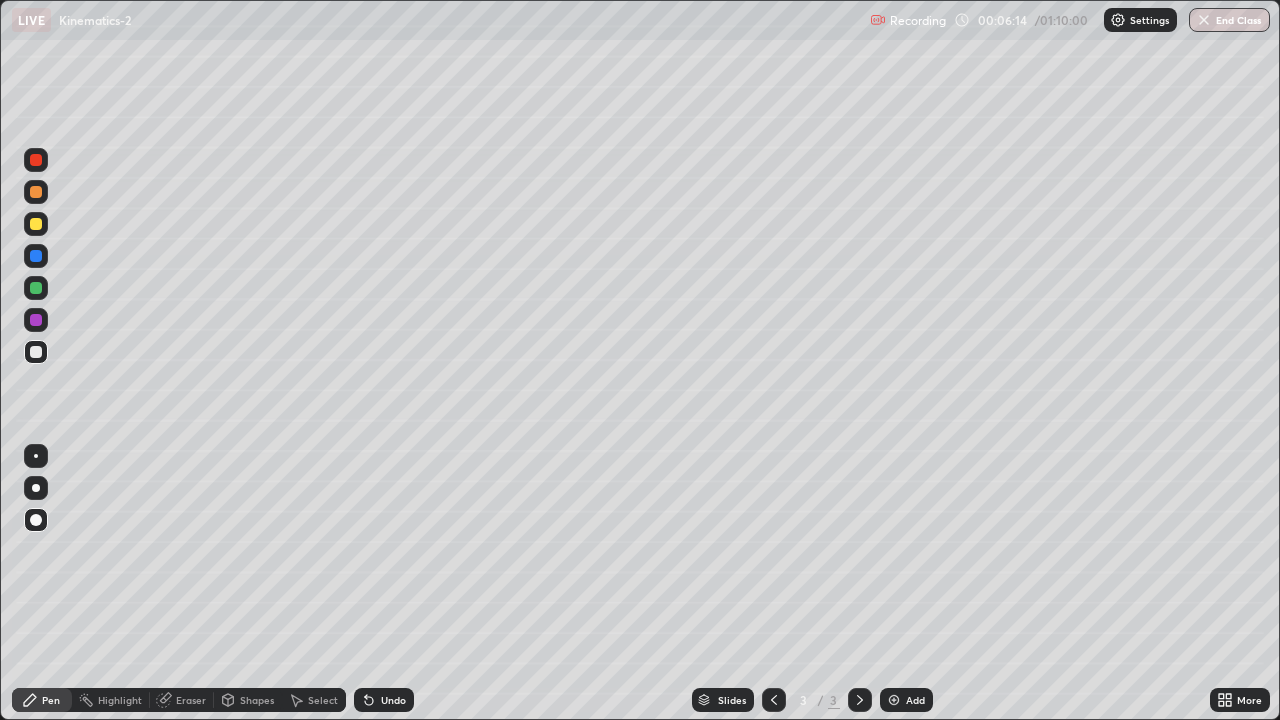 click on "Shapes" at bounding box center (248, 700) 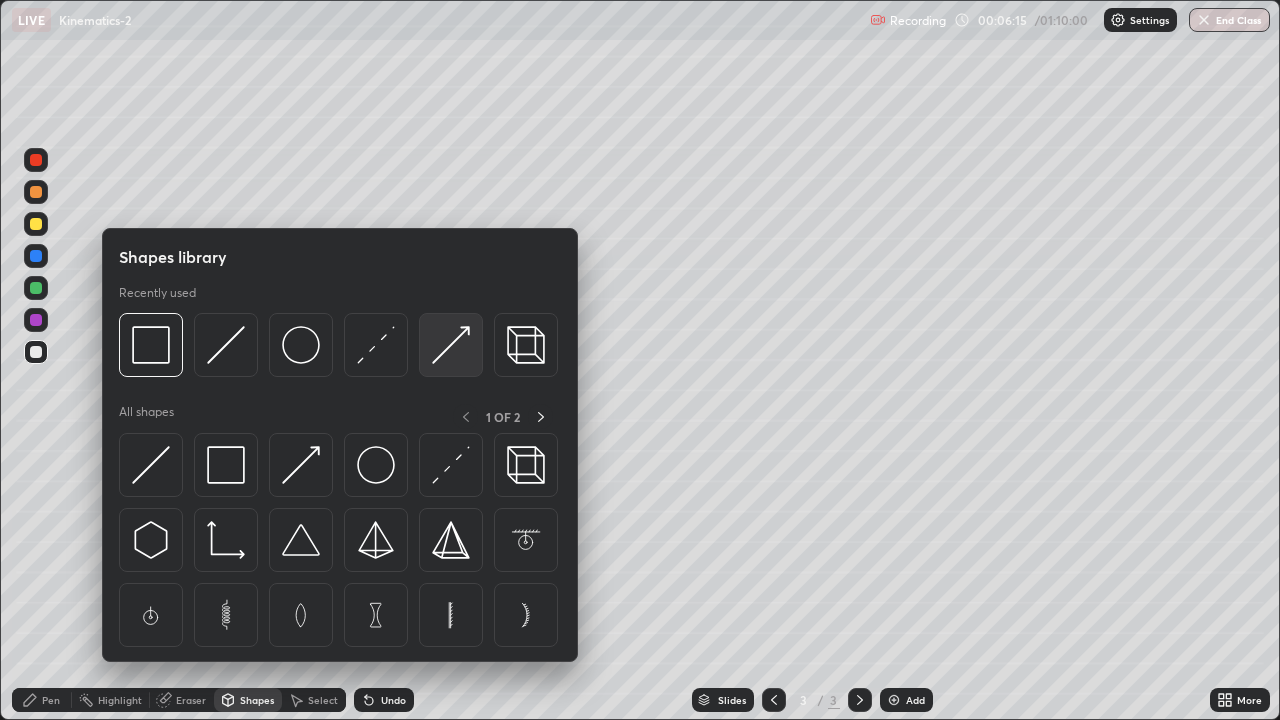 click at bounding box center [451, 345] 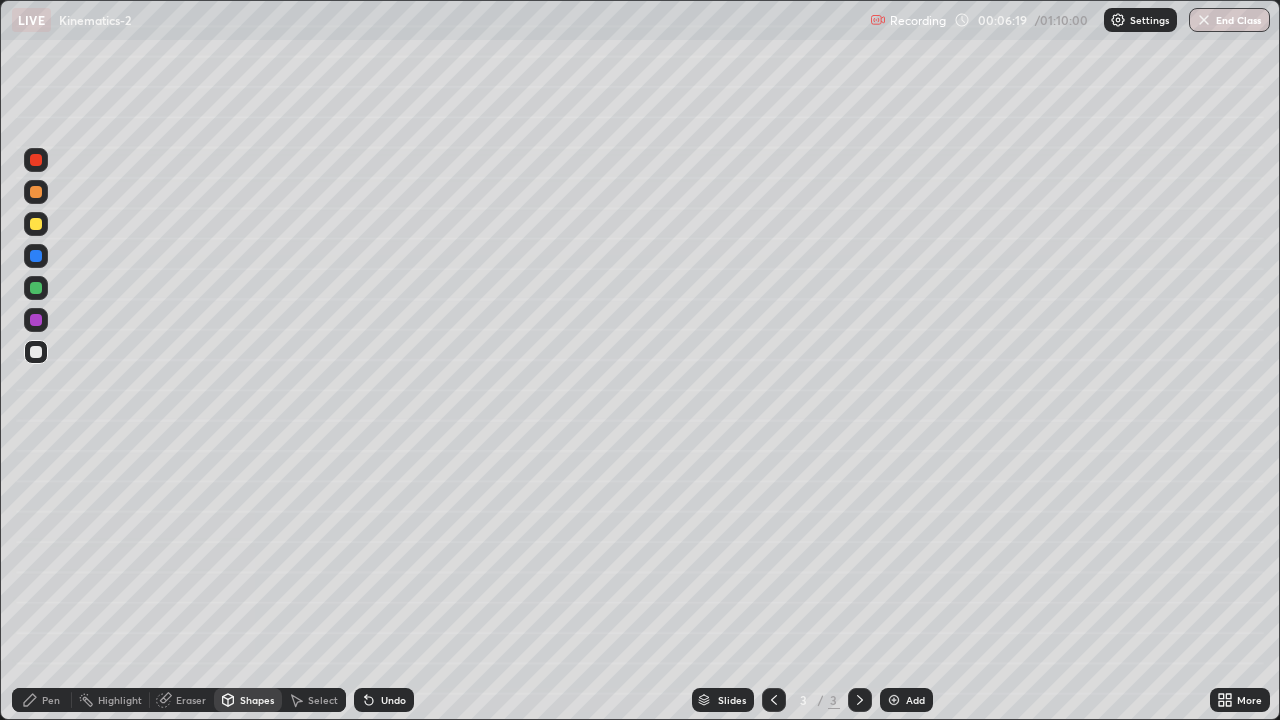 click on "Pen" at bounding box center (42, 700) 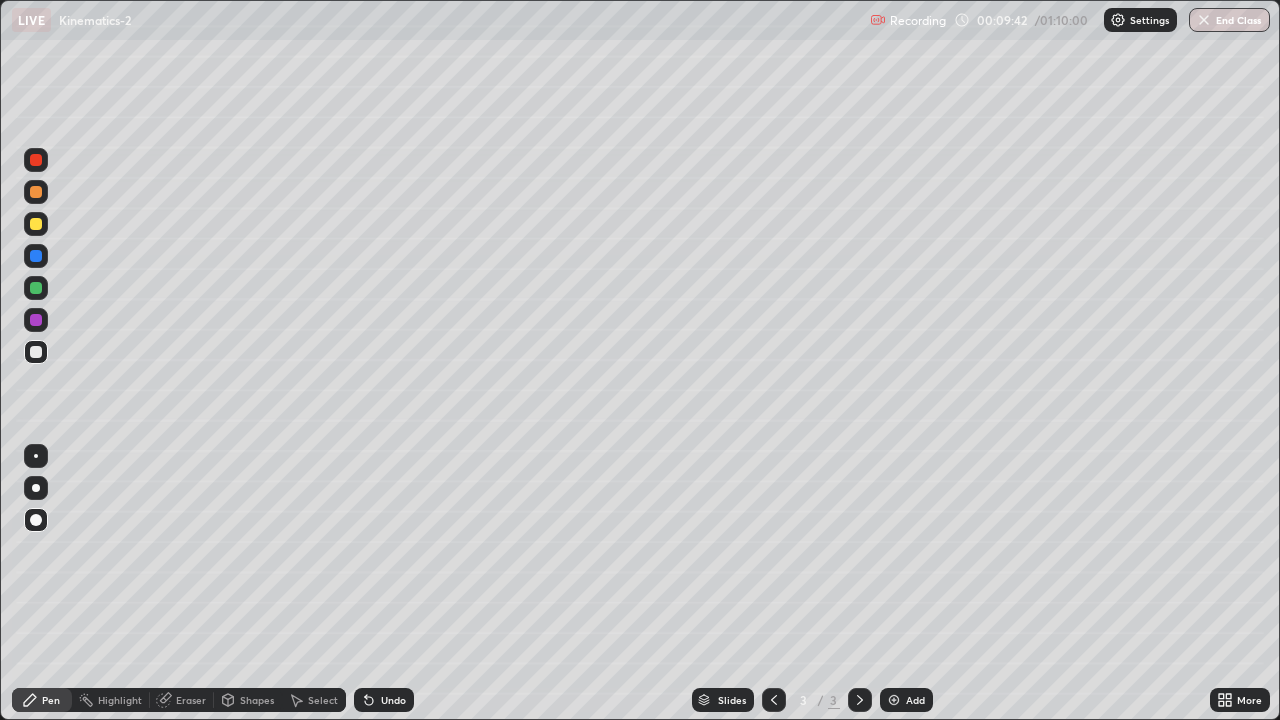 click on "Add" at bounding box center [906, 700] 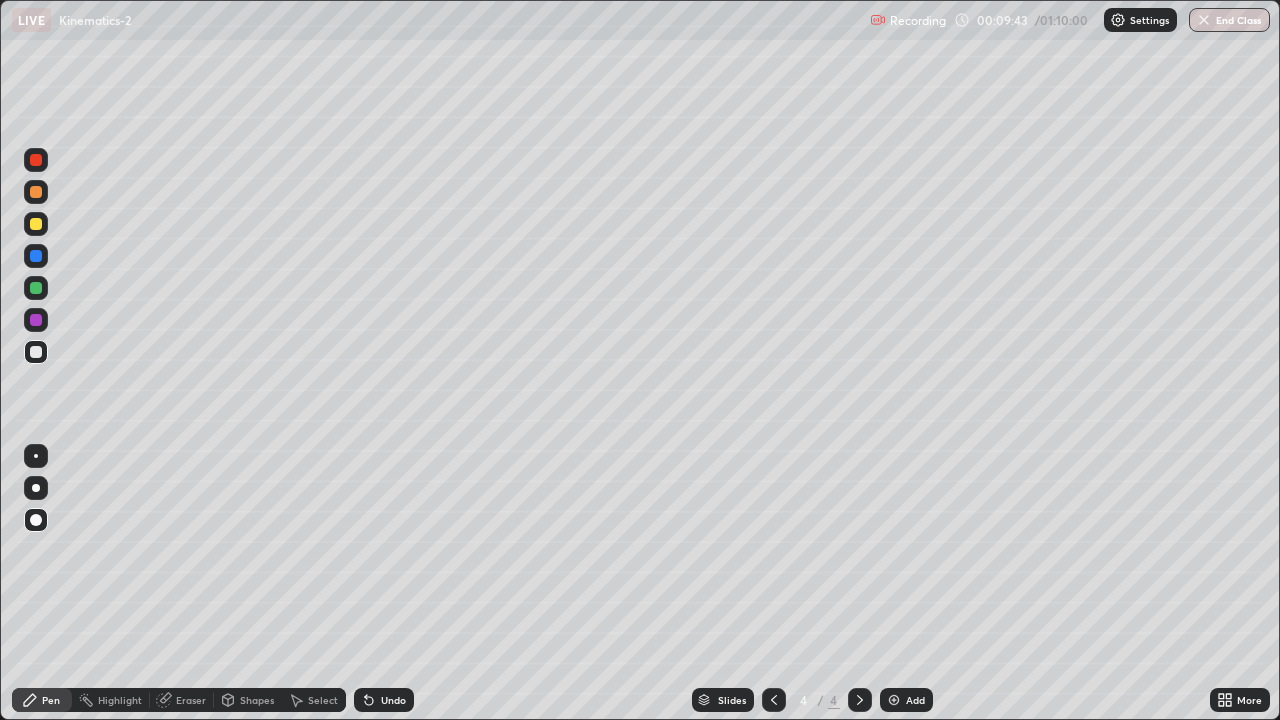 click at bounding box center [36, 224] 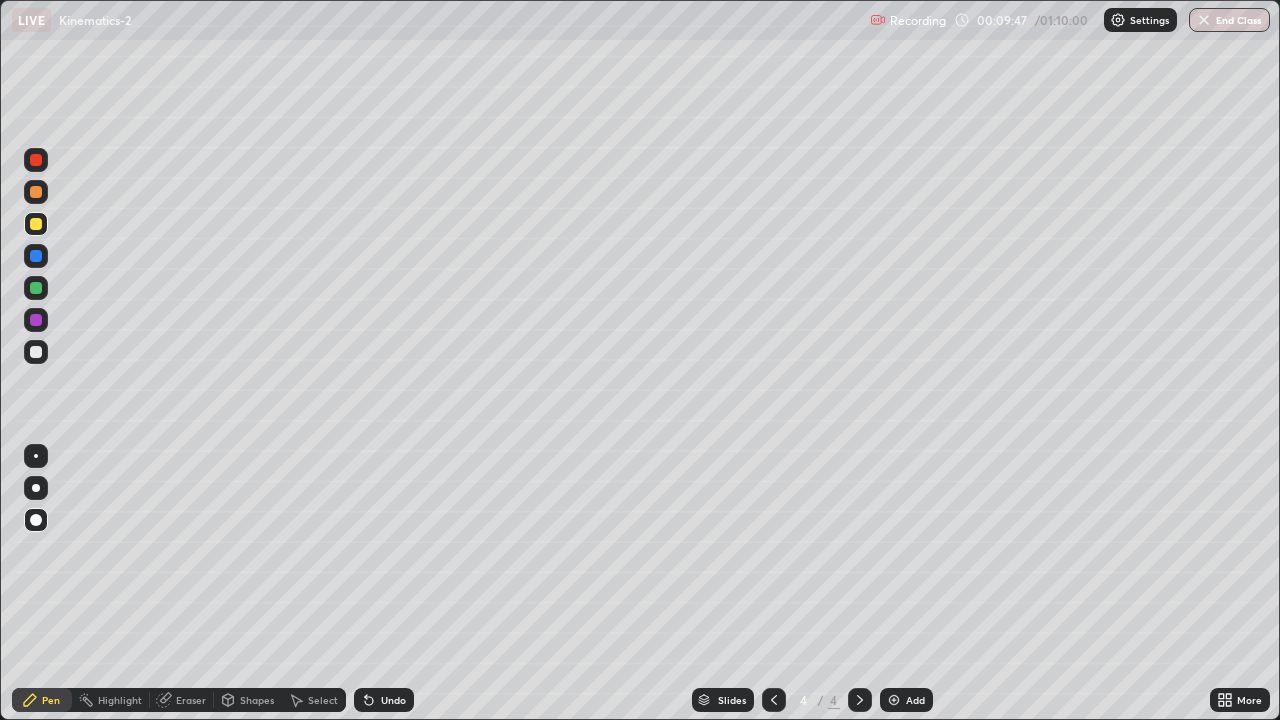 click at bounding box center (36, 352) 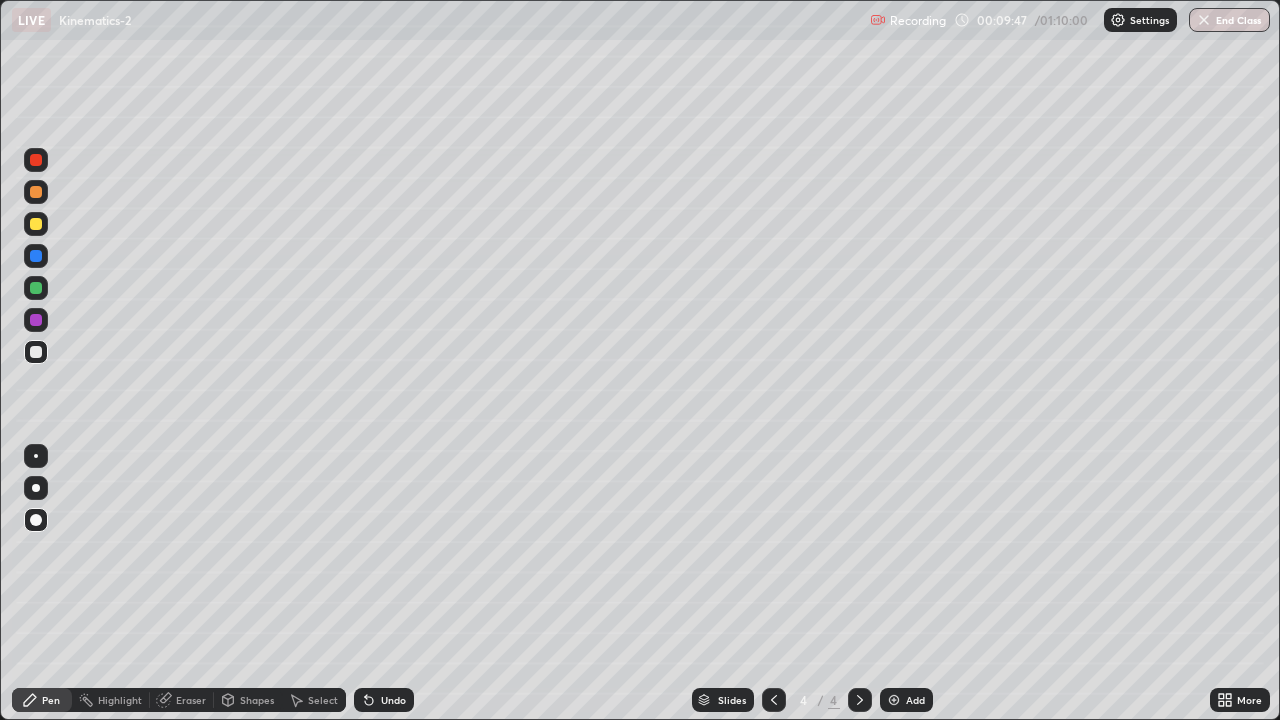 click on "Shapes" at bounding box center (257, 700) 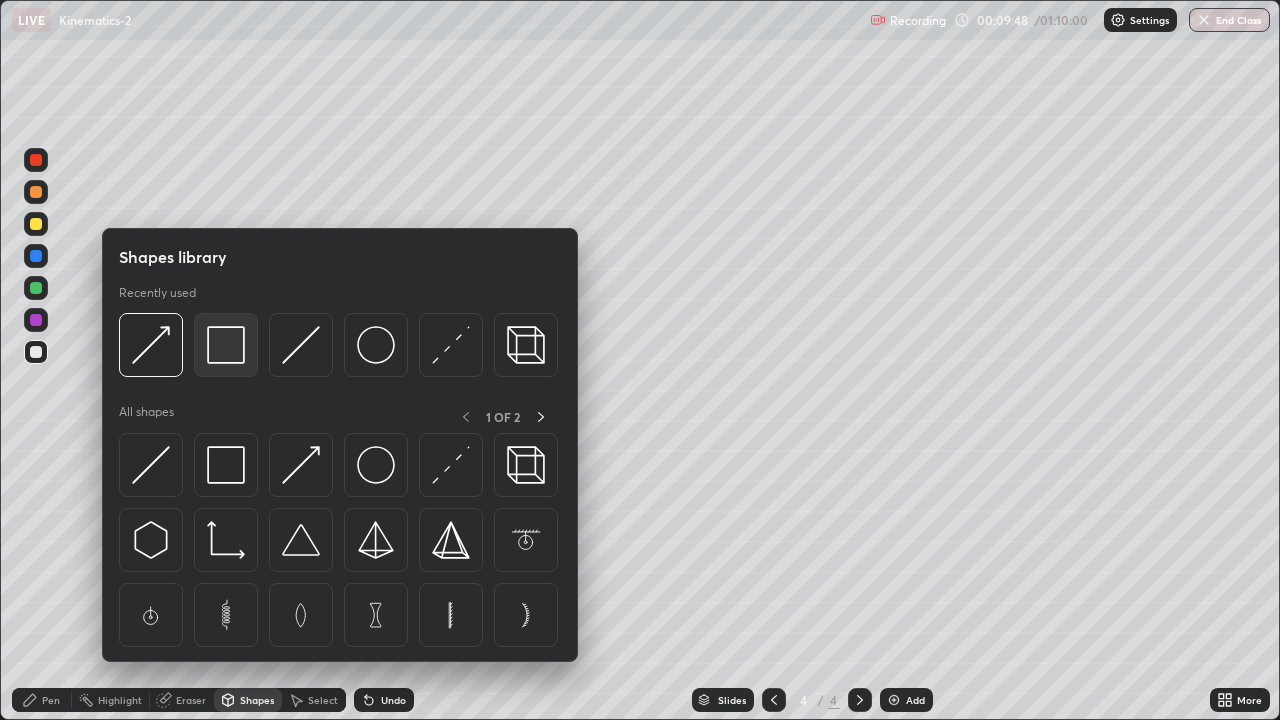 click at bounding box center (226, 345) 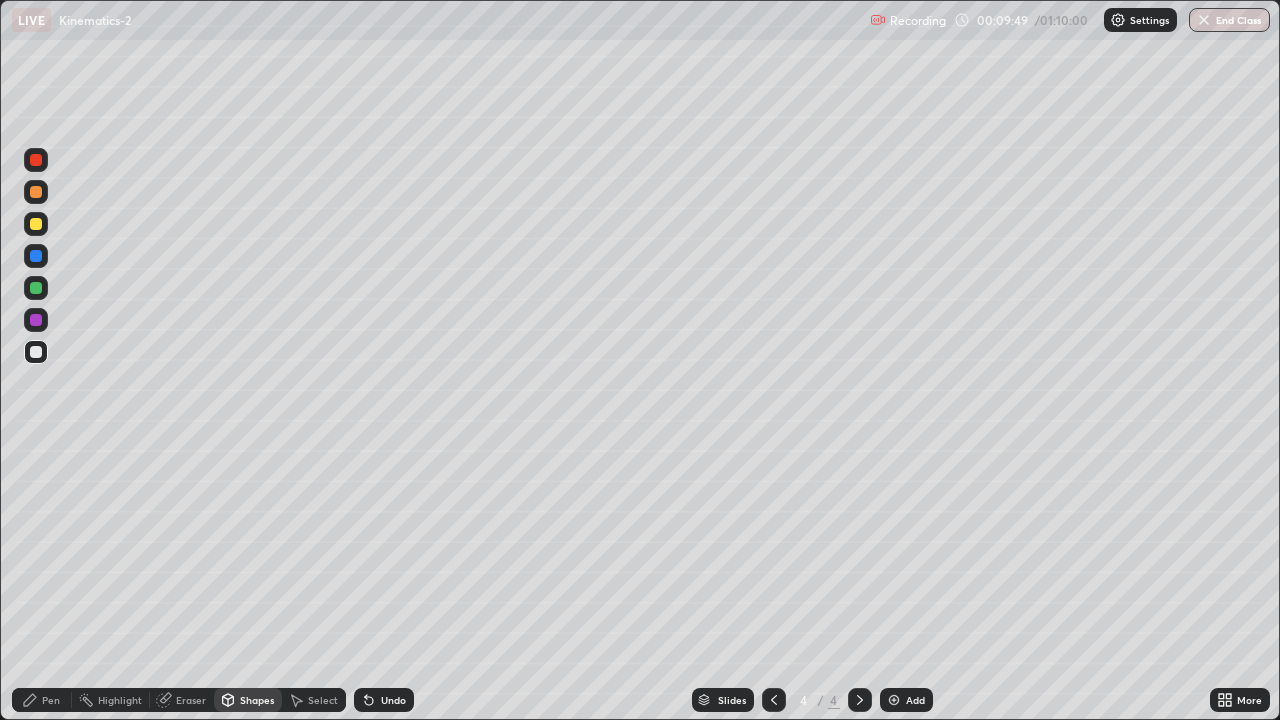 click at bounding box center (36, 288) 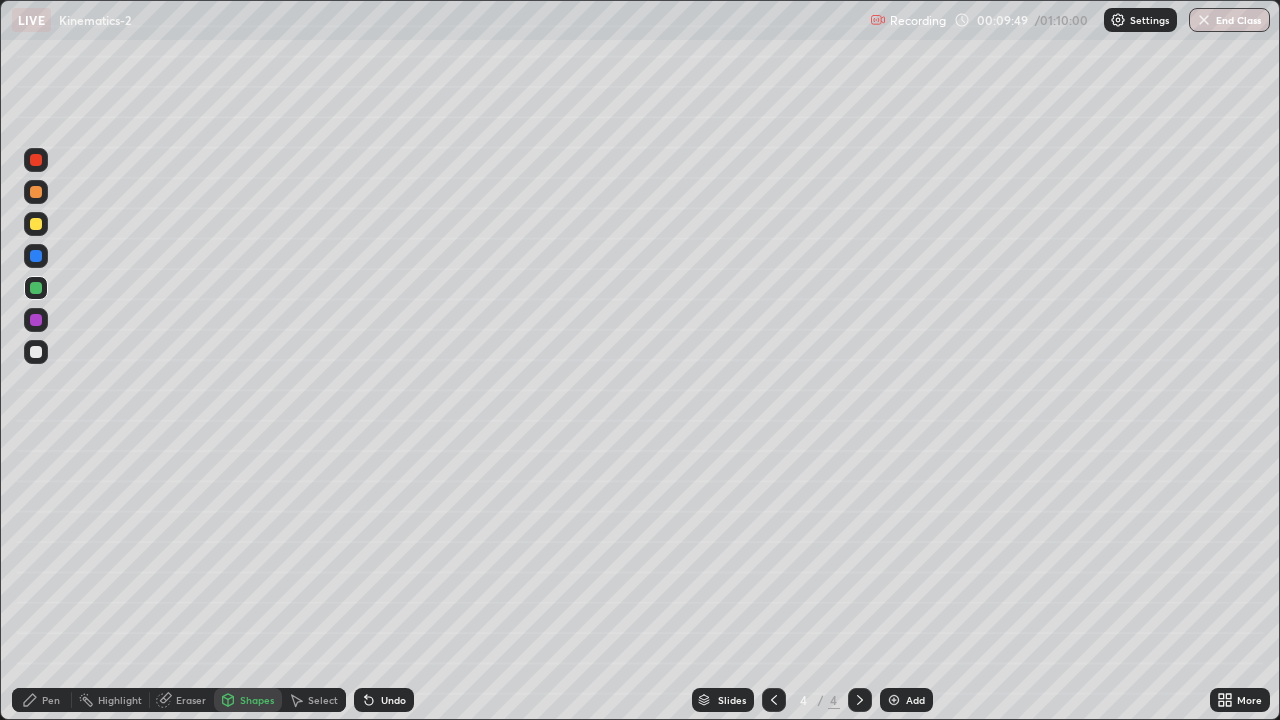 click at bounding box center [36, 256] 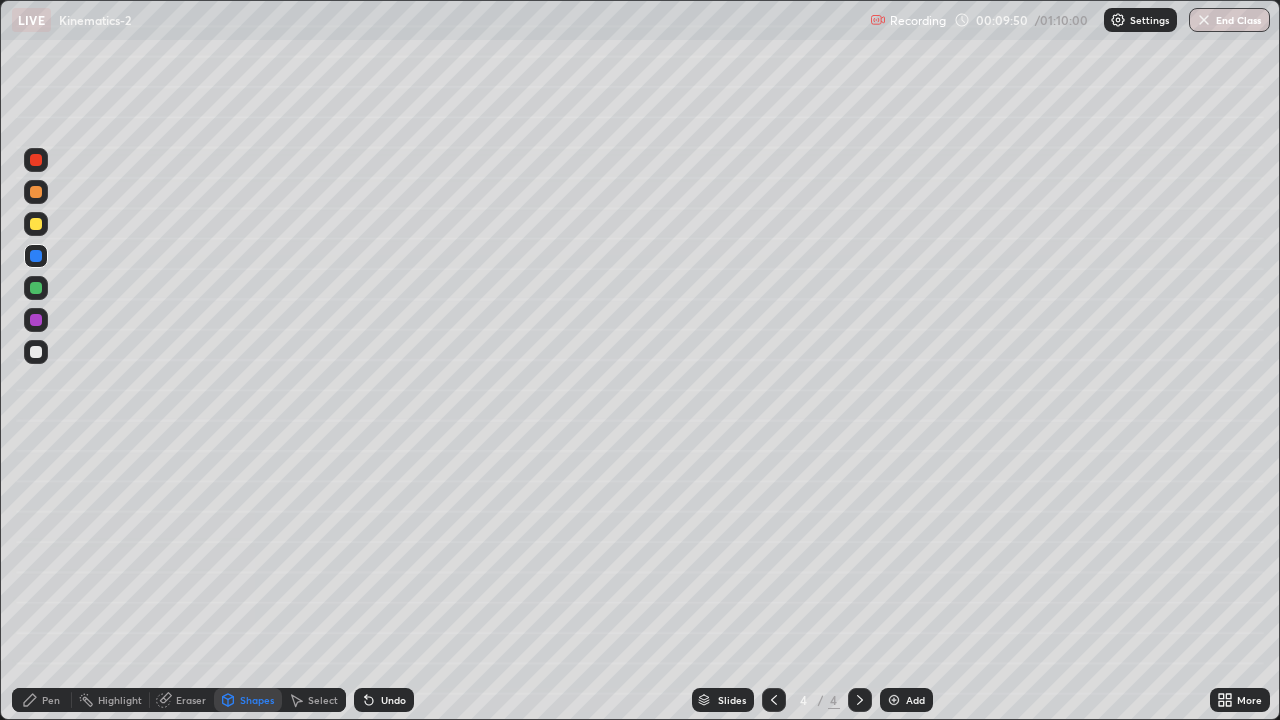 click at bounding box center (36, 320) 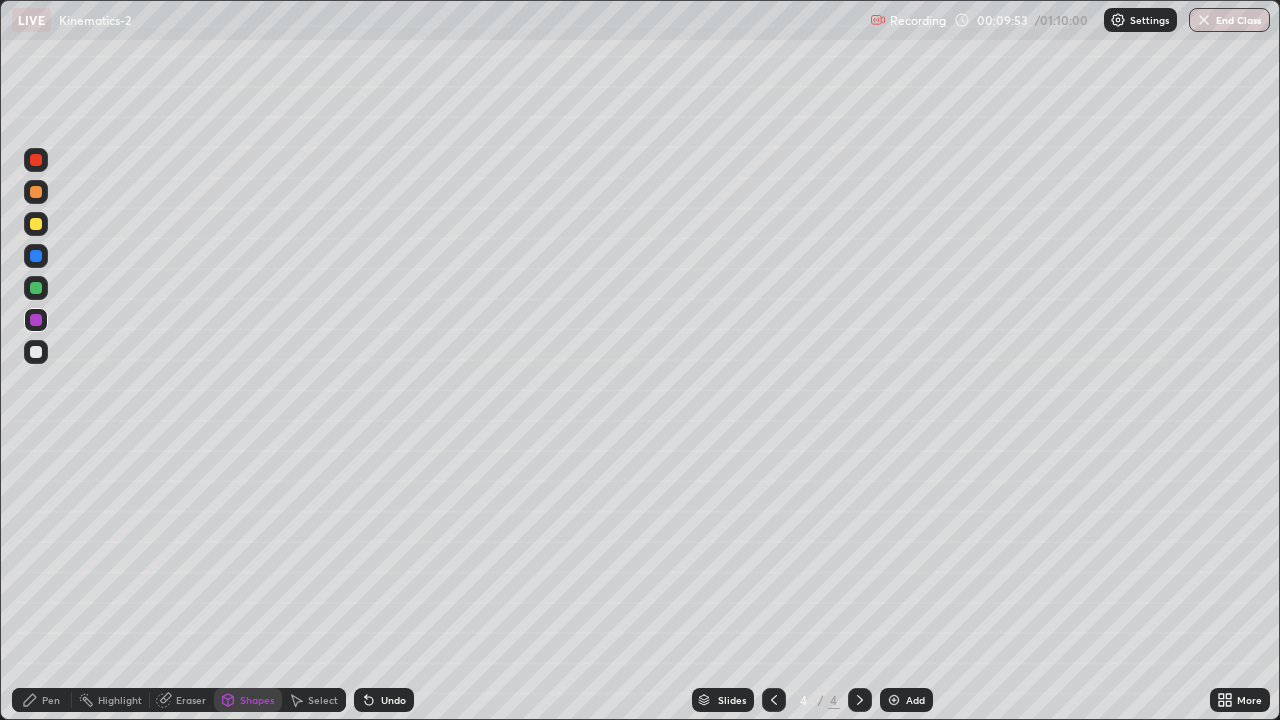 click at bounding box center (36, 288) 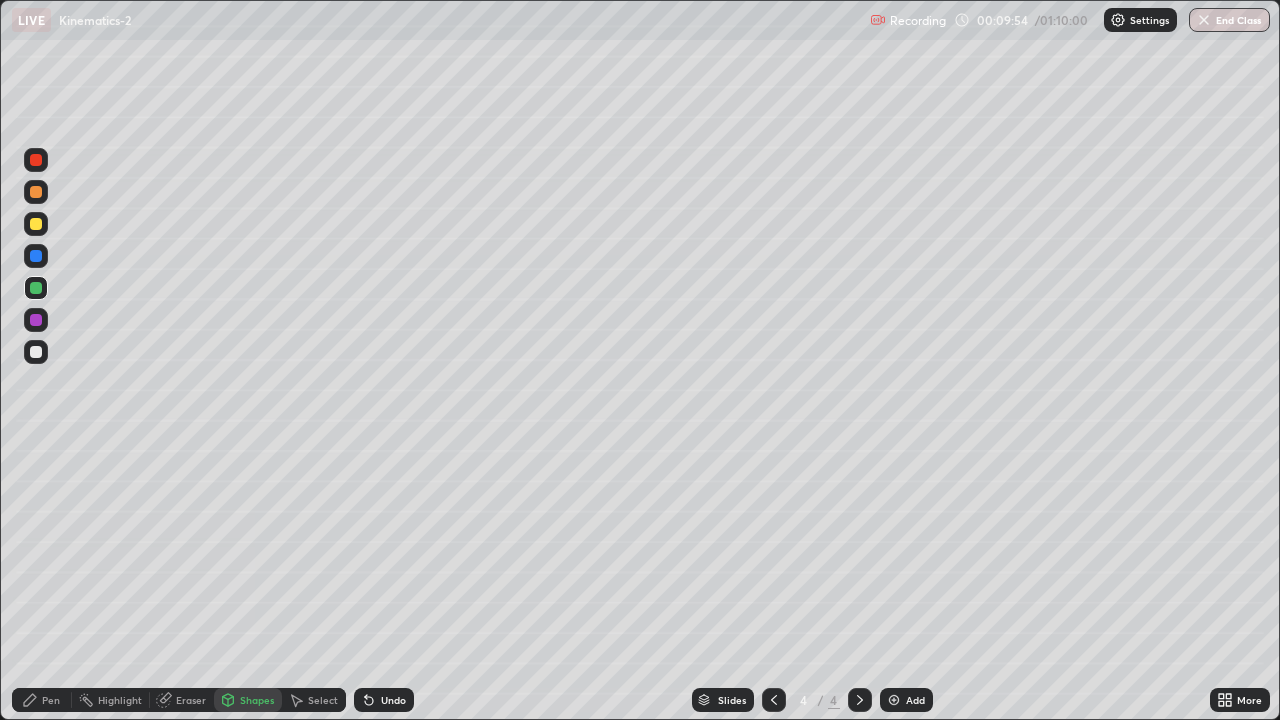 click on "Shapes" at bounding box center (257, 700) 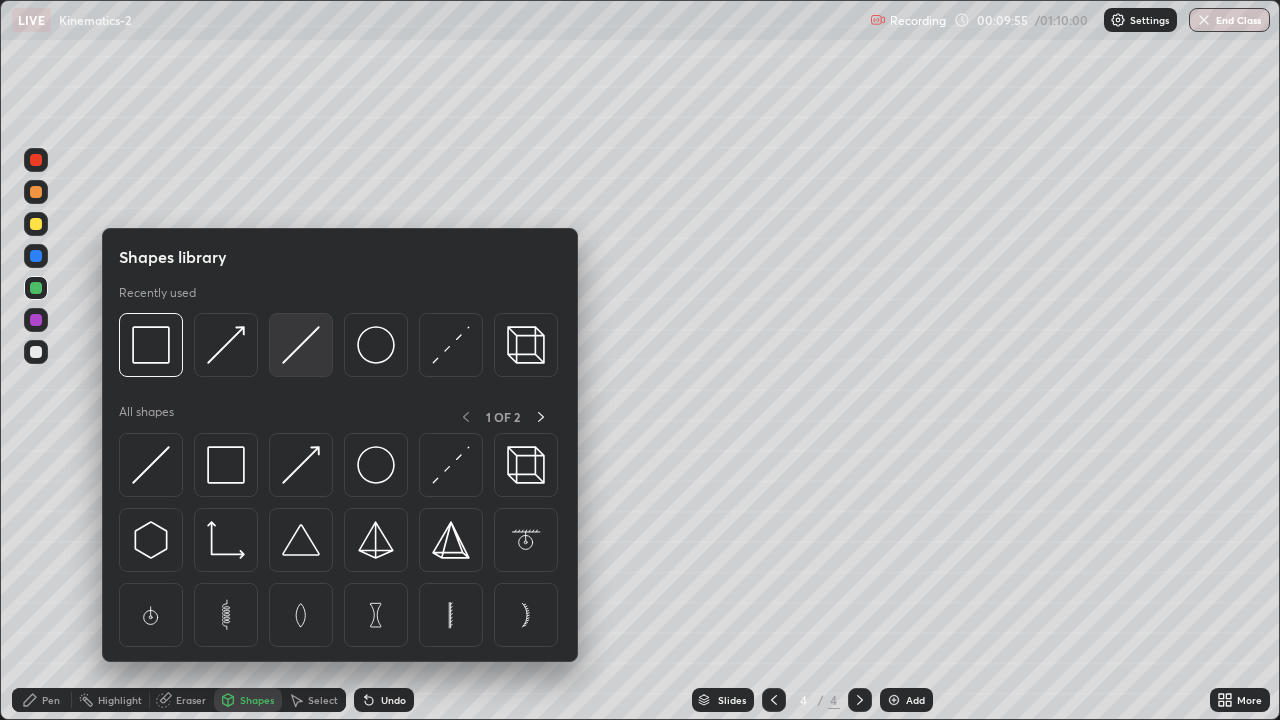 click at bounding box center (301, 345) 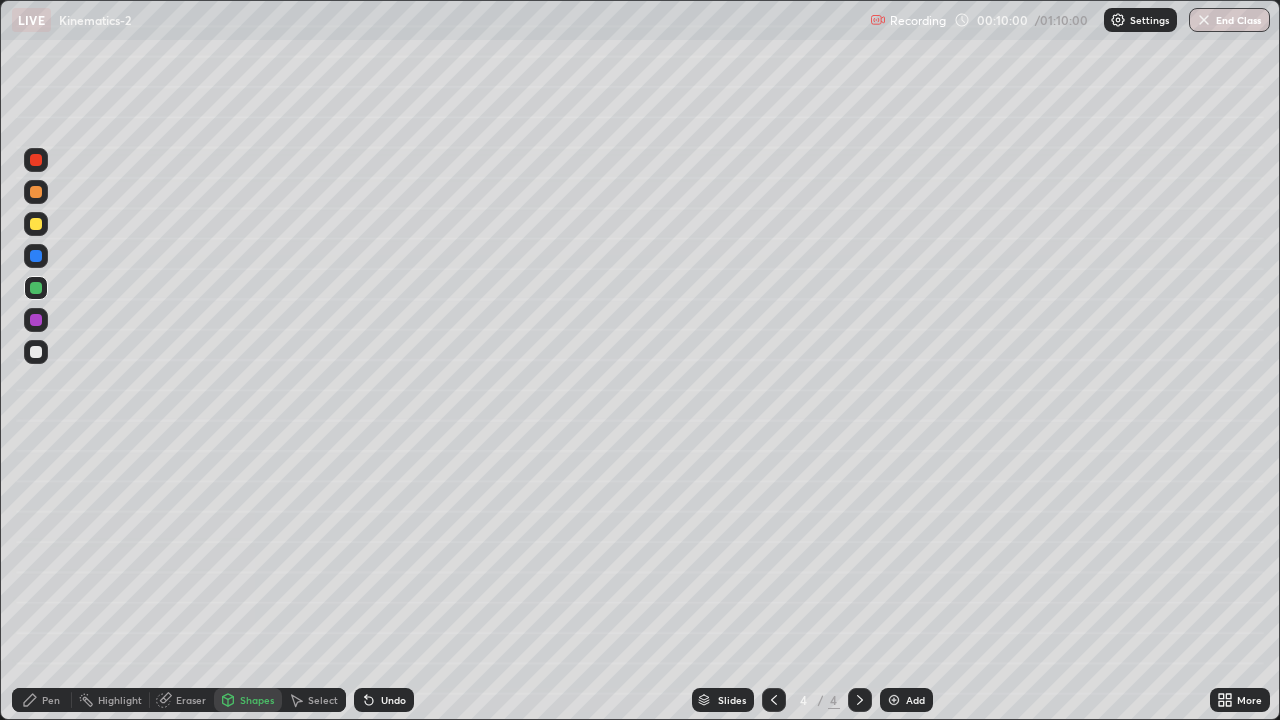 click on "Undo" at bounding box center [384, 700] 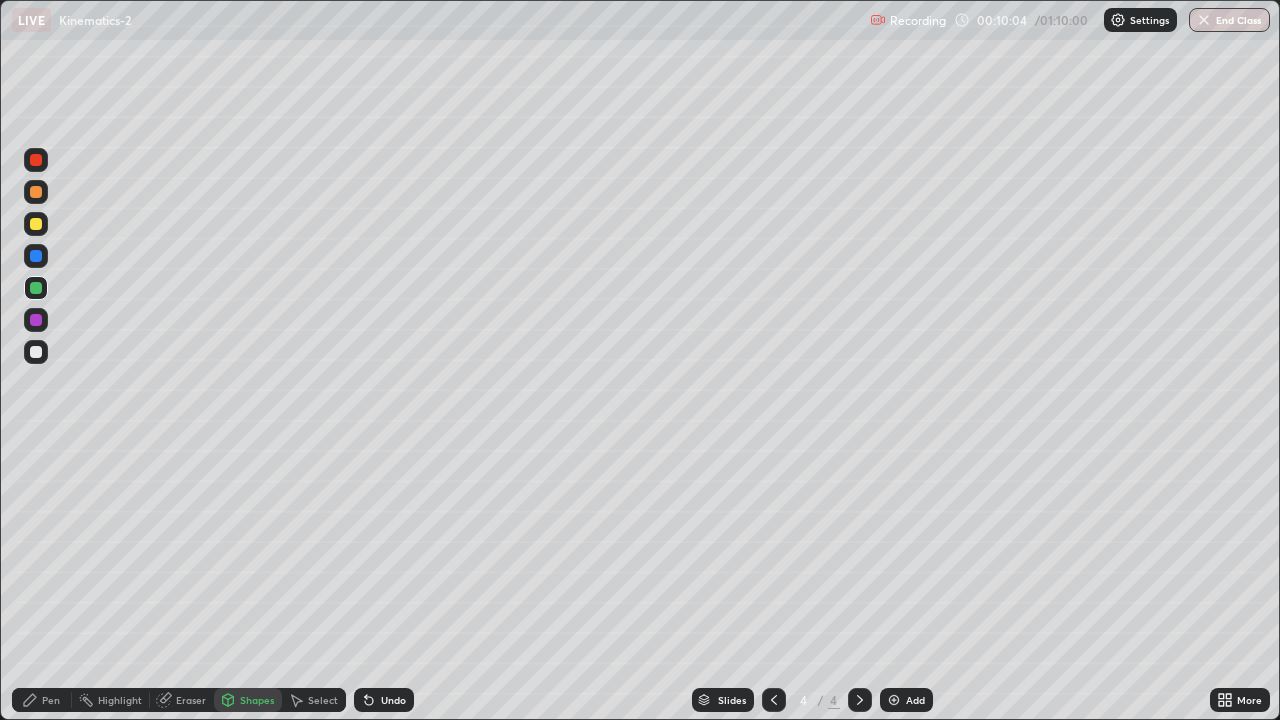 click on "Pen" at bounding box center (51, 700) 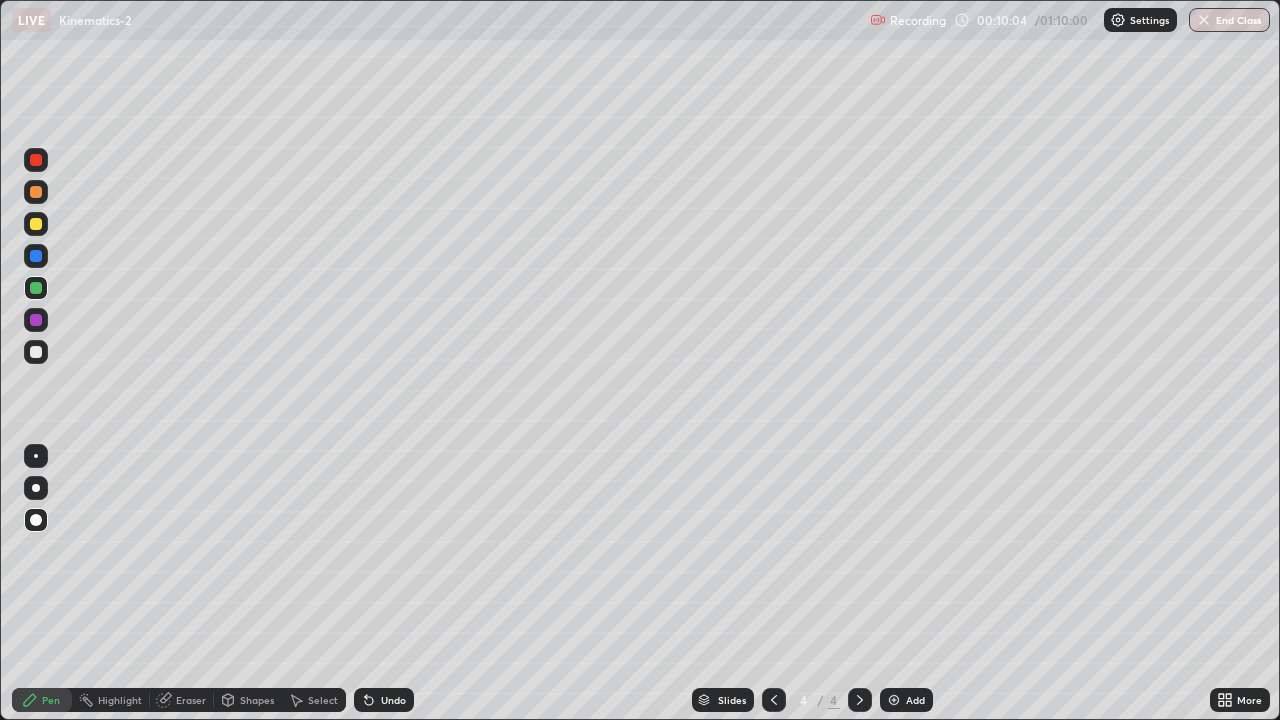 click at bounding box center (36, 256) 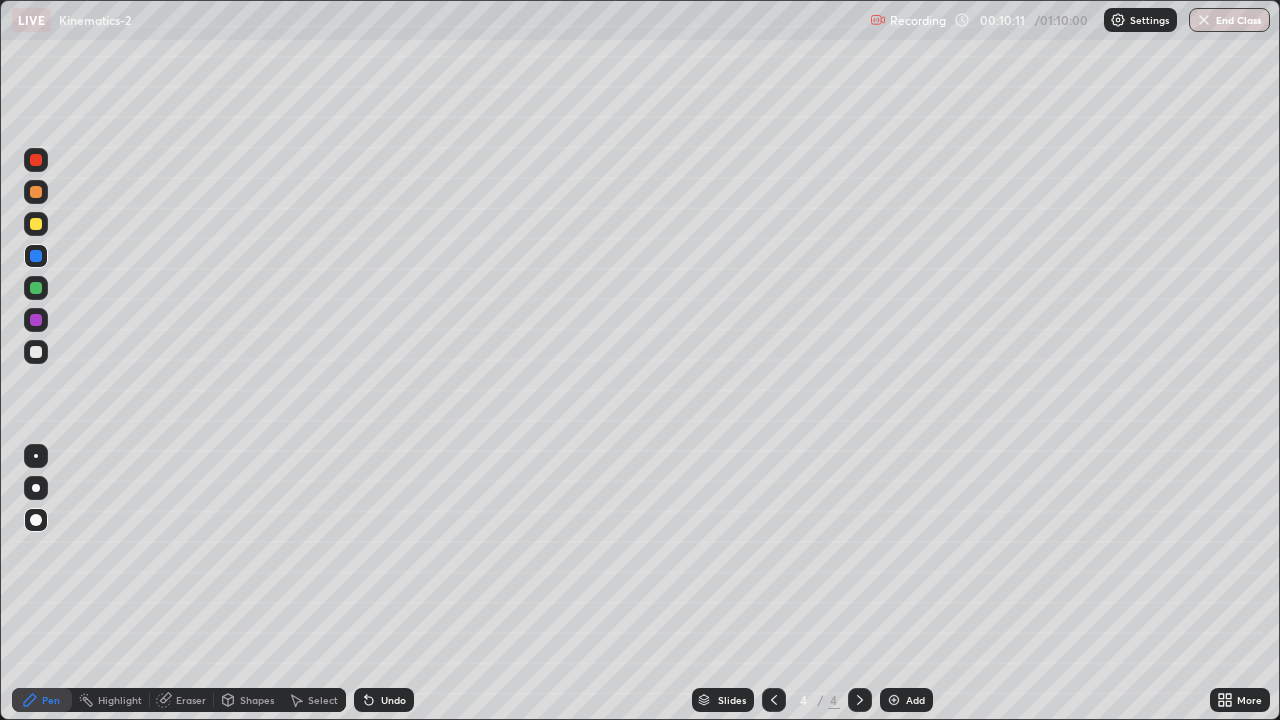click at bounding box center (36, 192) 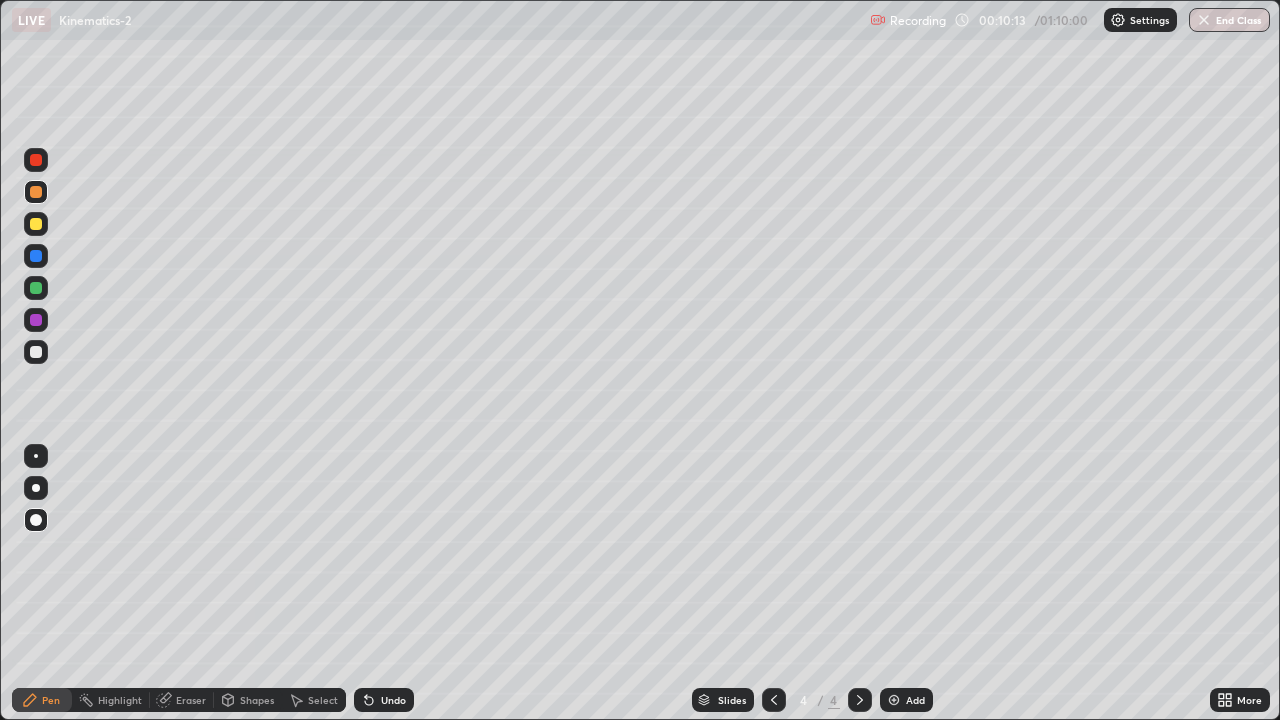 click at bounding box center (36, 352) 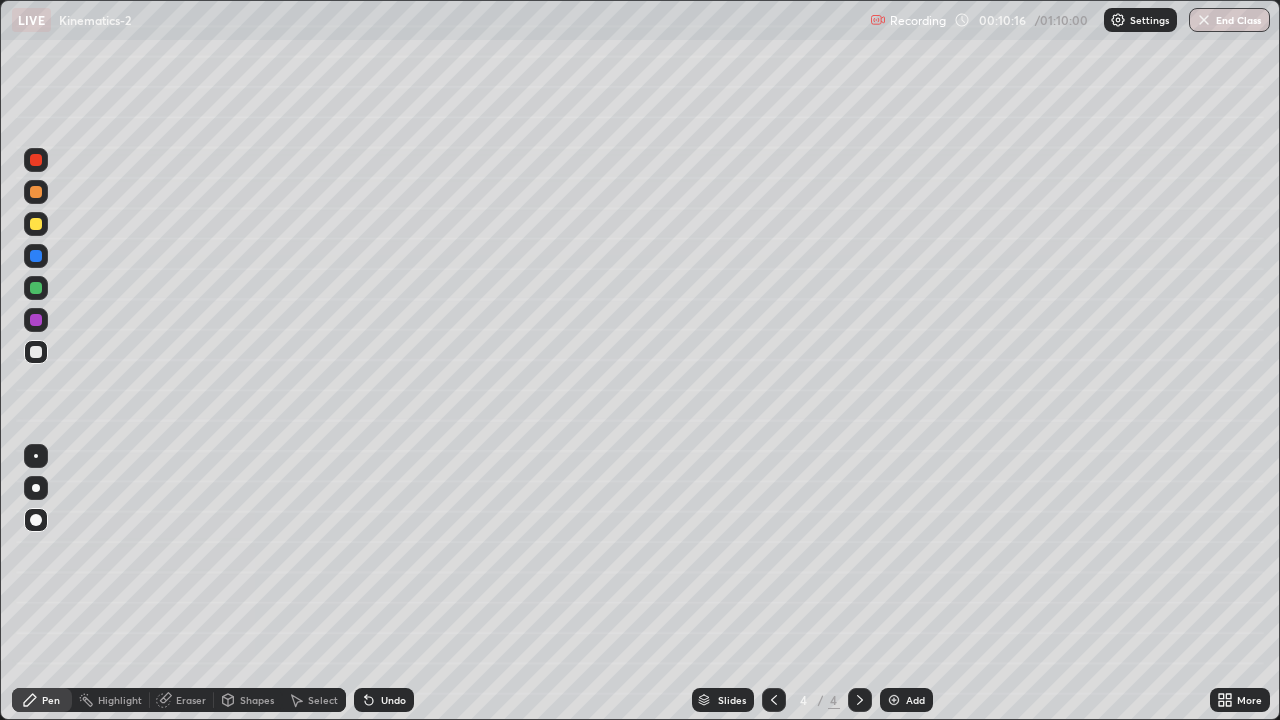 click on "Shapes" at bounding box center [257, 700] 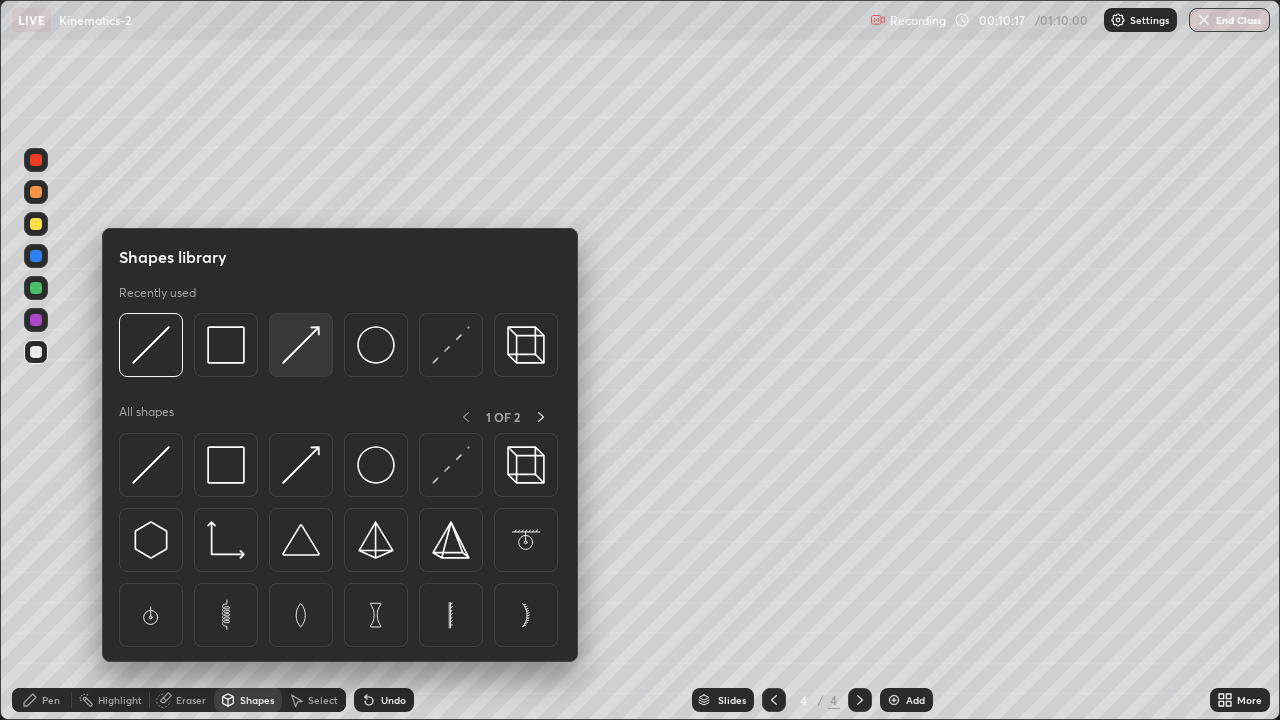 click at bounding box center (301, 345) 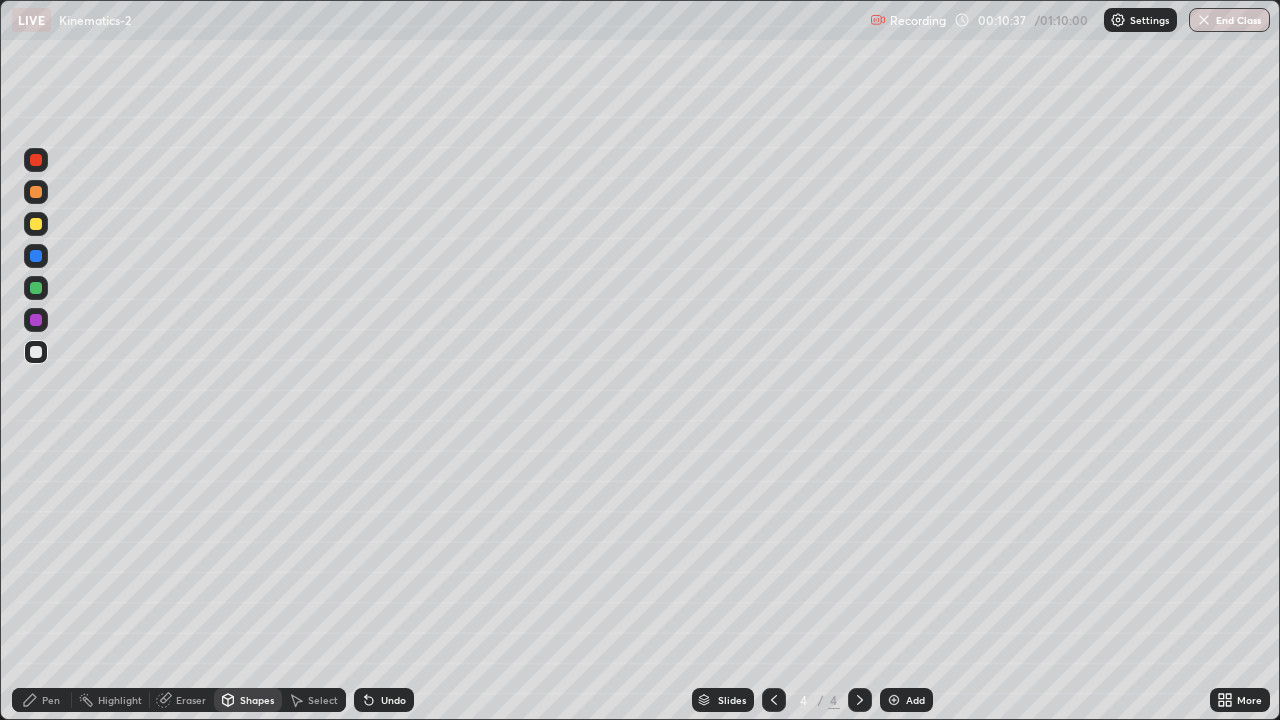 click on "Pen" at bounding box center (42, 700) 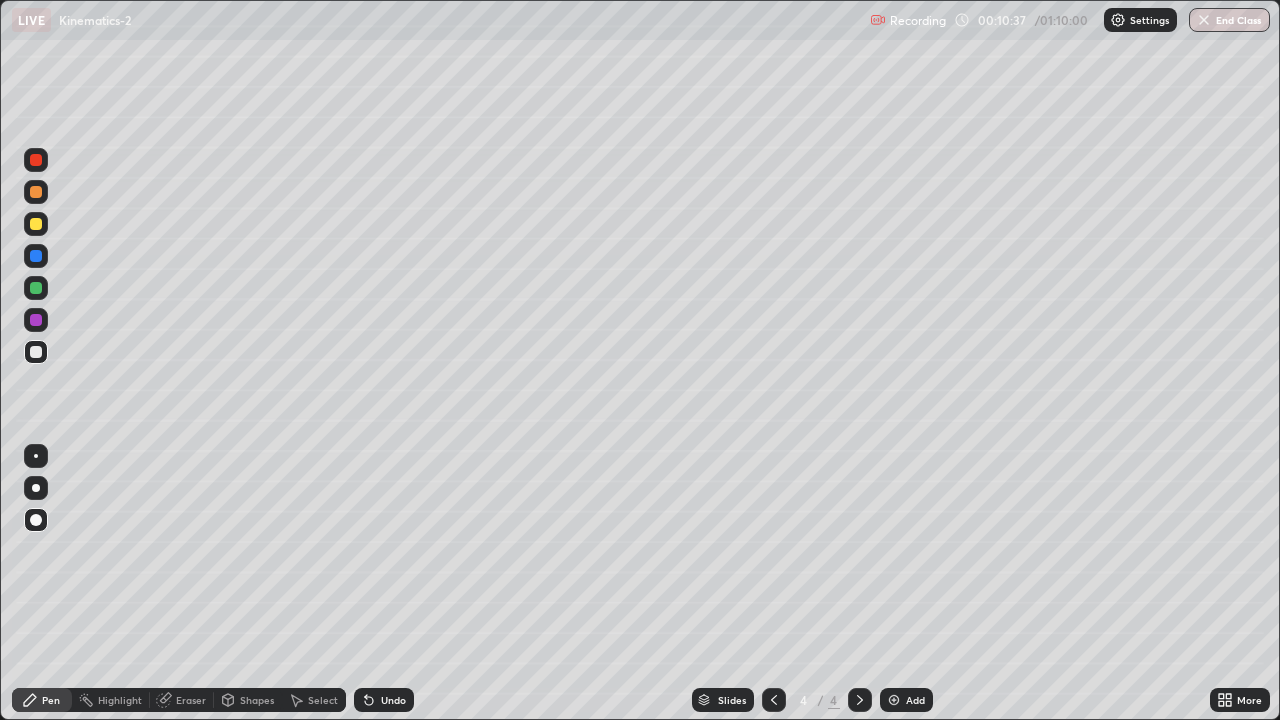 click at bounding box center (36, 224) 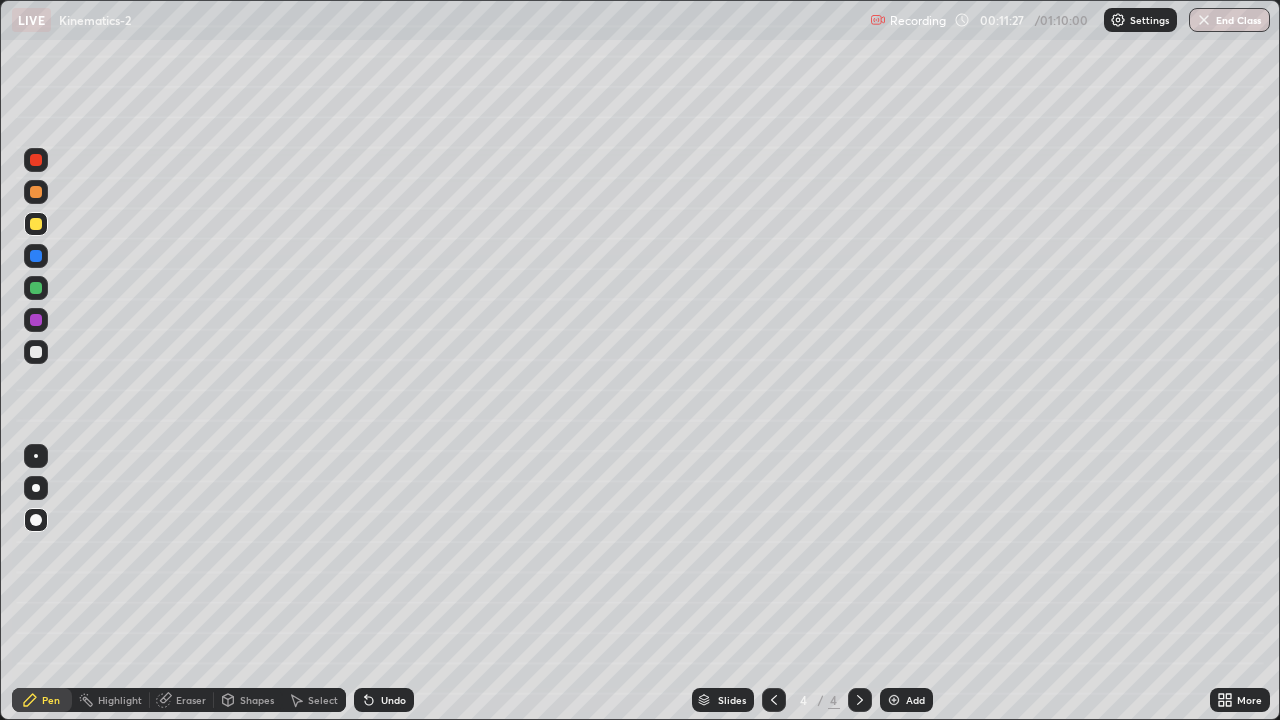 click at bounding box center (36, 352) 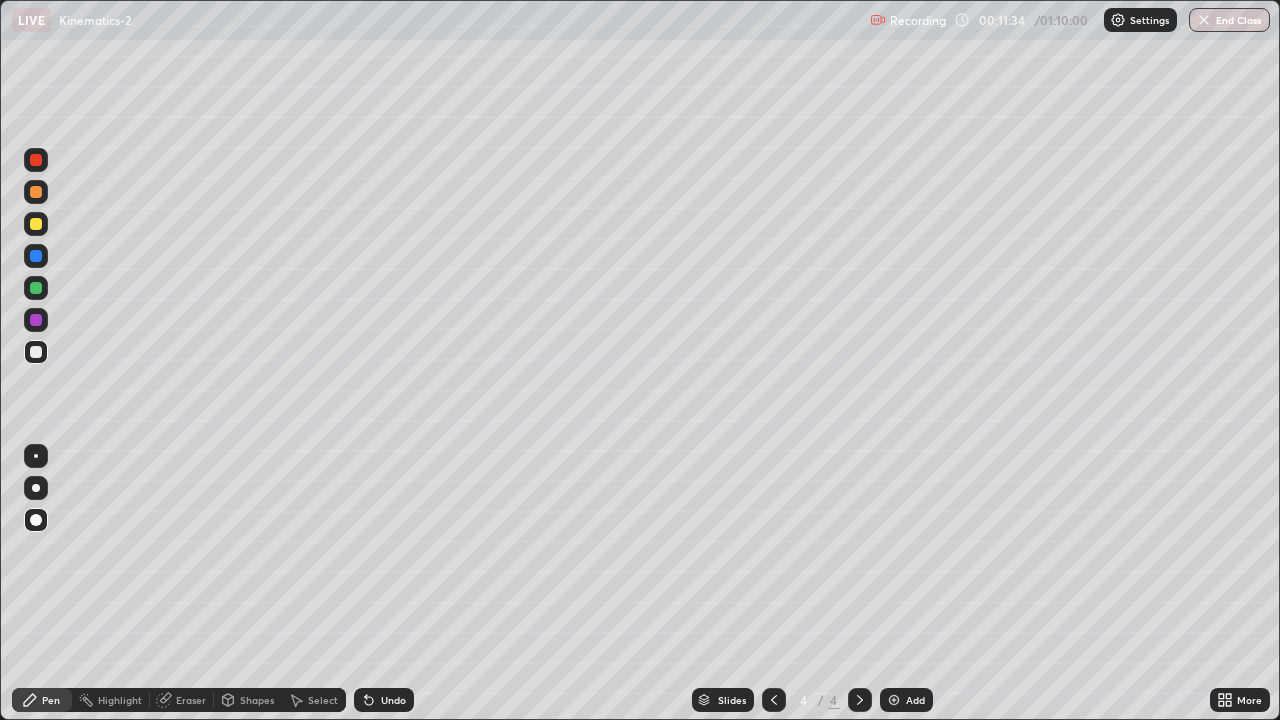 click at bounding box center [36, 192] 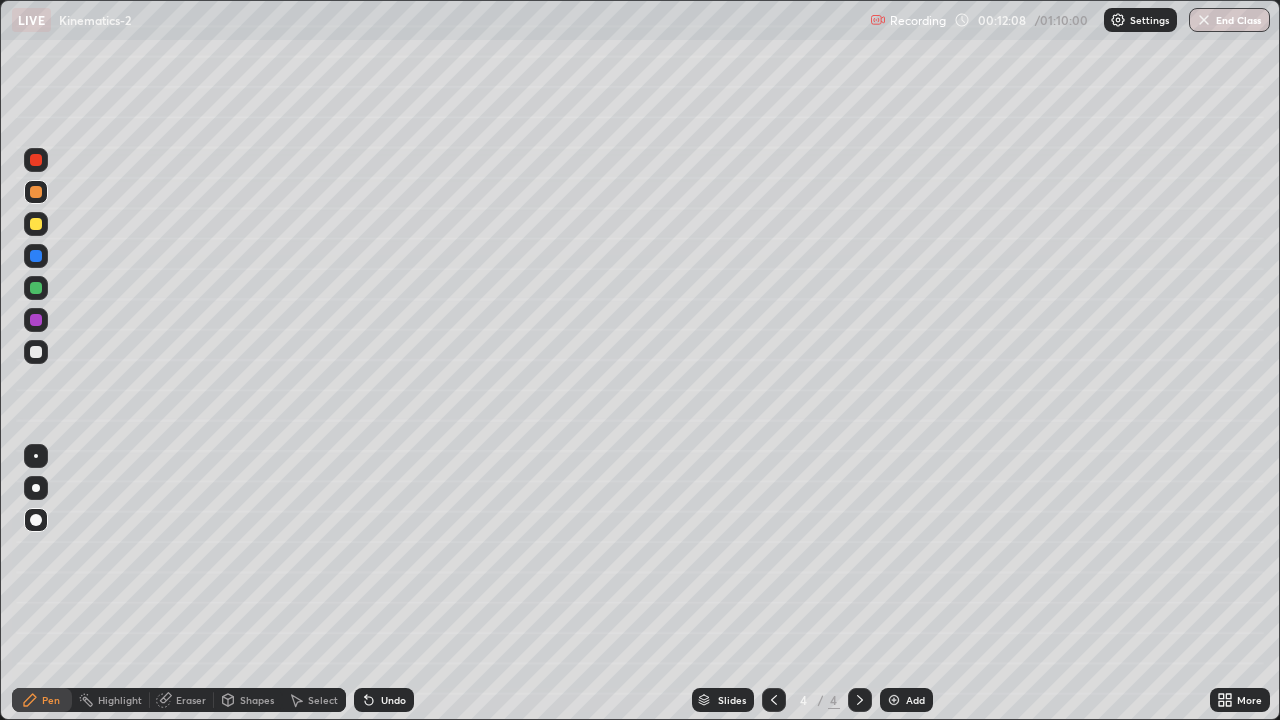 click at bounding box center (36, 352) 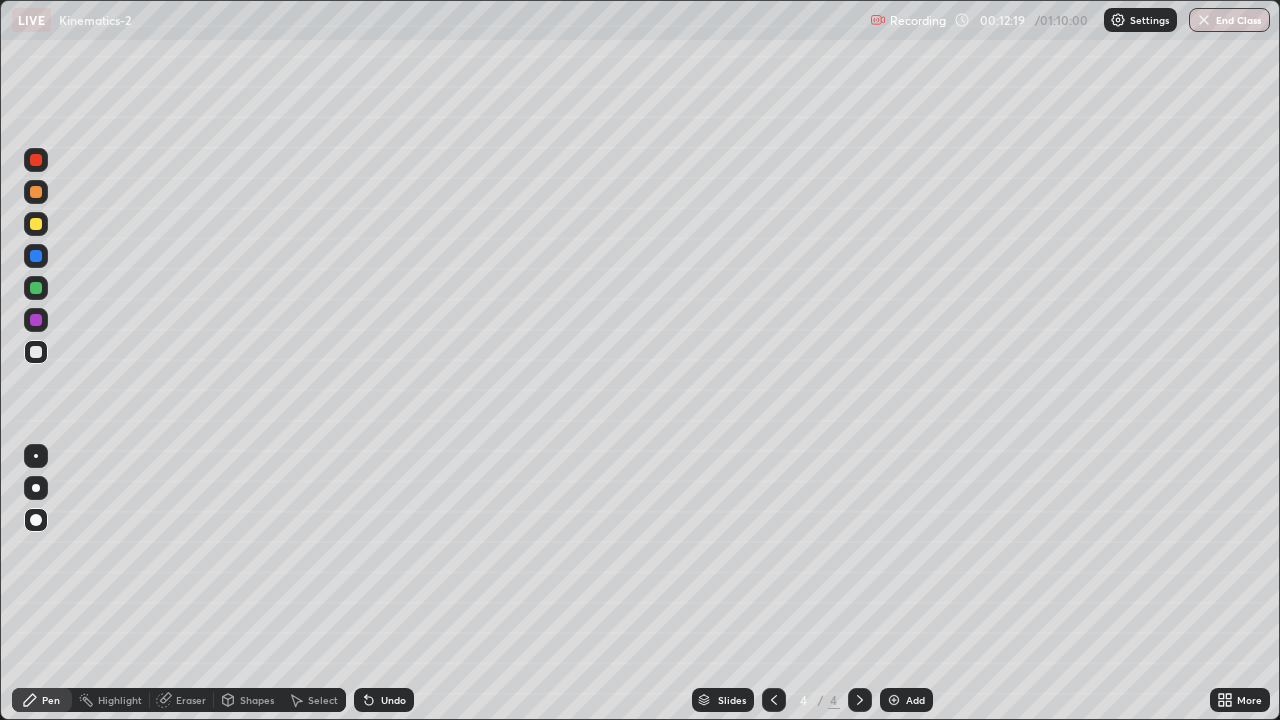 click at bounding box center [36, 320] 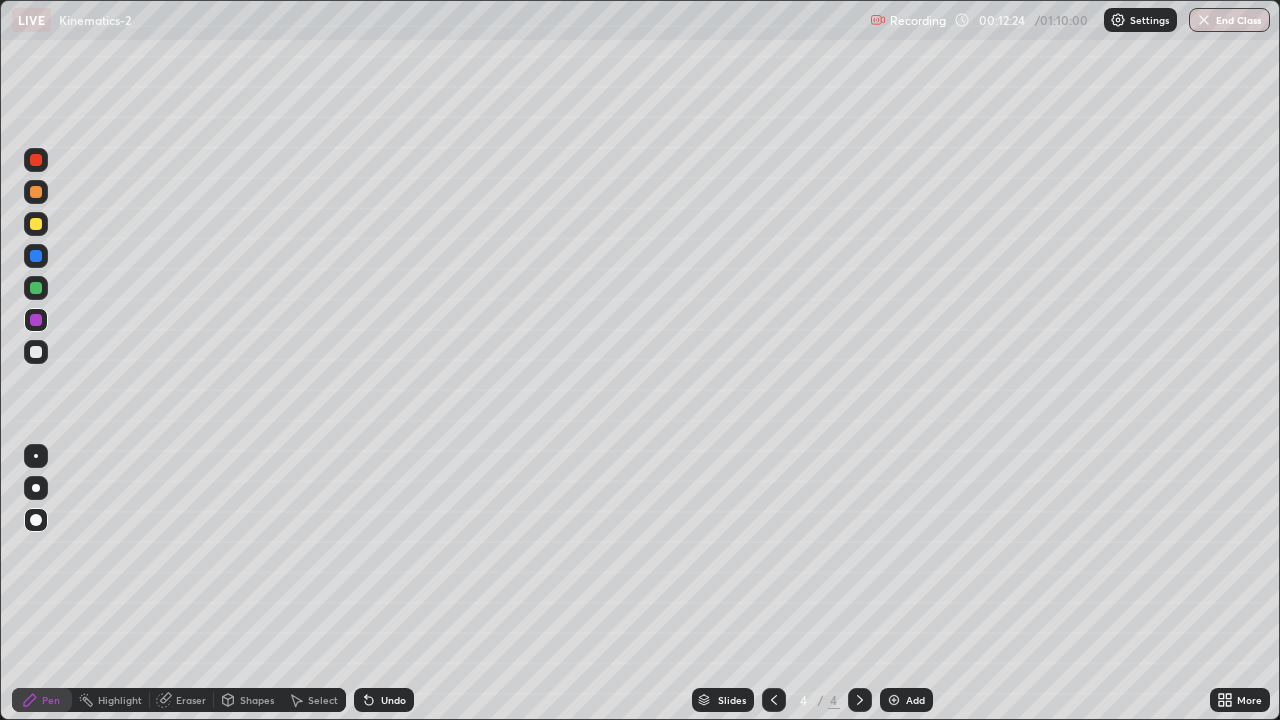 click at bounding box center (36, 352) 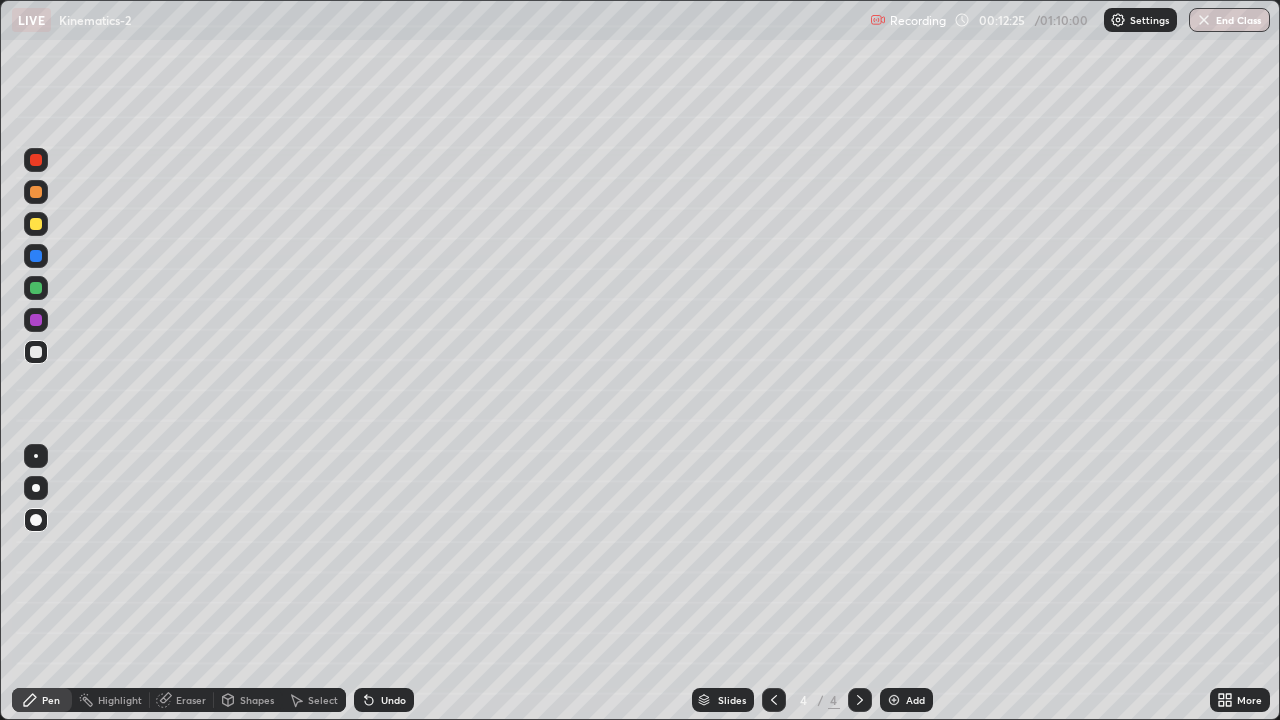 click at bounding box center [36, 224] 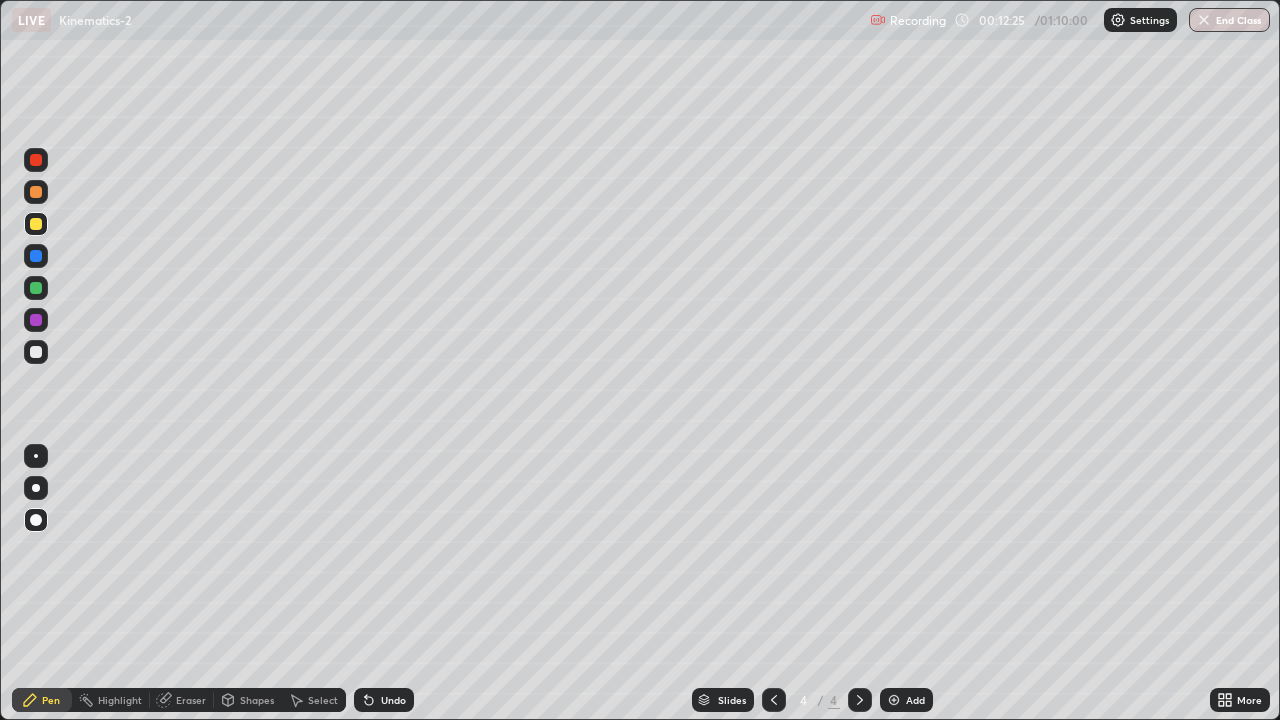click at bounding box center [36, 192] 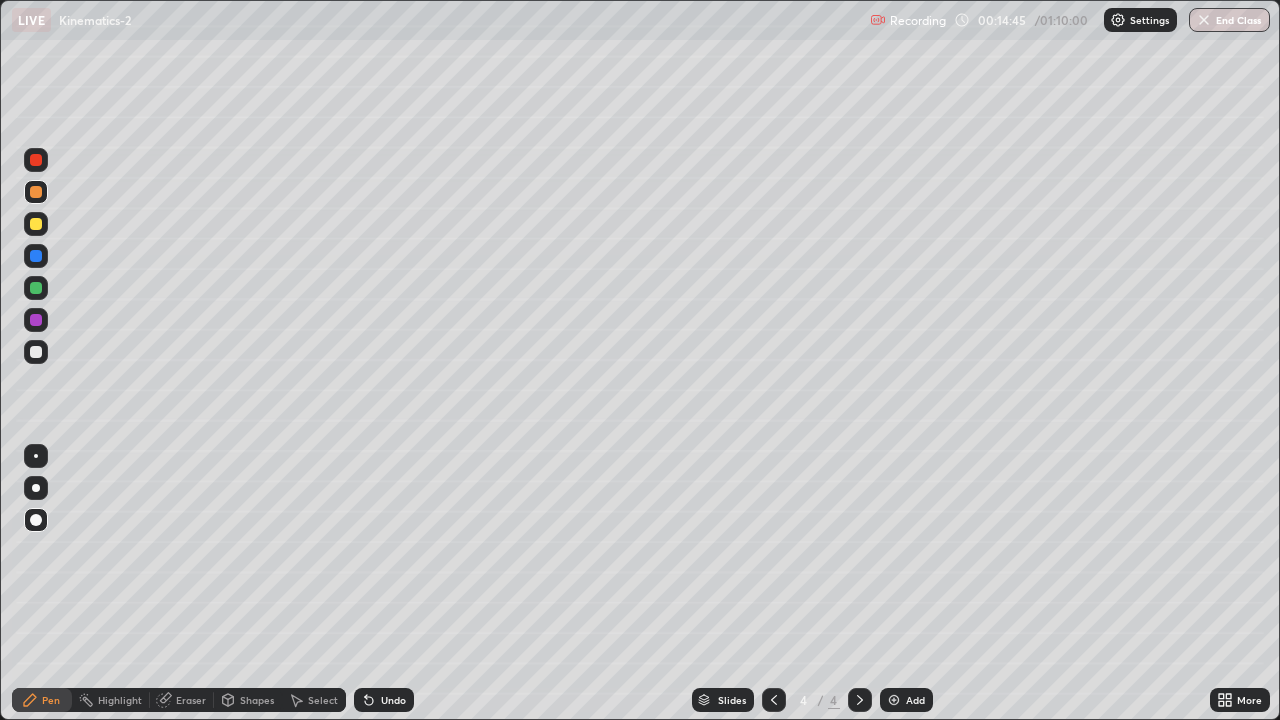 click on "Add" at bounding box center [915, 700] 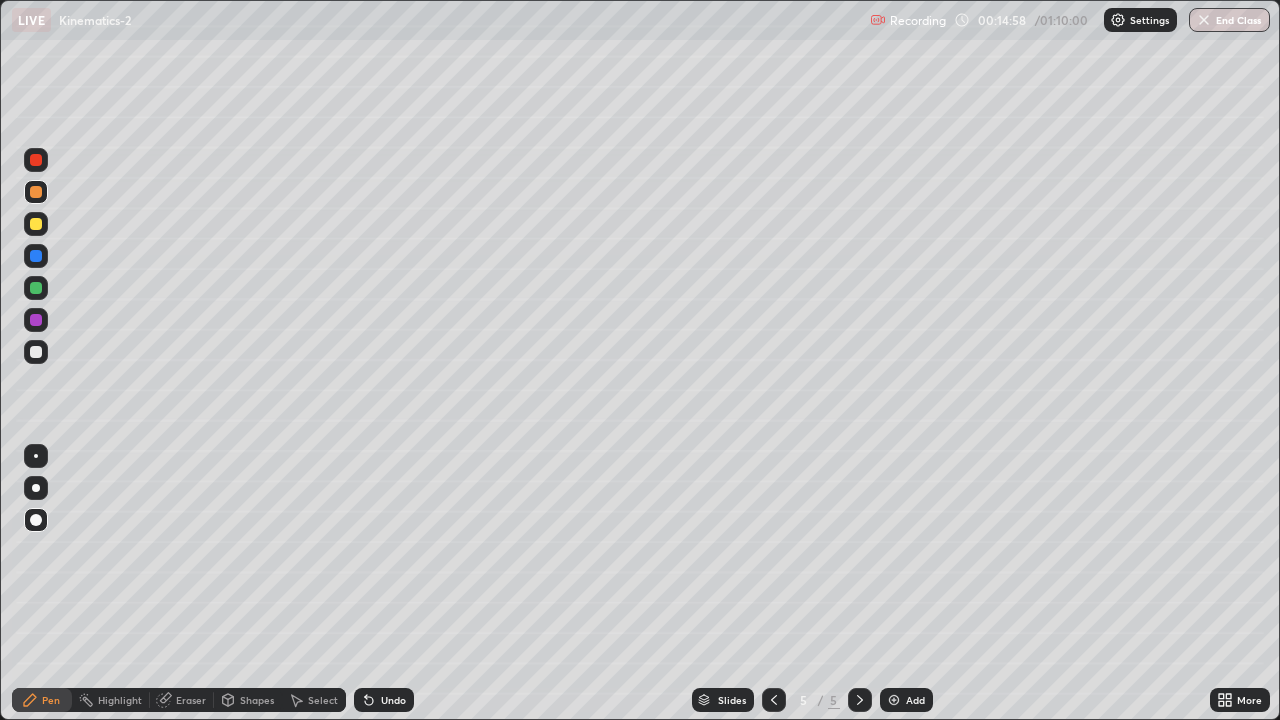 click at bounding box center [36, 352] 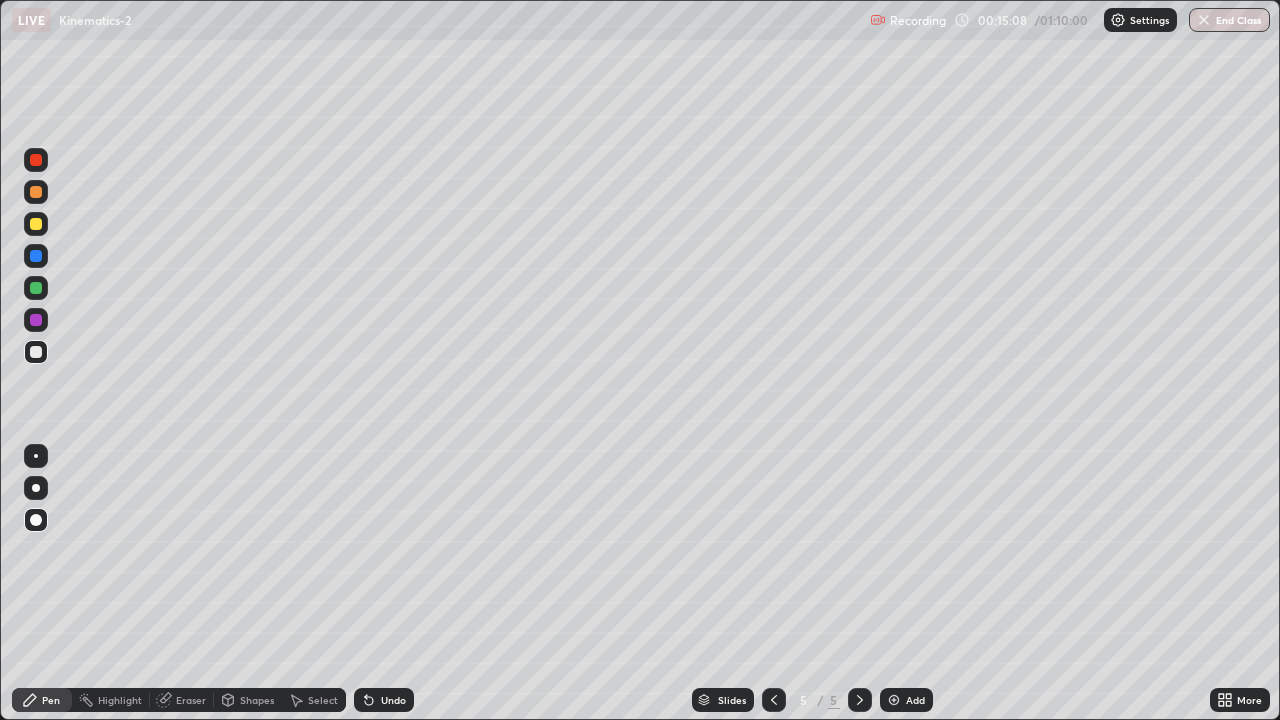 click at bounding box center (36, 192) 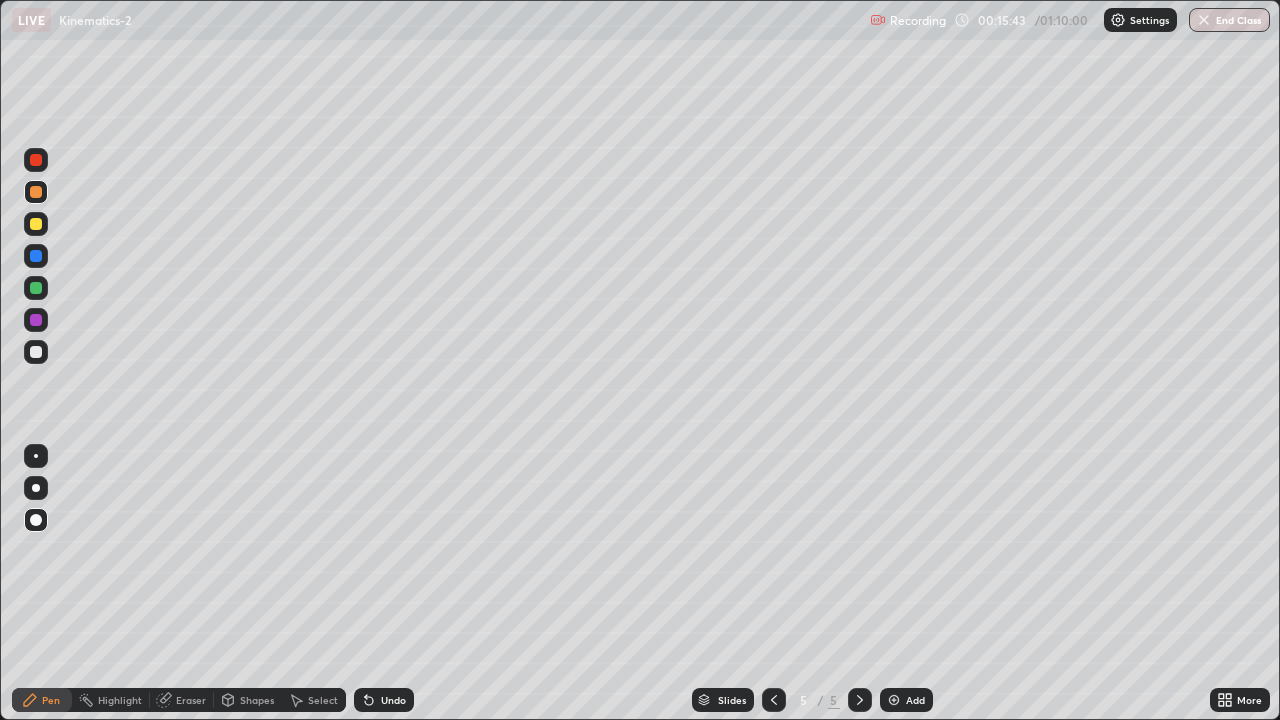 click on "Undo" at bounding box center (384, 700) 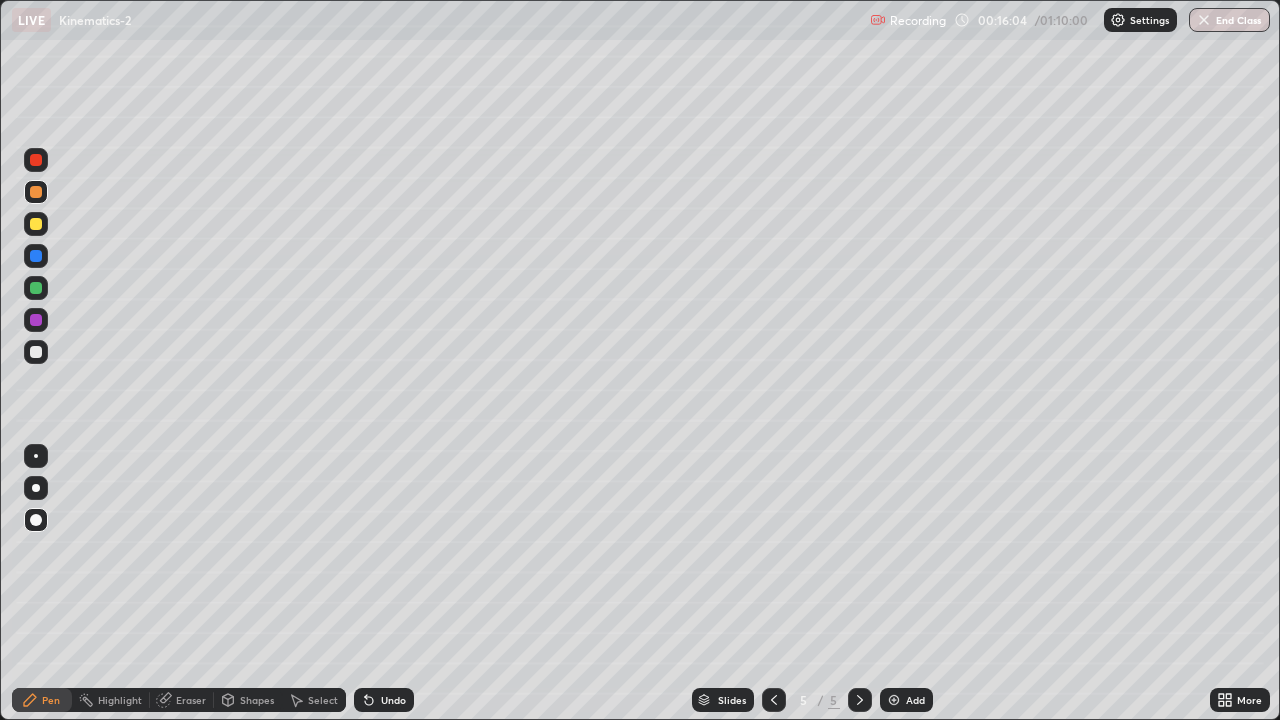 click at bounding box center (36, 288) 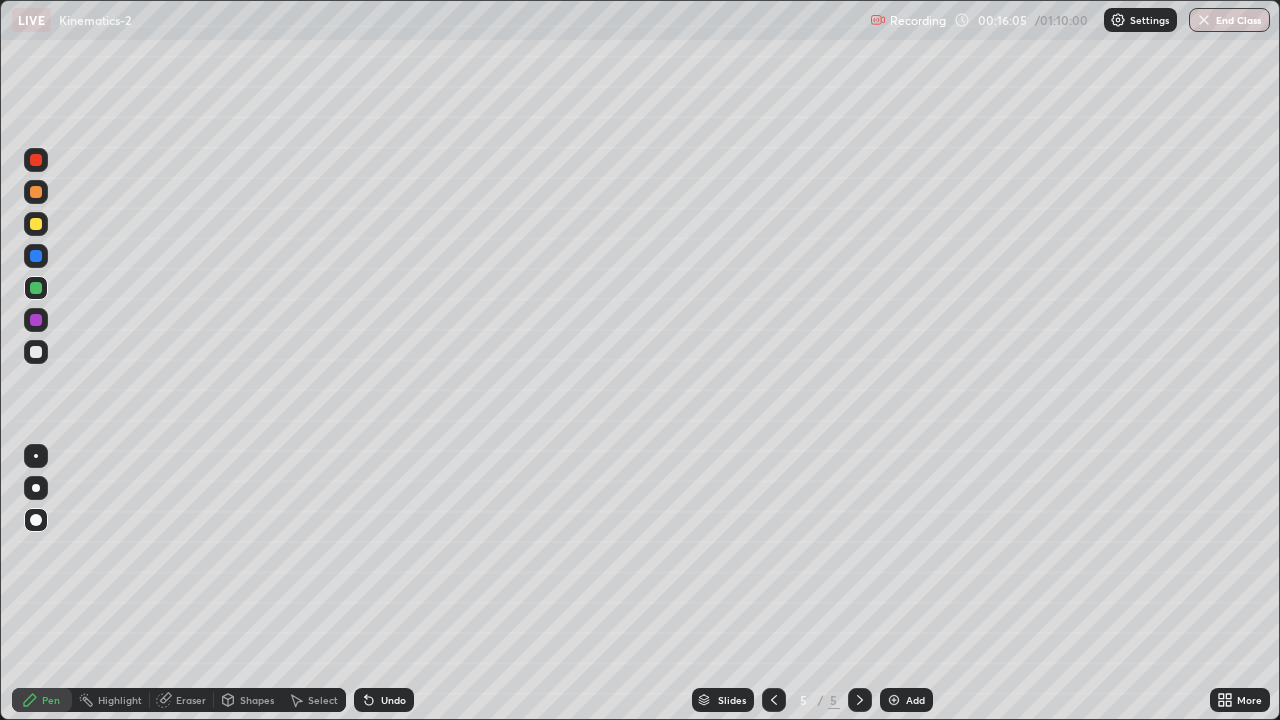 click at bounding box center (36, 224) 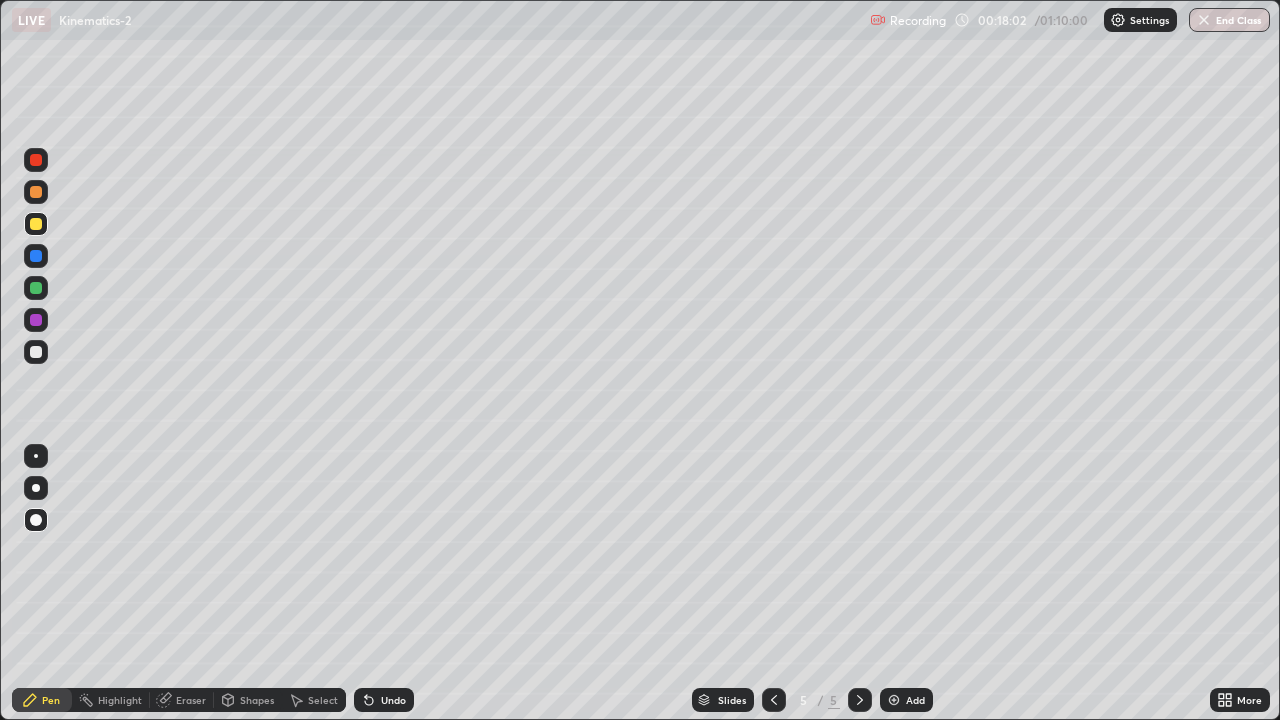 click on "Add" at bounding box center (915, 700) 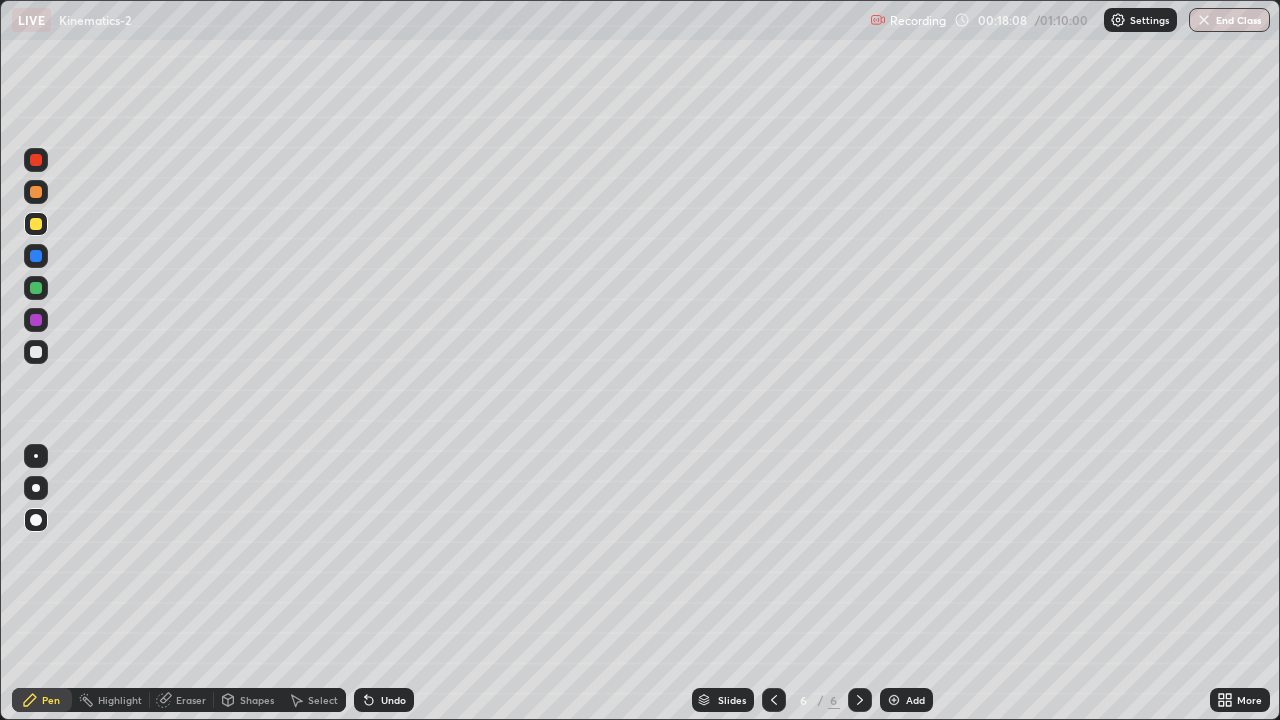 click at bounding box center (36, 192) 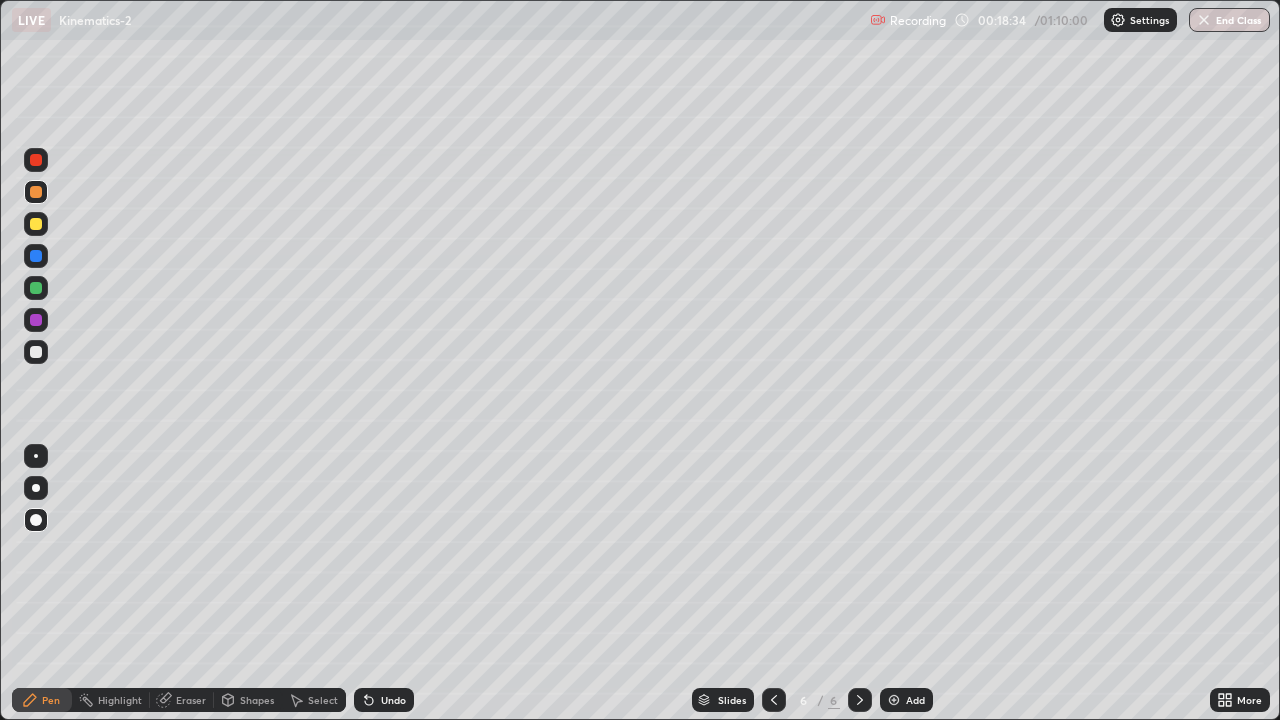 click at bounding box center (36, 352) 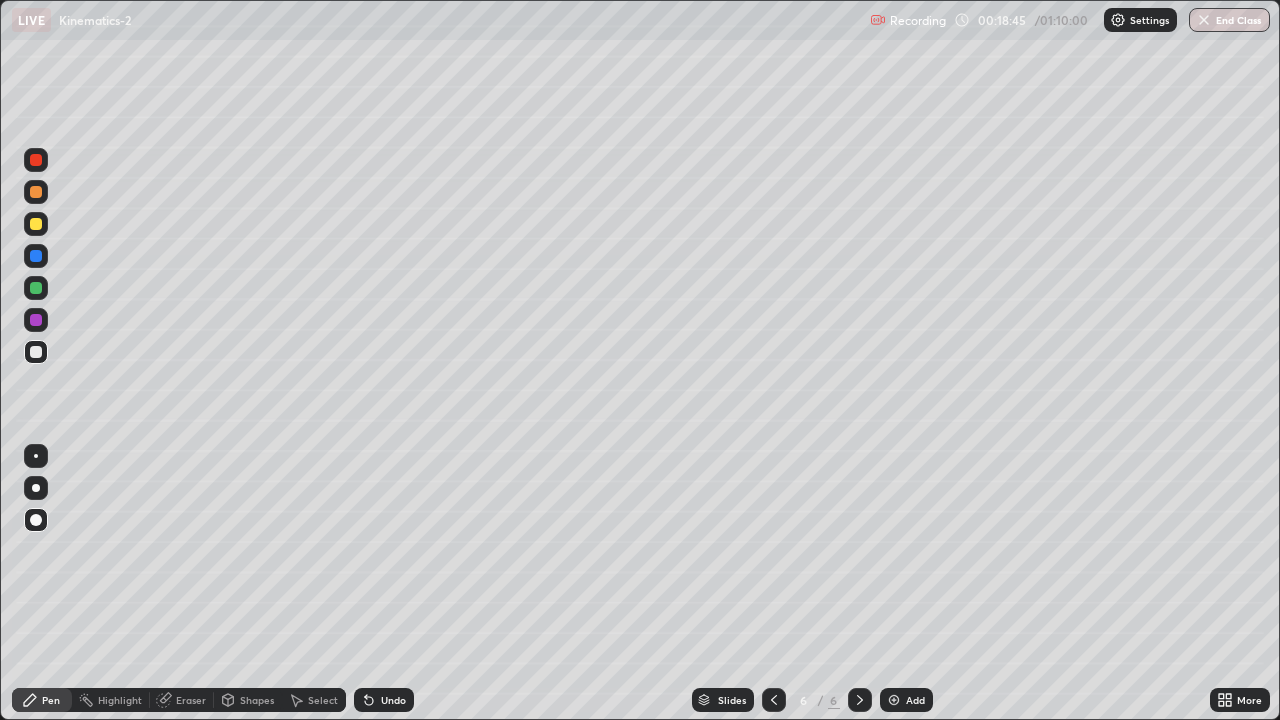 click at bounding box center [36, 224] 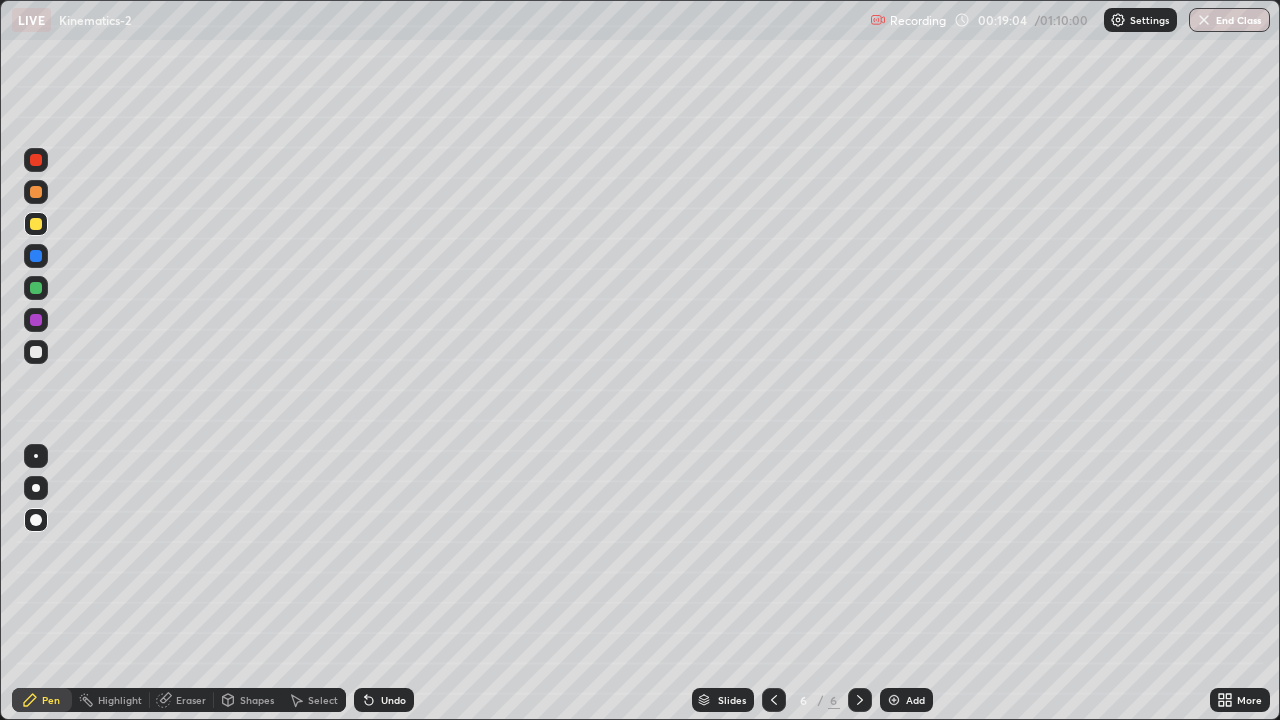 click at bounding box center (36, 192) 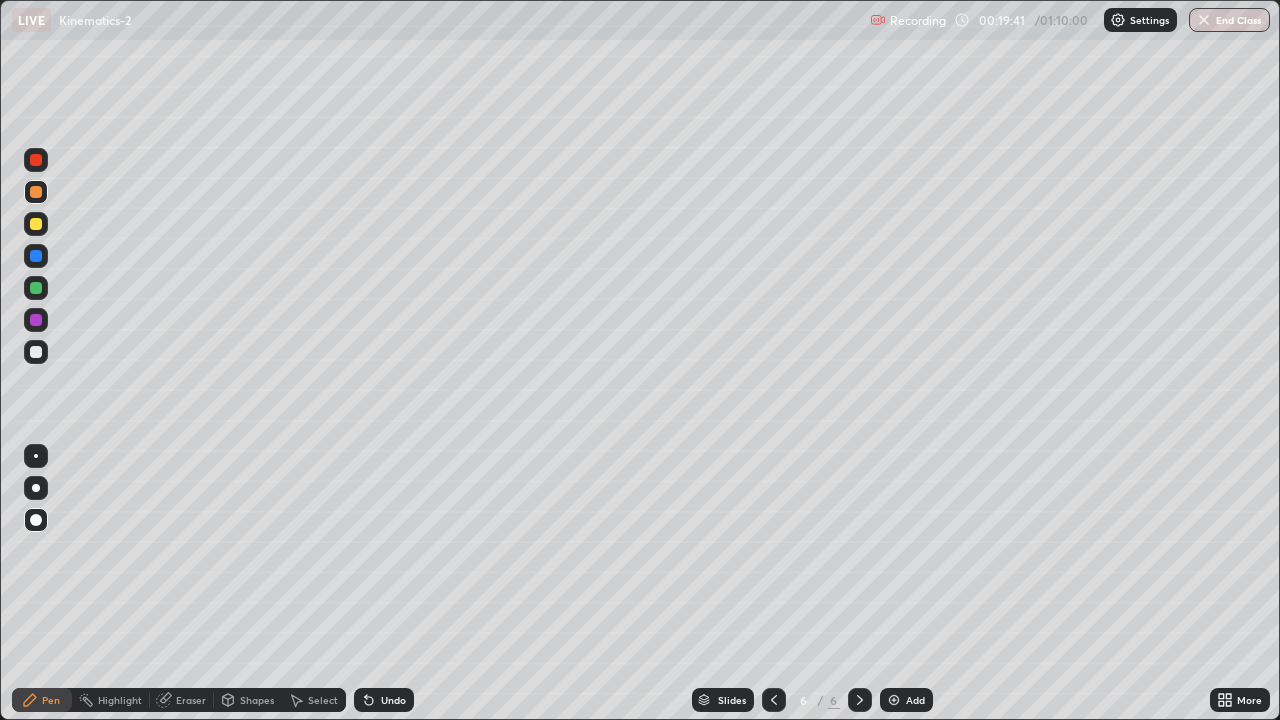 click 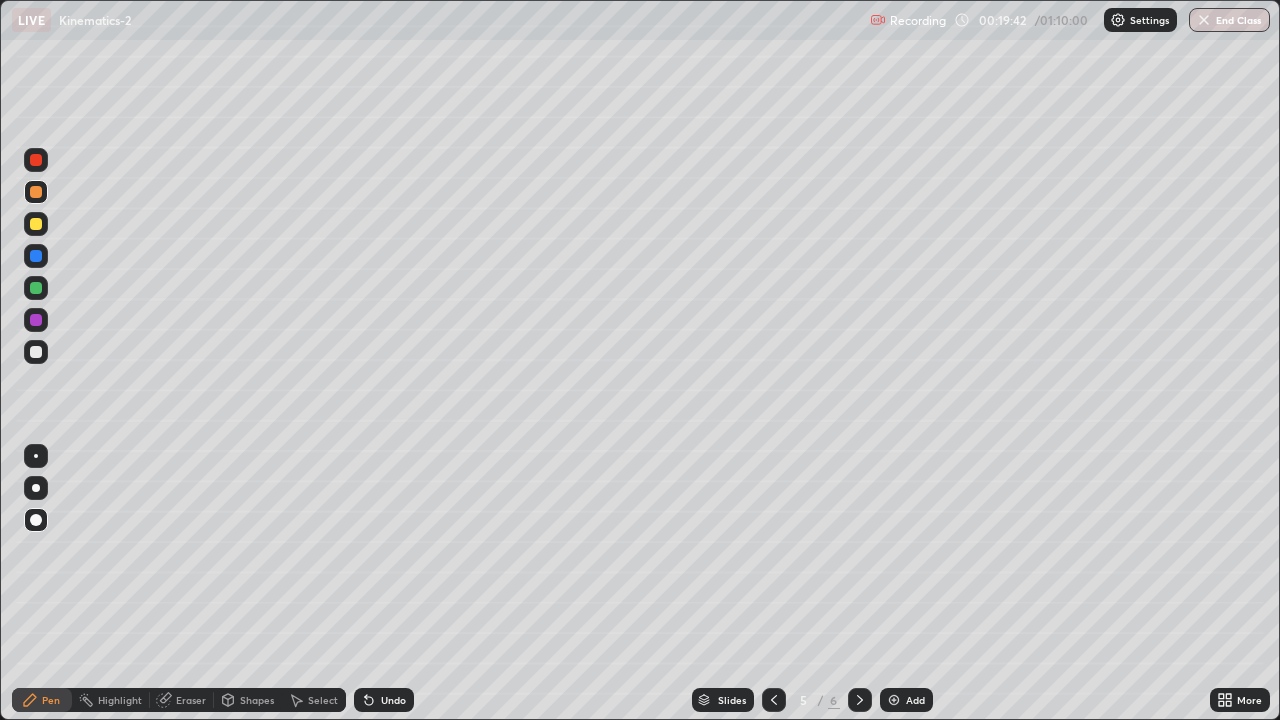 click 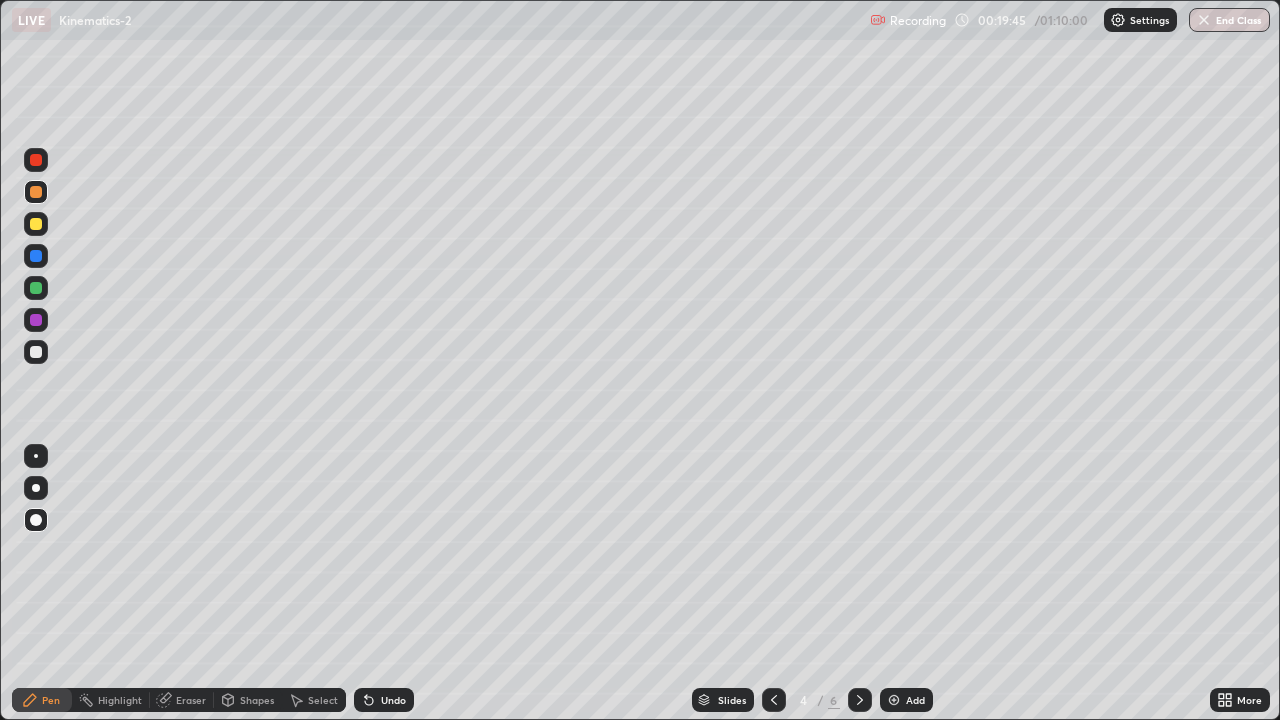 click 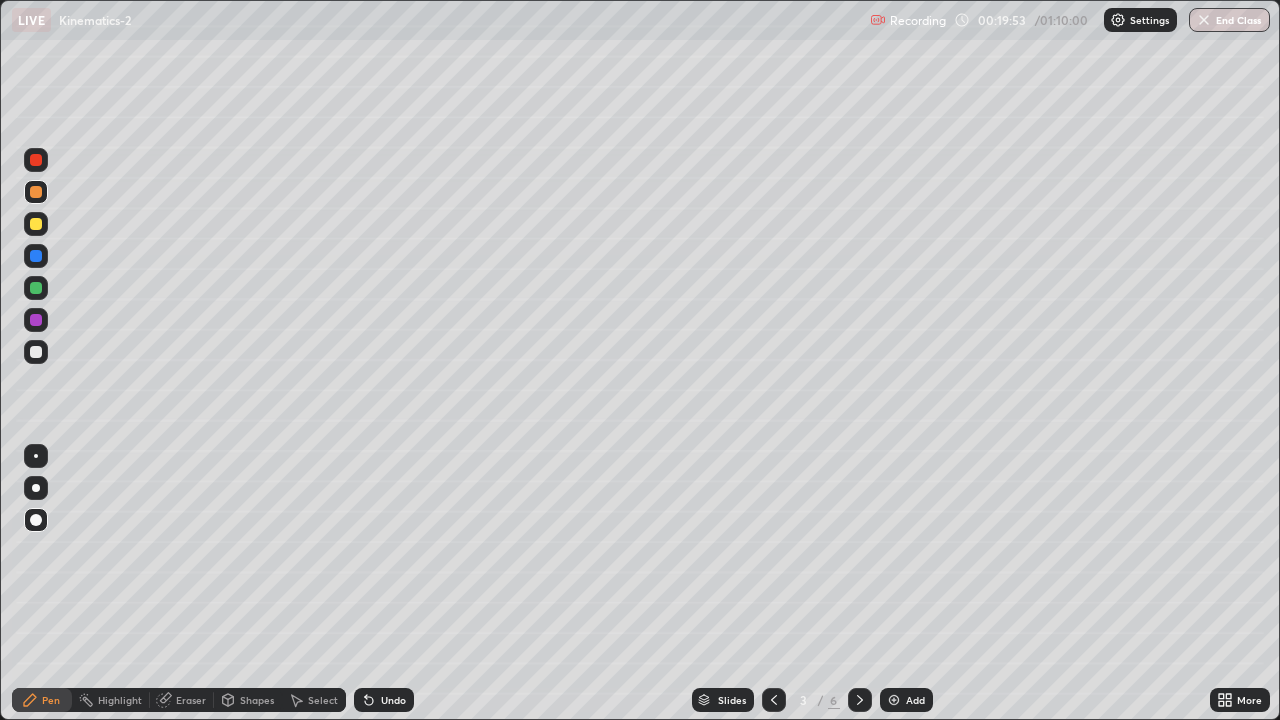click 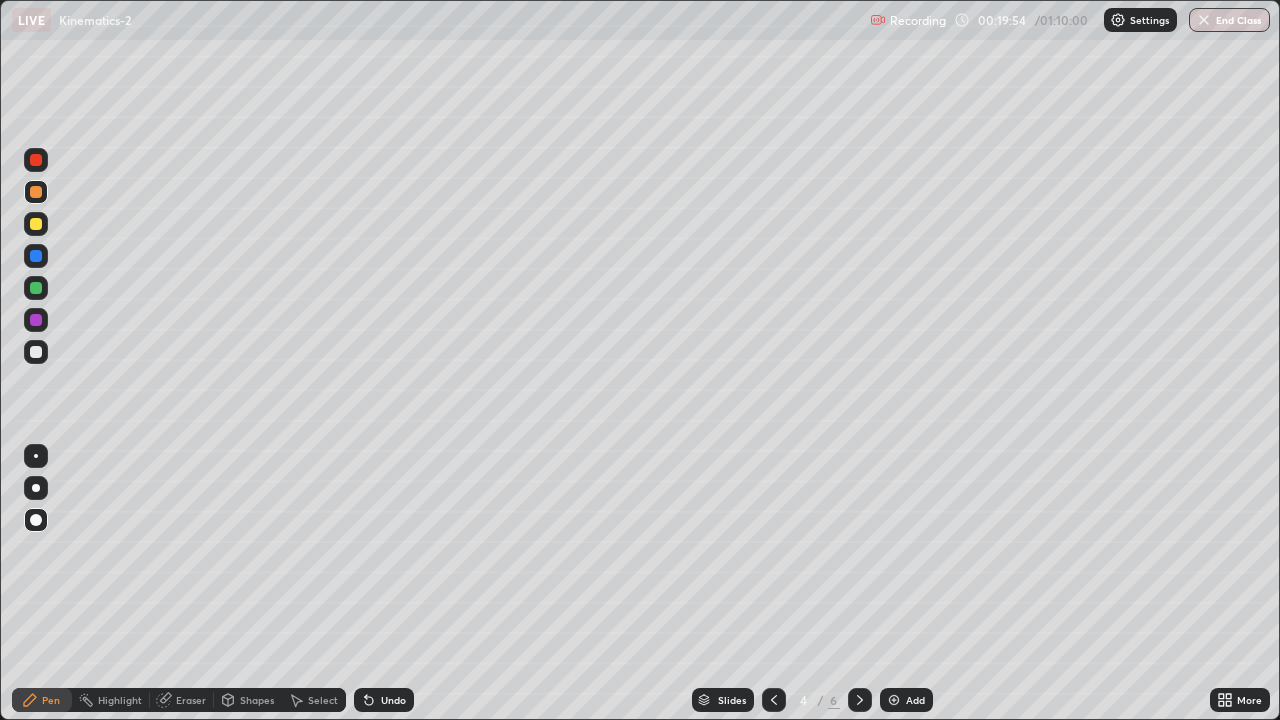 click 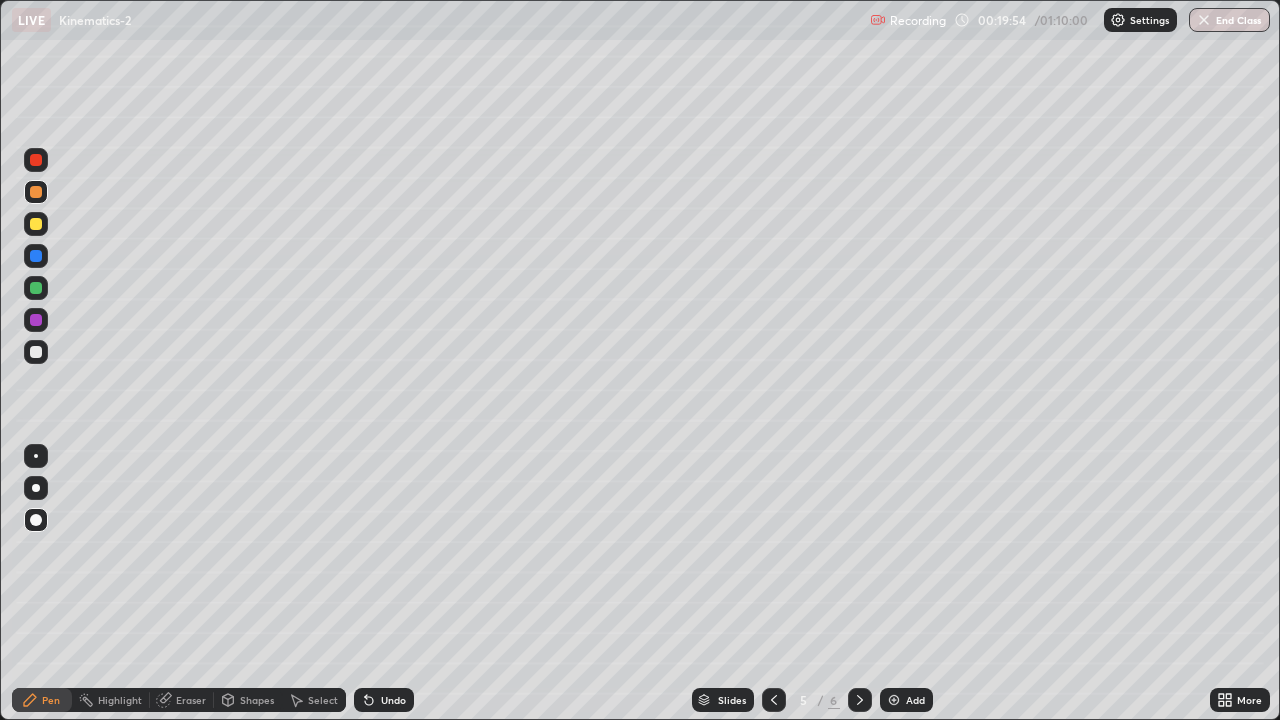 click 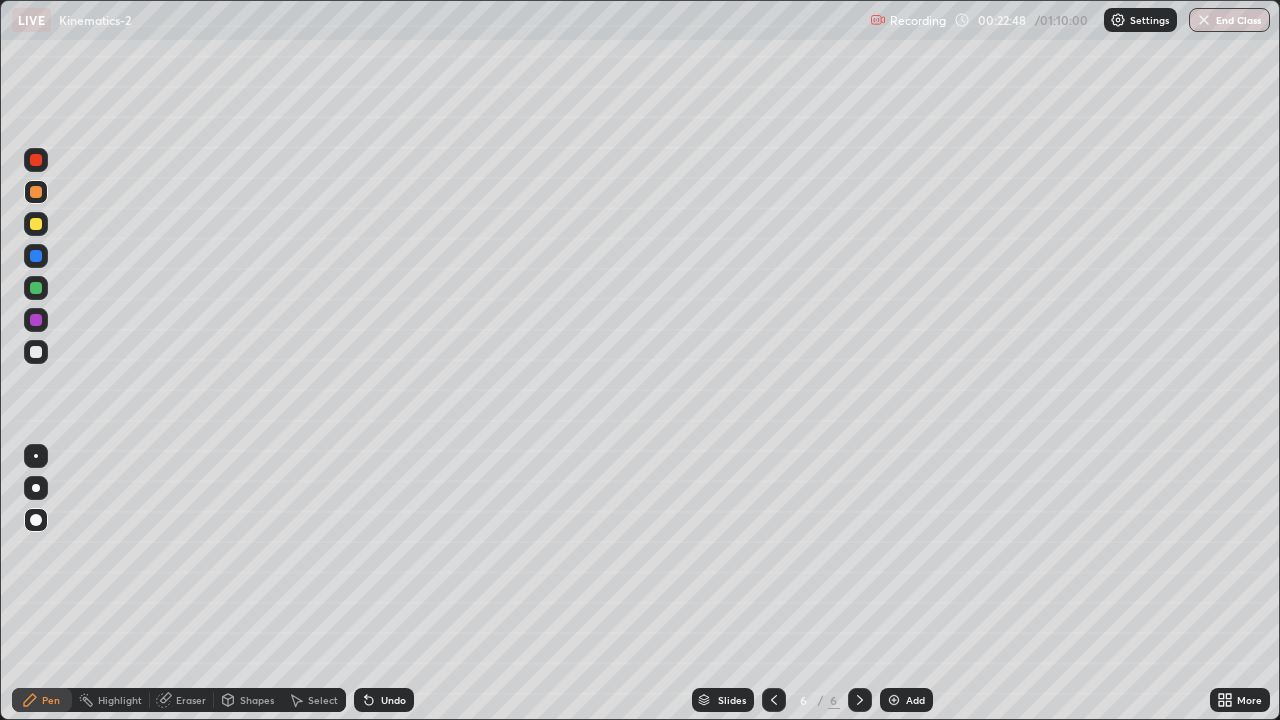 click on "Add" at bounding box center (906, 700) 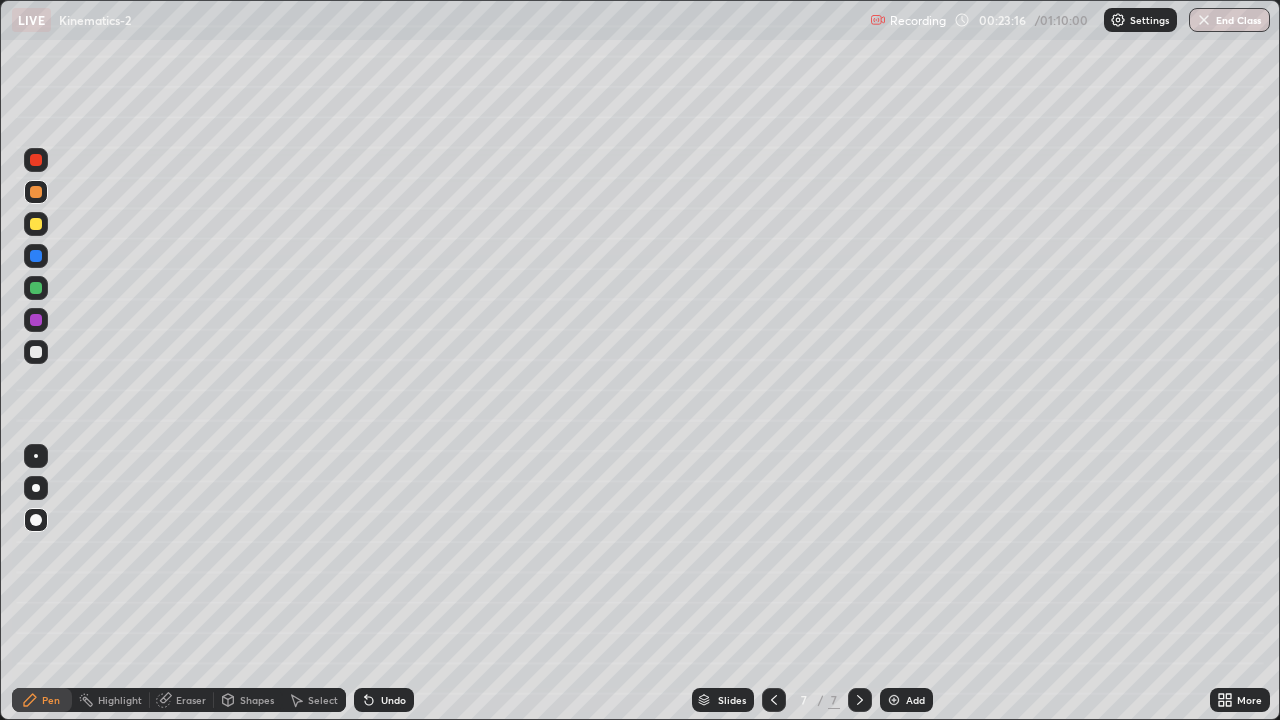click at bounding box center (36, 288) 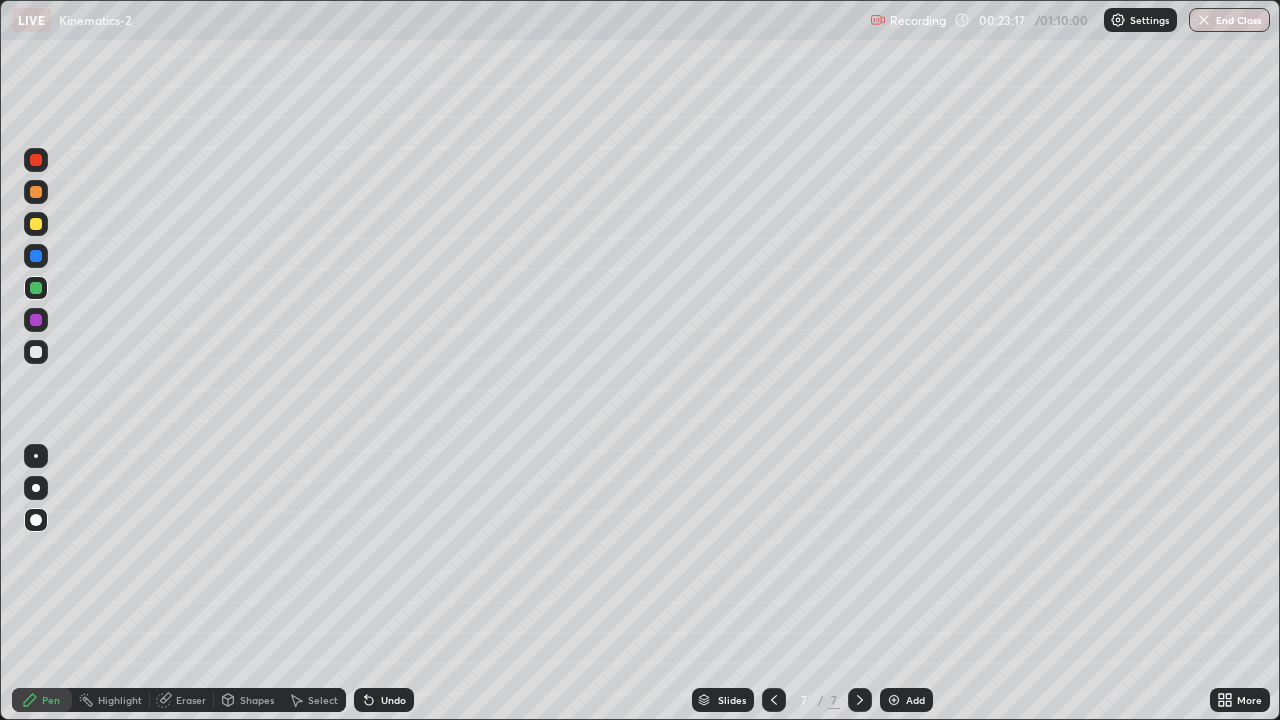 click on "Shapes" at bounding box center (248, 700) 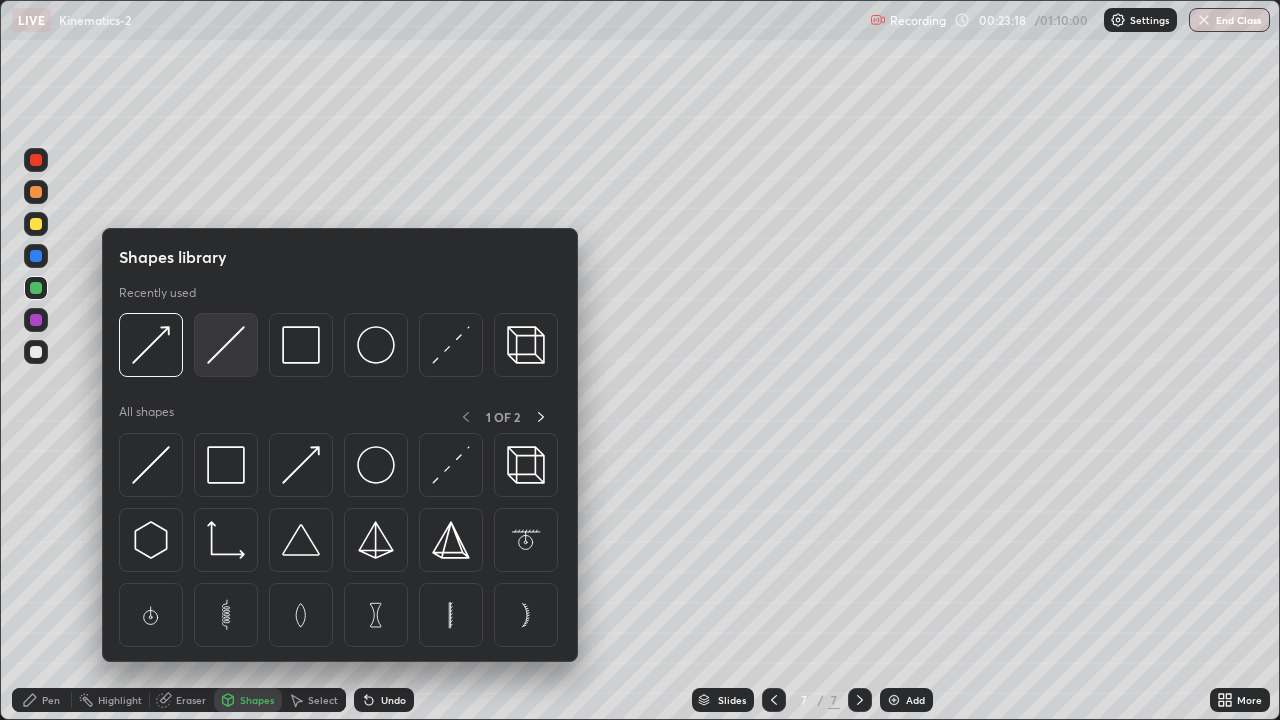 click at bounding box center [226, 345] 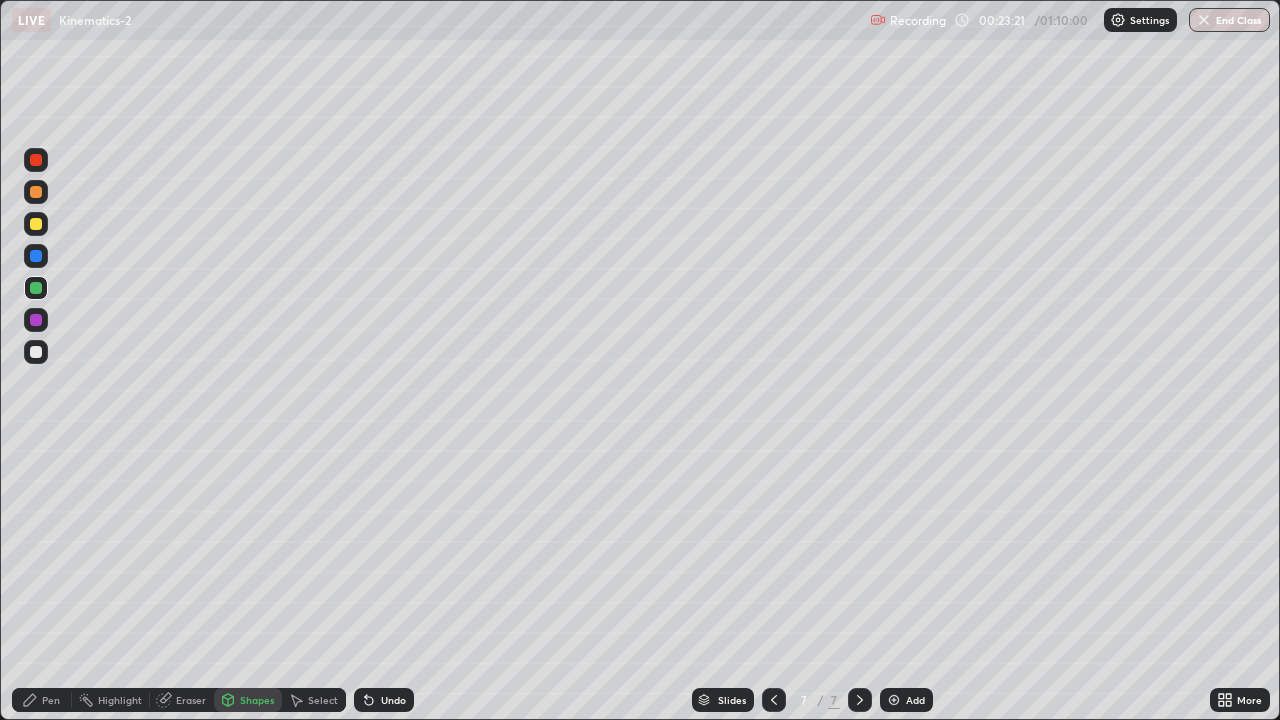 click on "Pen" at bounding box center (42, 700) 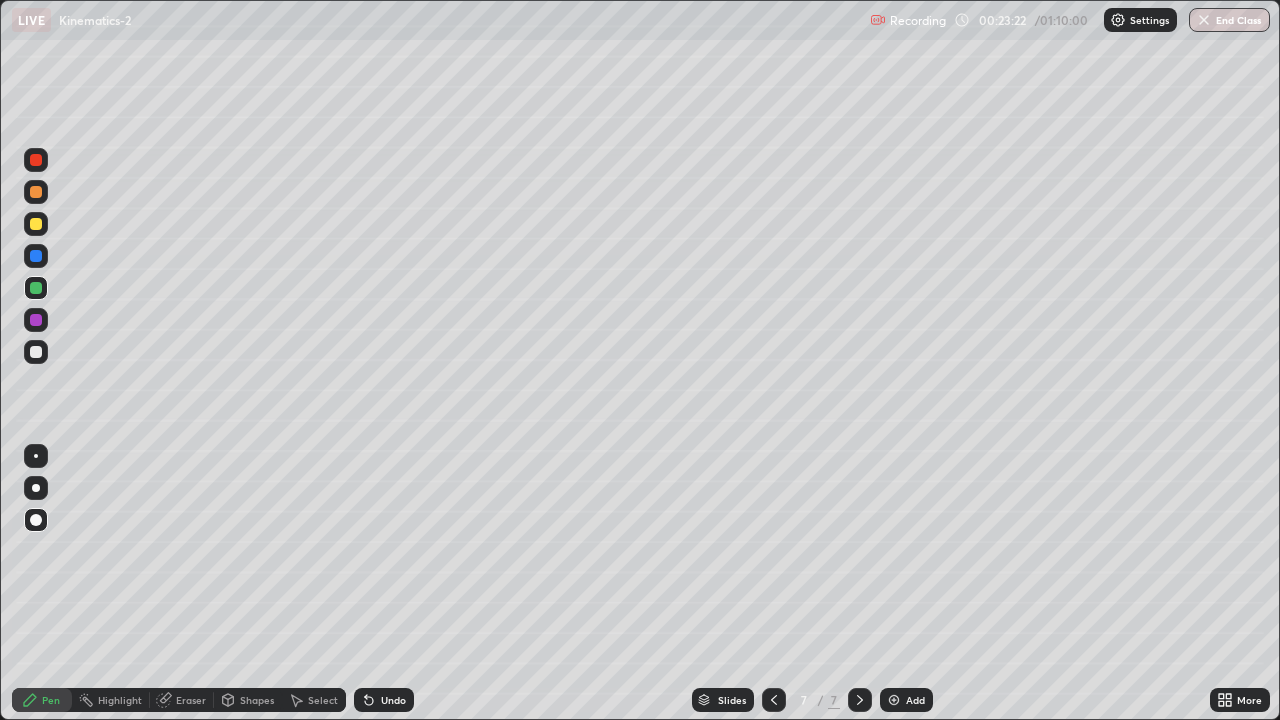 click at bounding box center (36, 256) 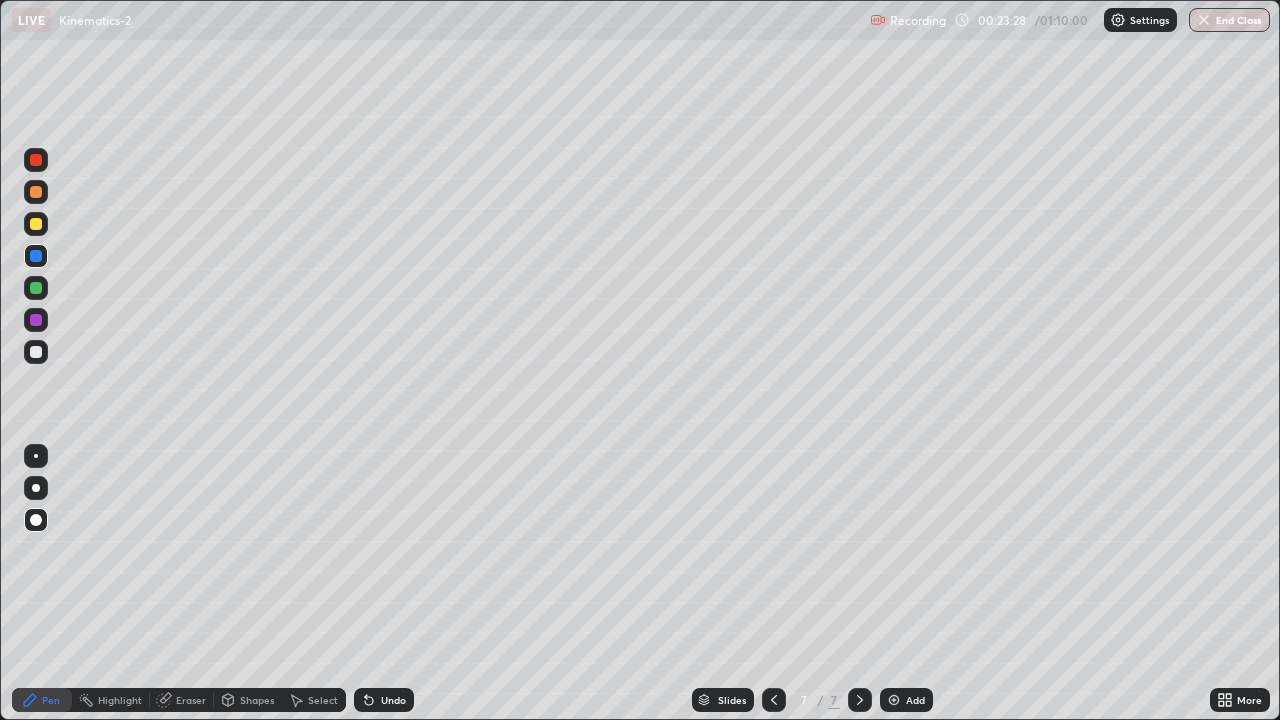 click at bounding box center (36, 352) 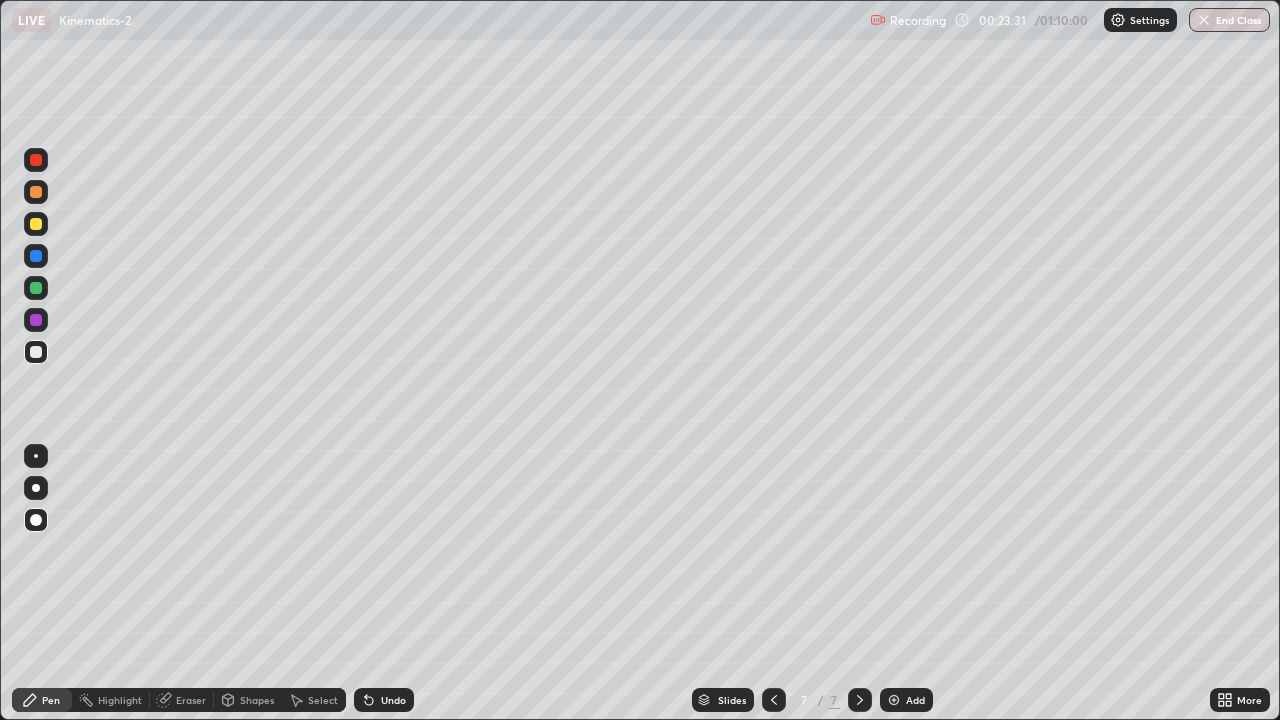 click on "Shapes" at bounding box center (257, 700) 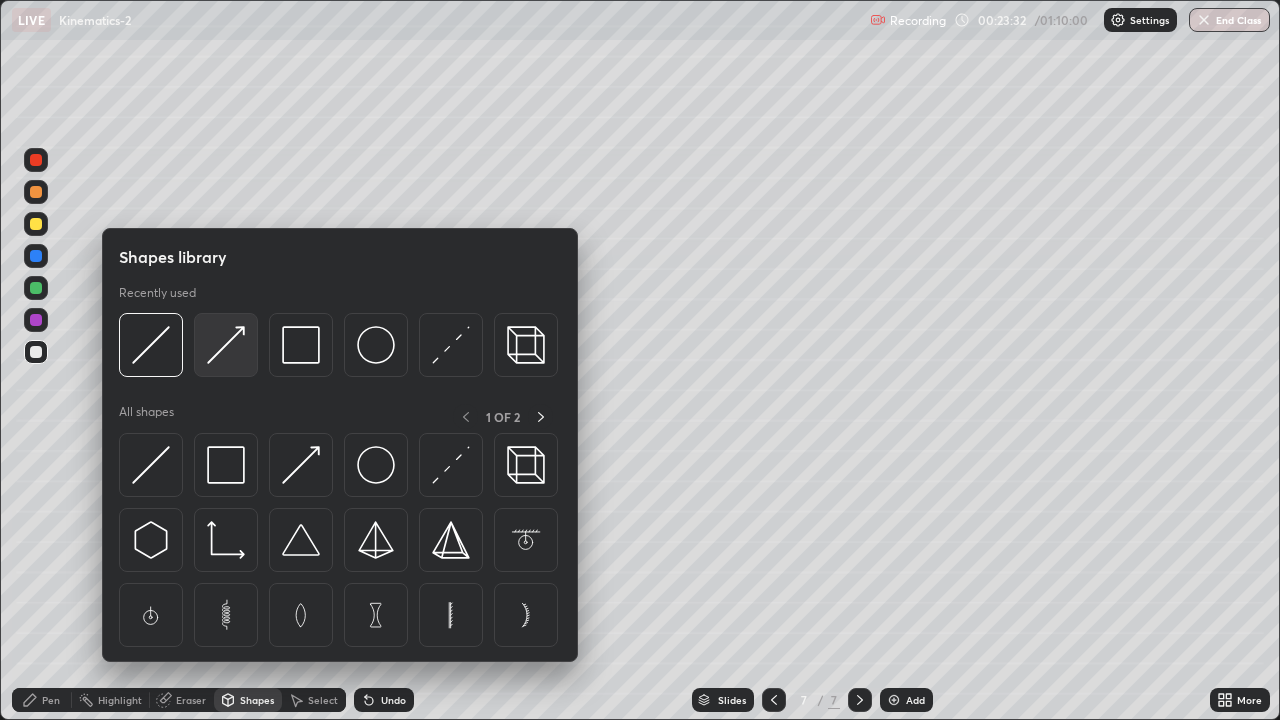 click at bounding box center (226, 345) 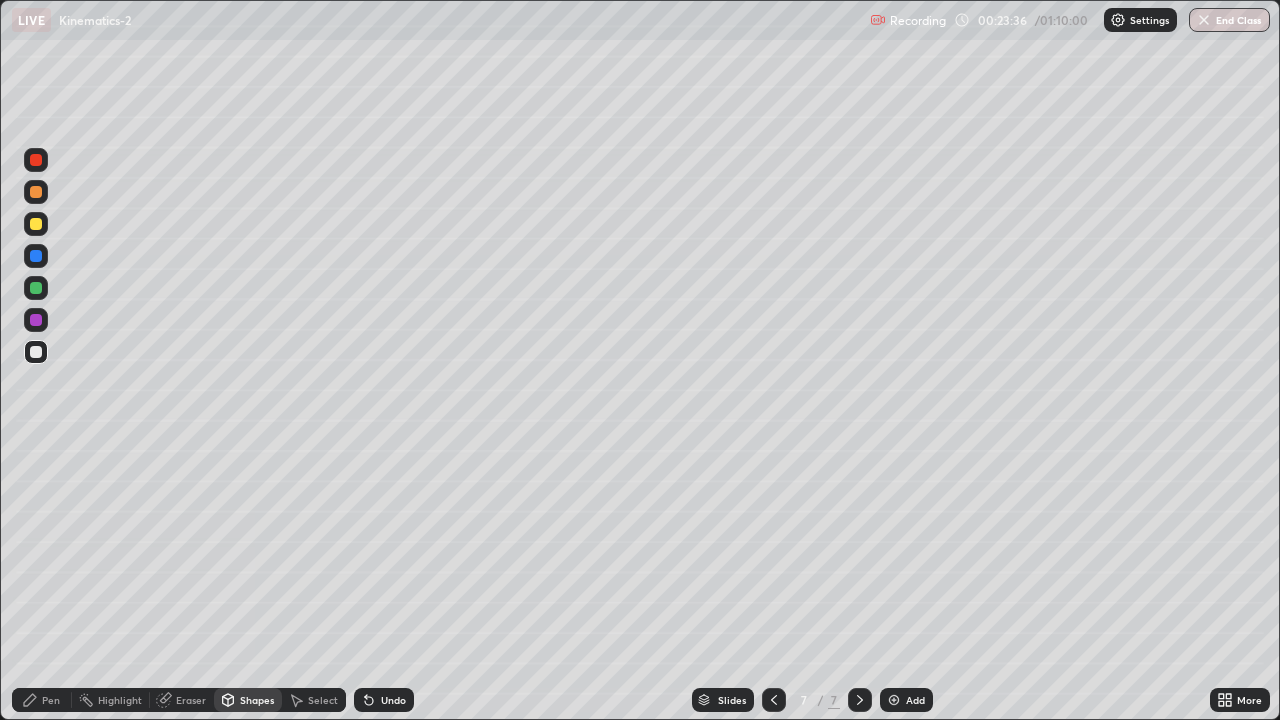 click on "Pen" at bounding box center [42, 700] 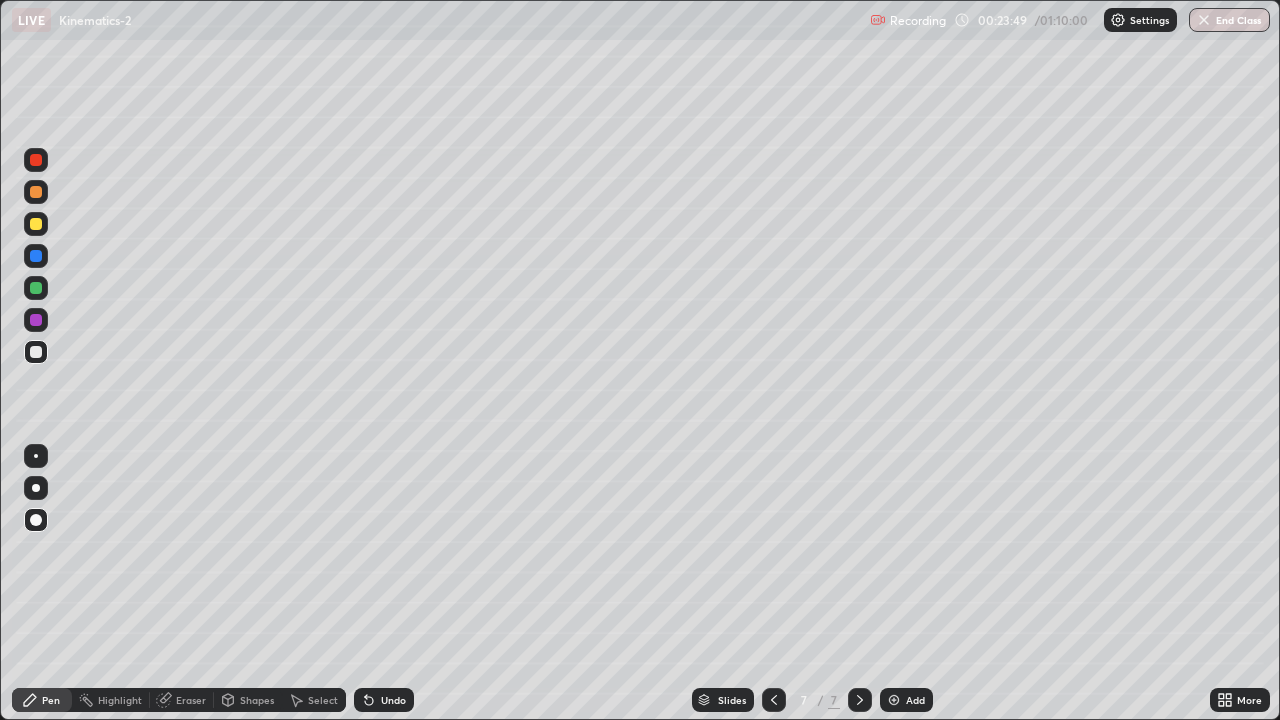 click on "Undo" at bounding box center [393, 700] 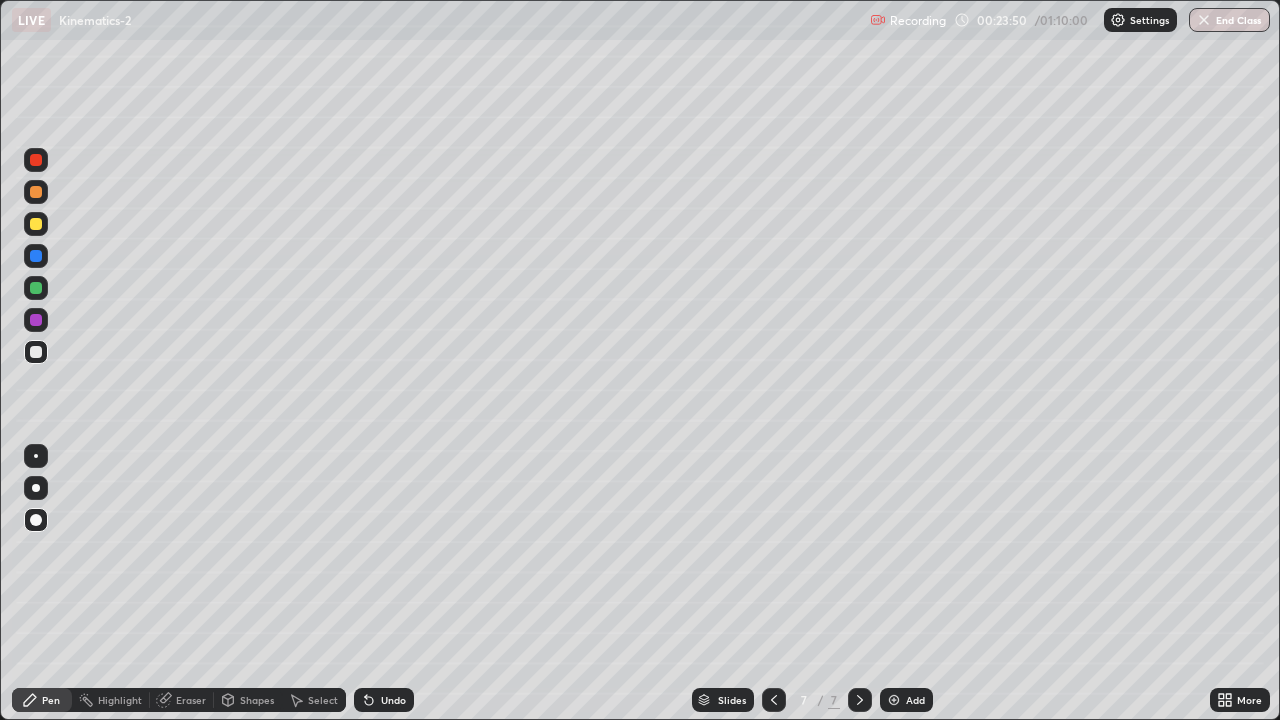 click on "Undo" at bounding box center (393, 700) 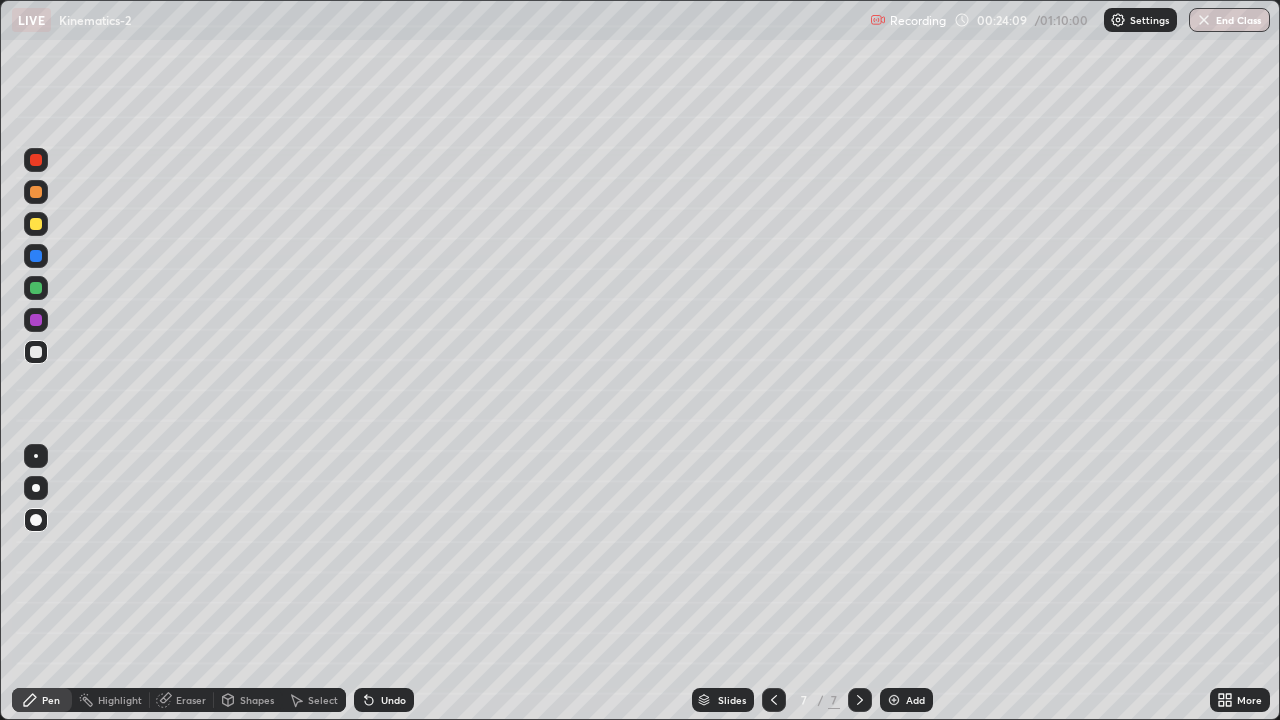 click at bounding box center [36, 224] 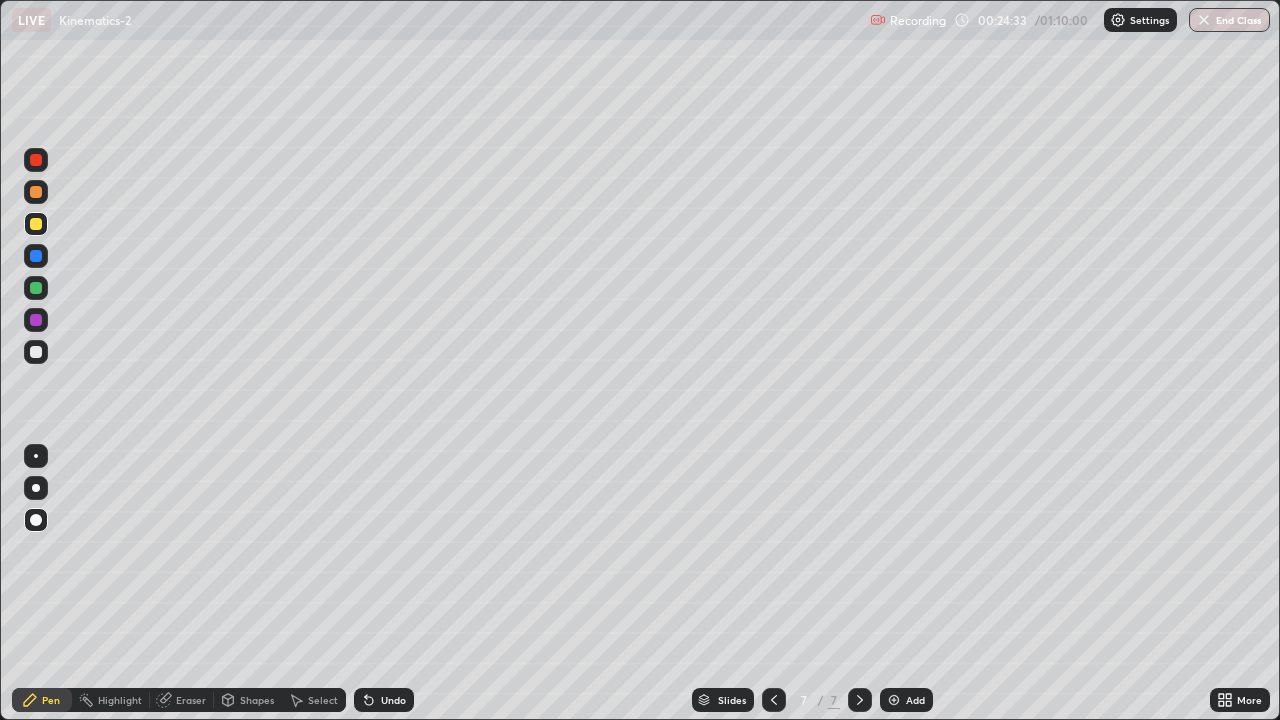 click on "Shapes" at bounding box center (257, 700) 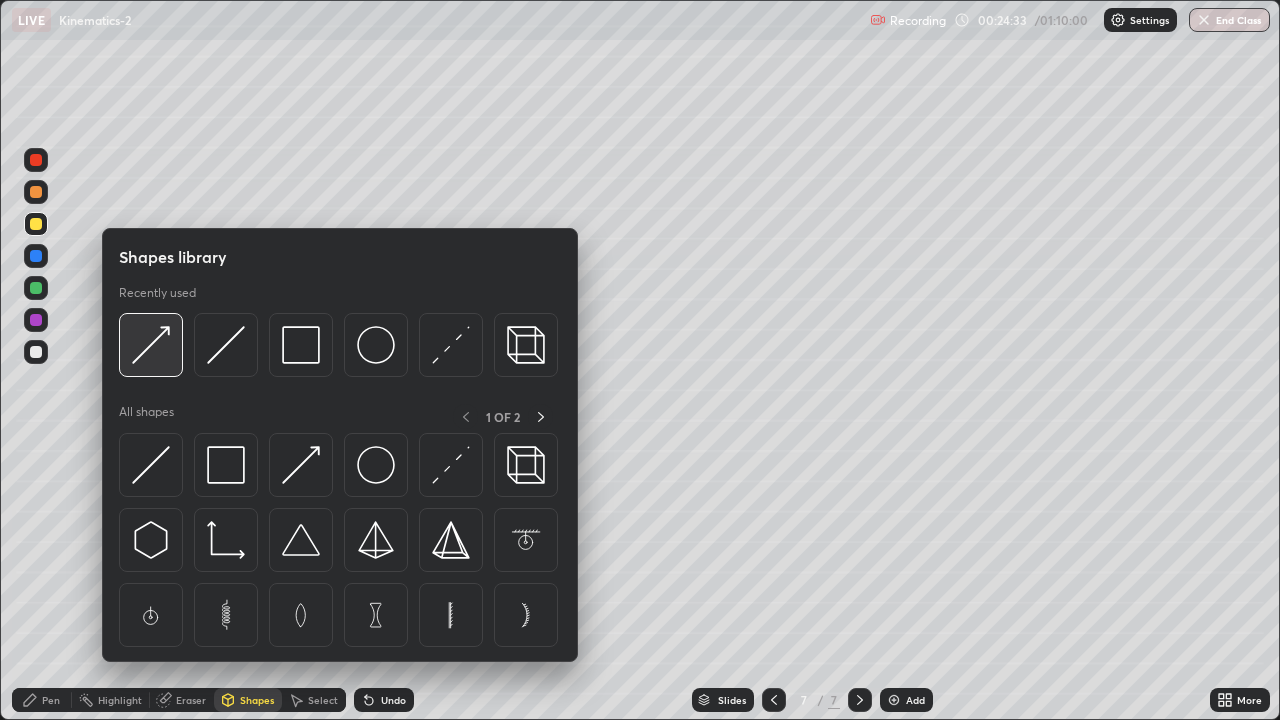 click at bounding box center [151, 345] 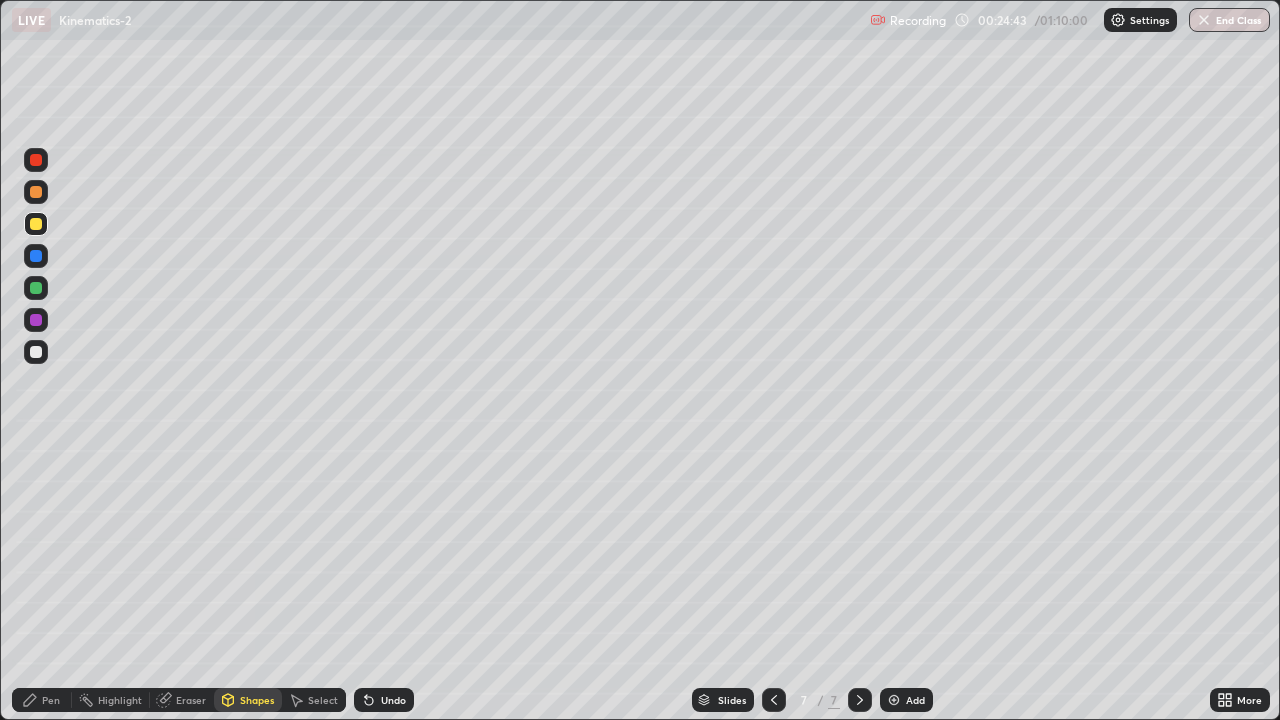 click on "Pen" at bounding box center [42, 700] 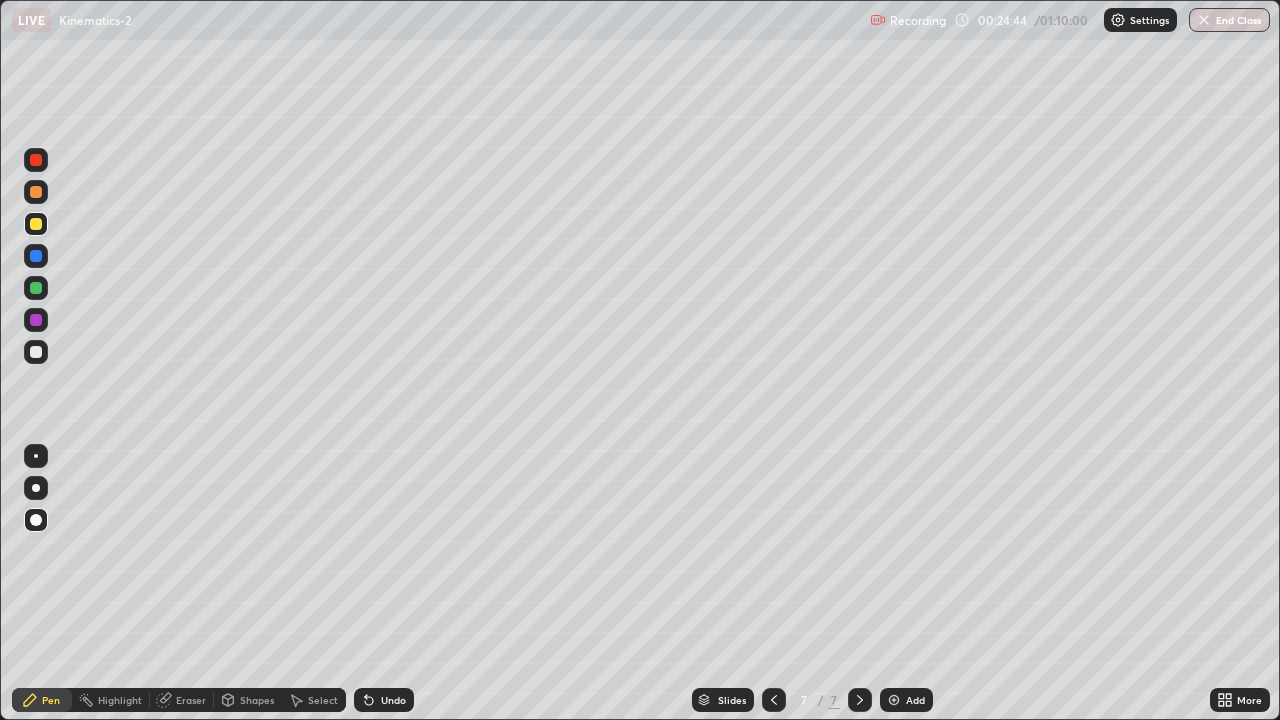 click at bounding box center [36, 192] 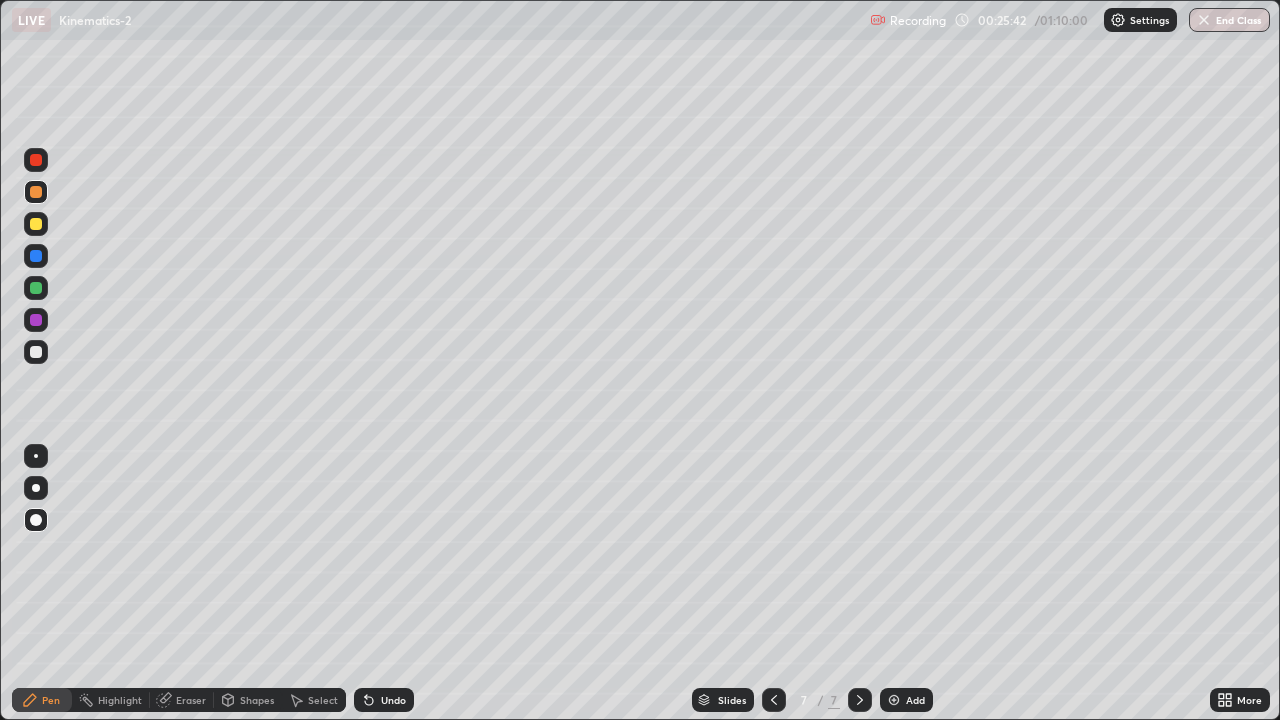 click at bounding box center [36, 288] 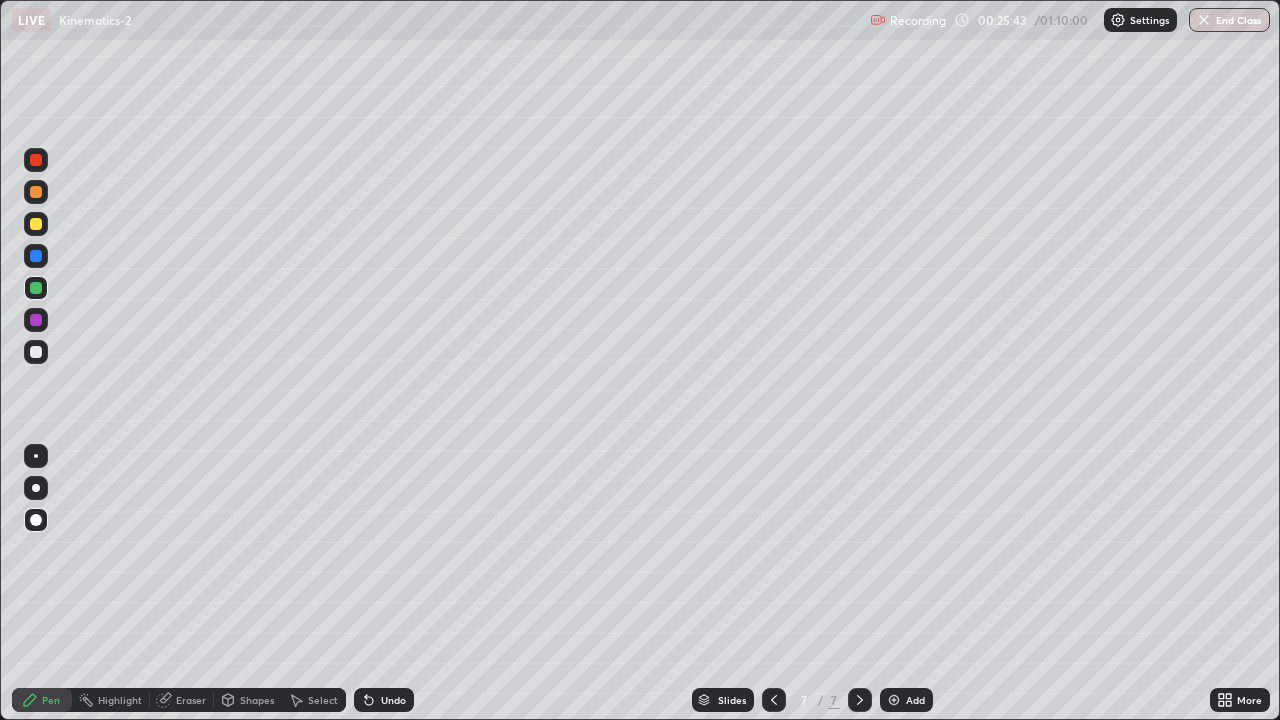 click on "Shapes" at bounding box center (257, 700) 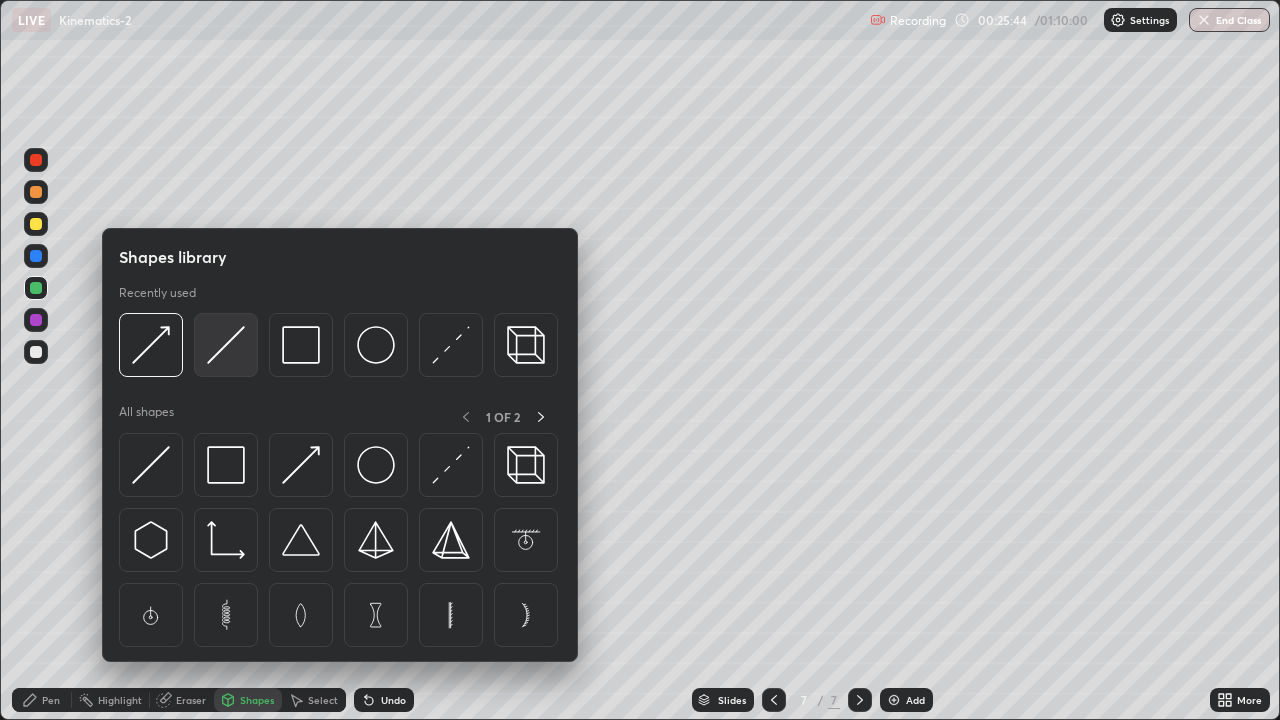 click at bounding box center (226, 345) 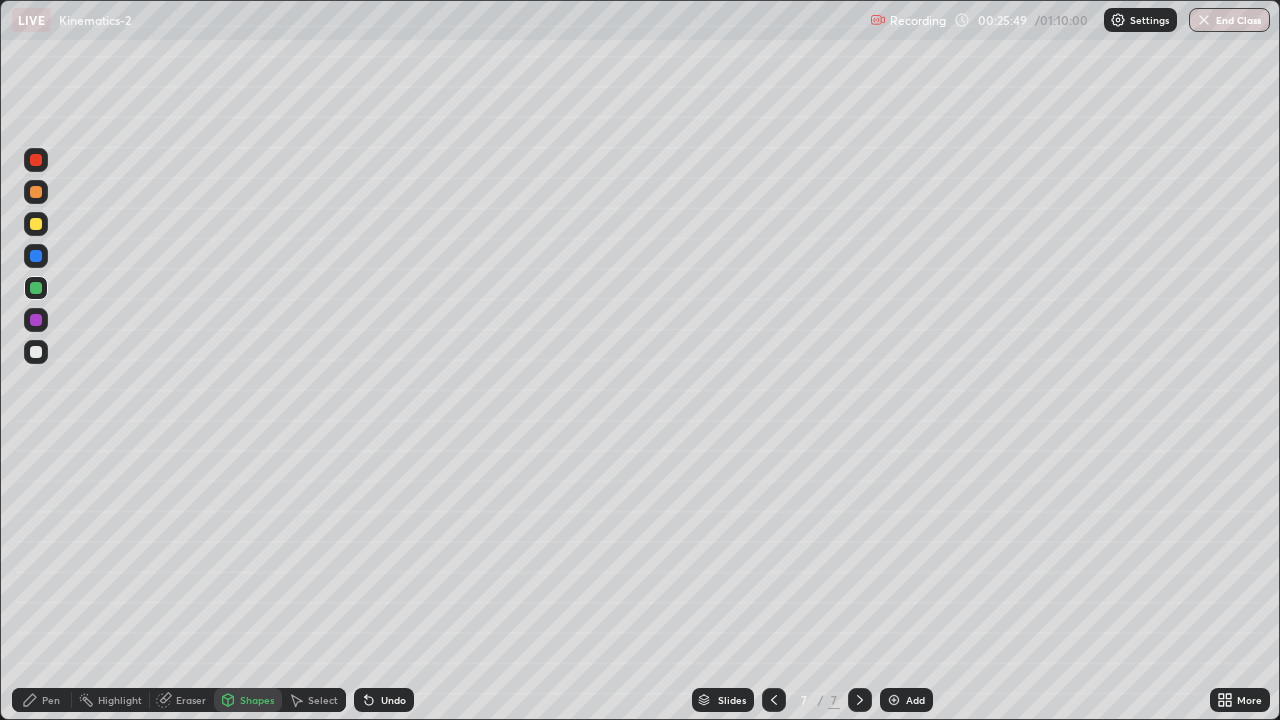 click on "Pen" at bounding box center [42, 700] 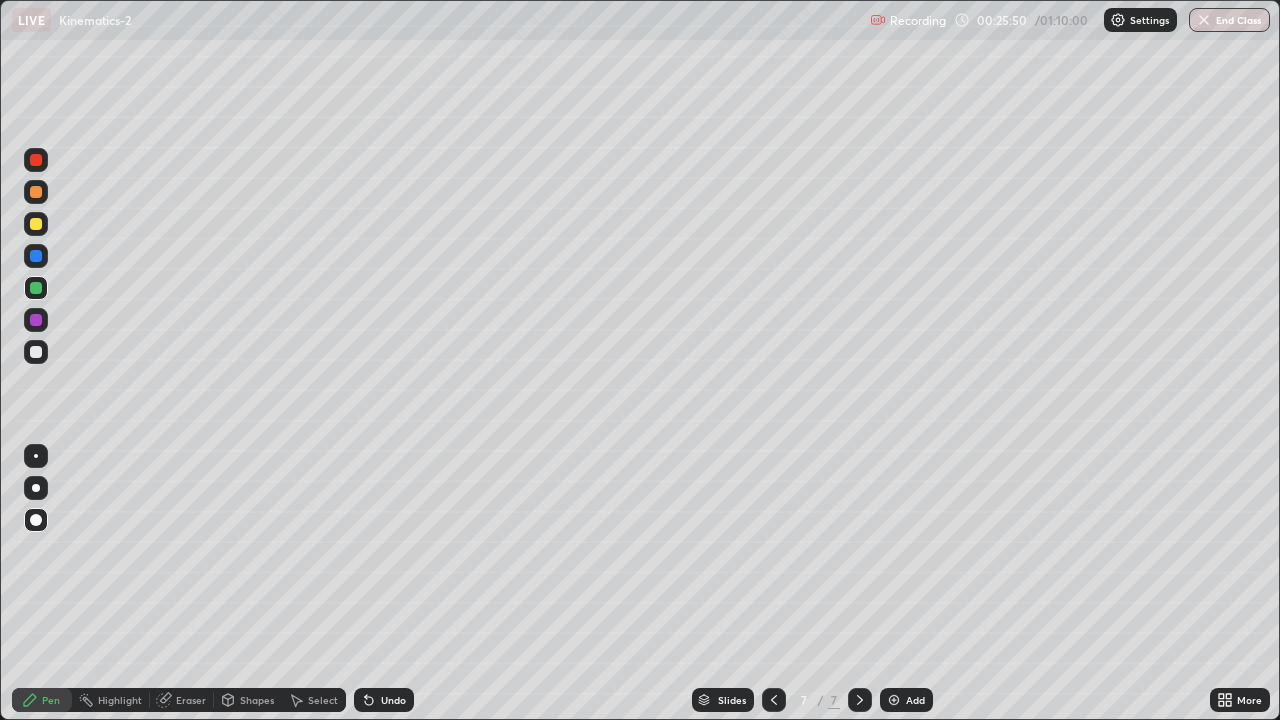 click at bounding box center [36, 256] 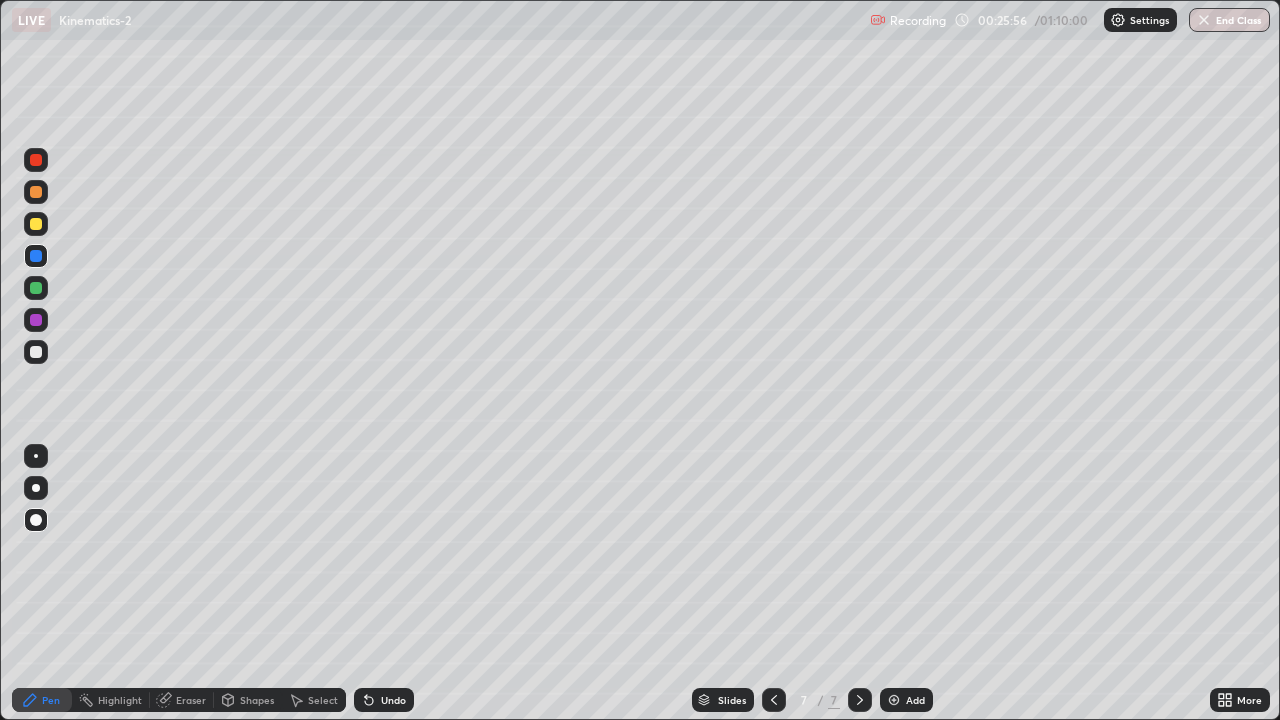 click at bounding box center (36, 352) 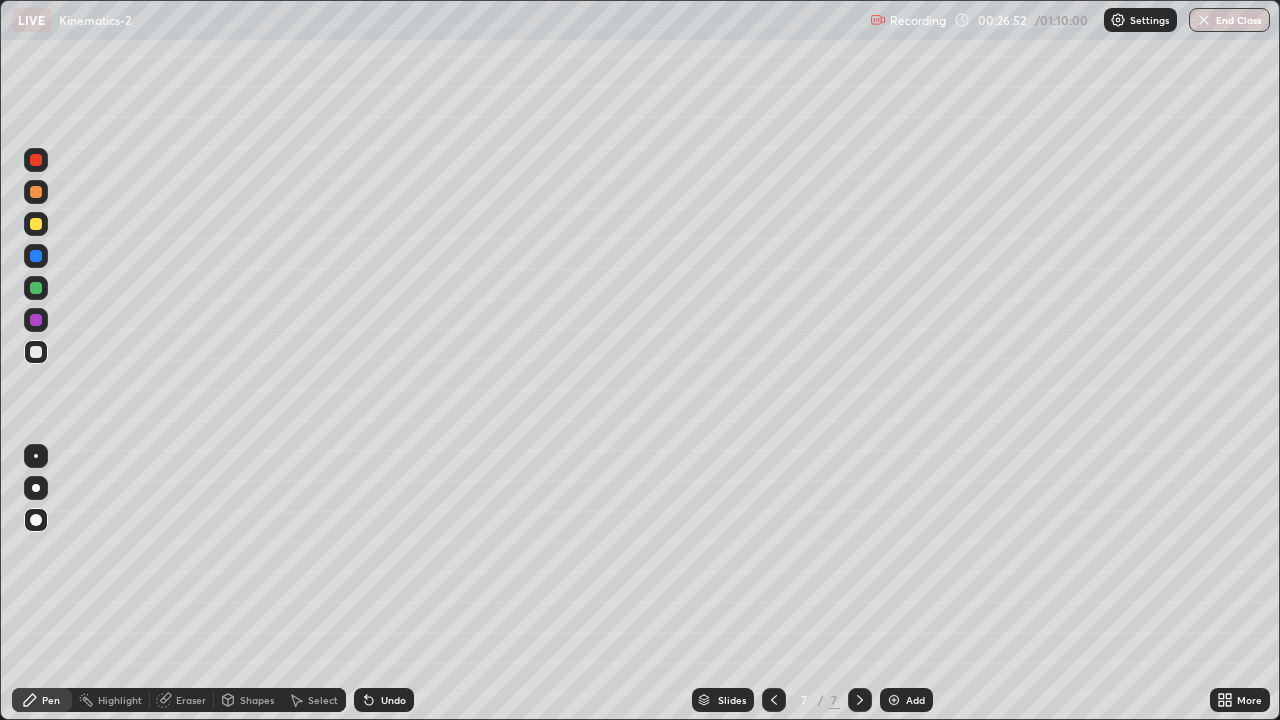 click on "Undo" at bounding box center [393, 700] 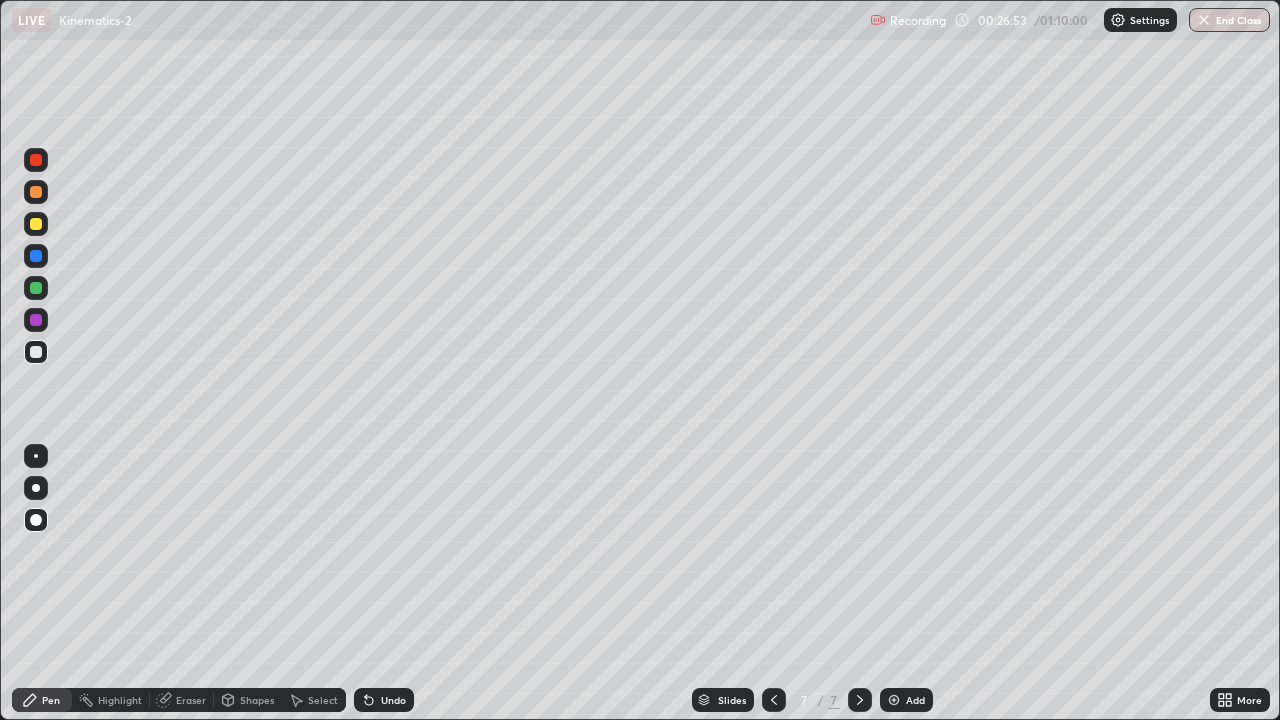 click on "Undo" at bounding box center (393, 700) 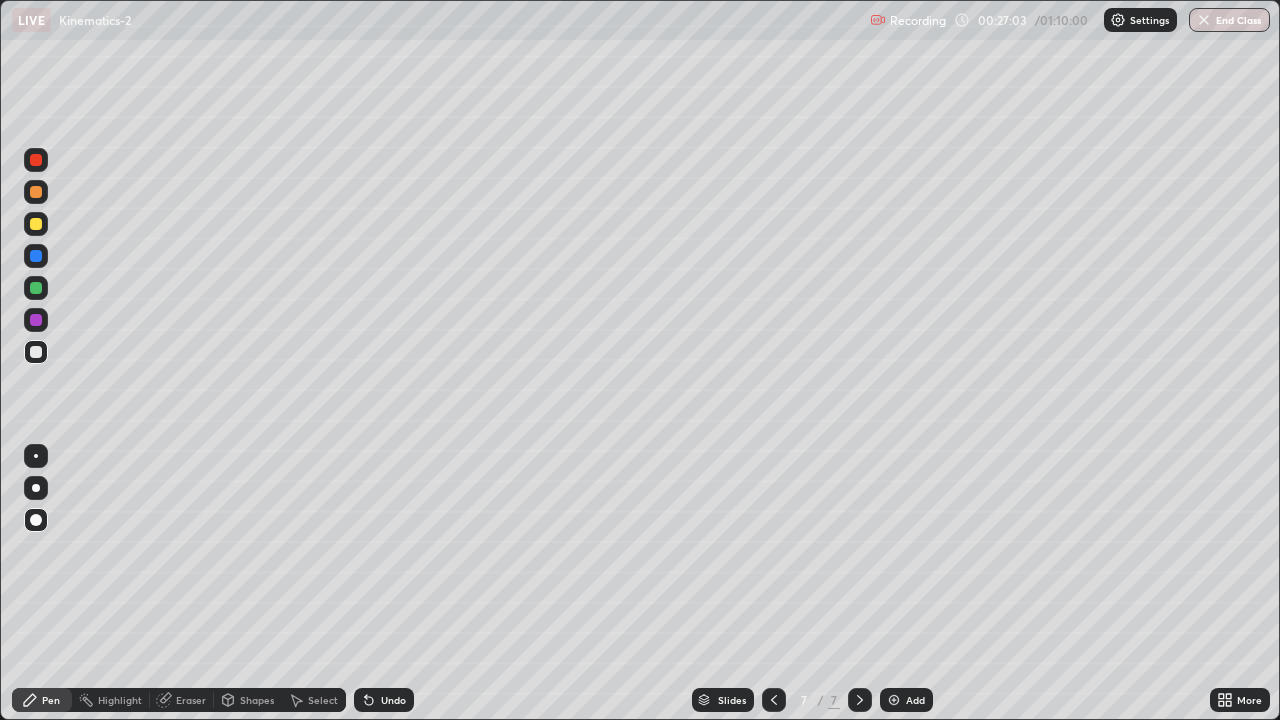 click on "Undo" at bounding box center (393, 700) 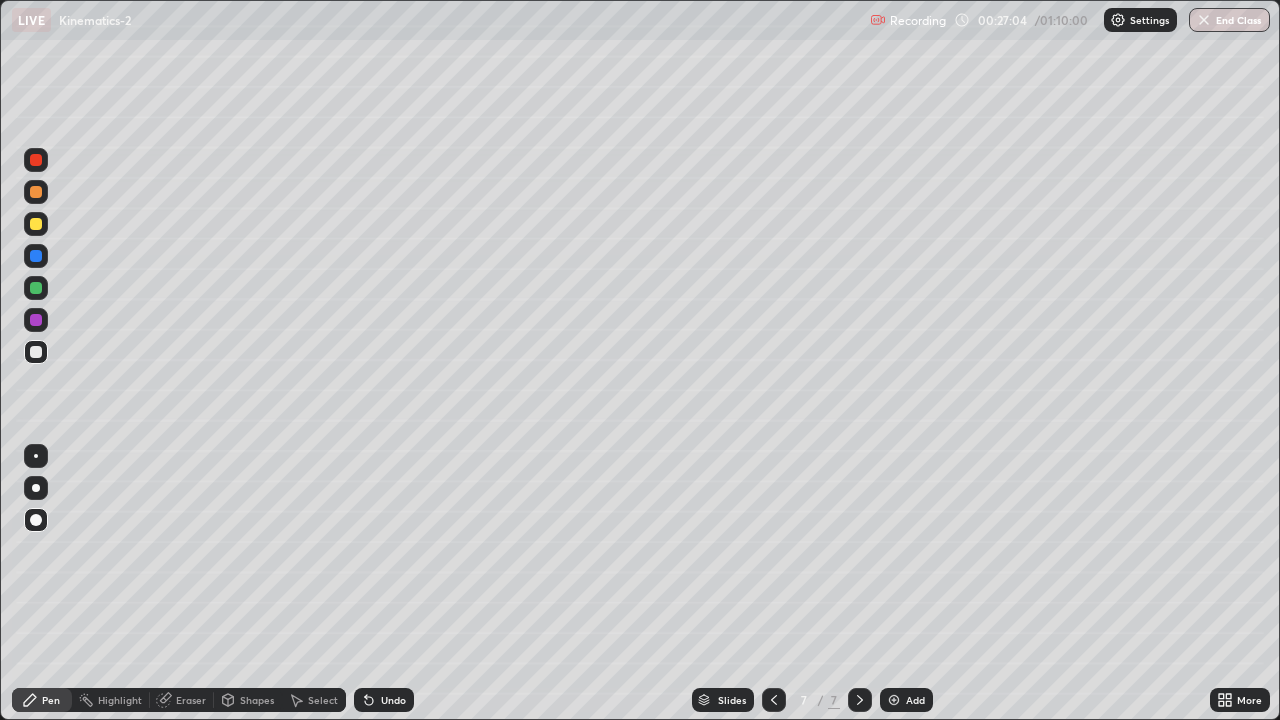 click on "Undo" at bounding box center [393, 700] 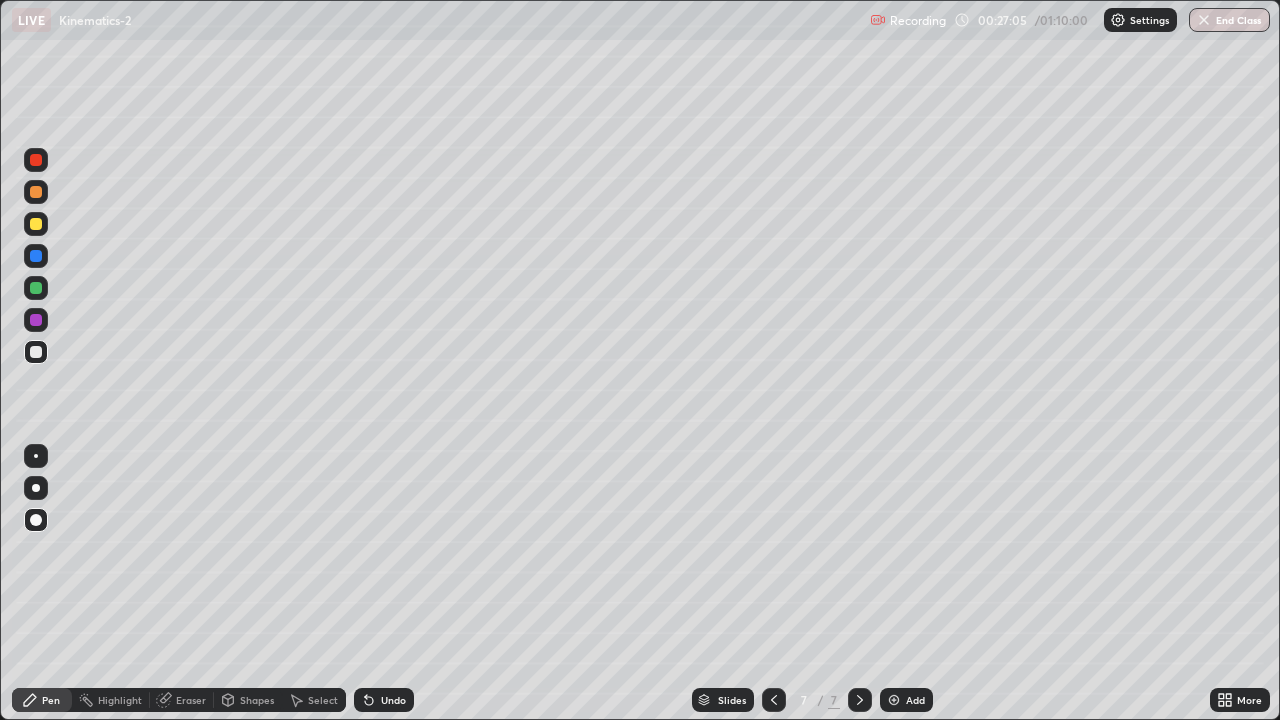 click on "Undo" at bounding box center [393, 700] 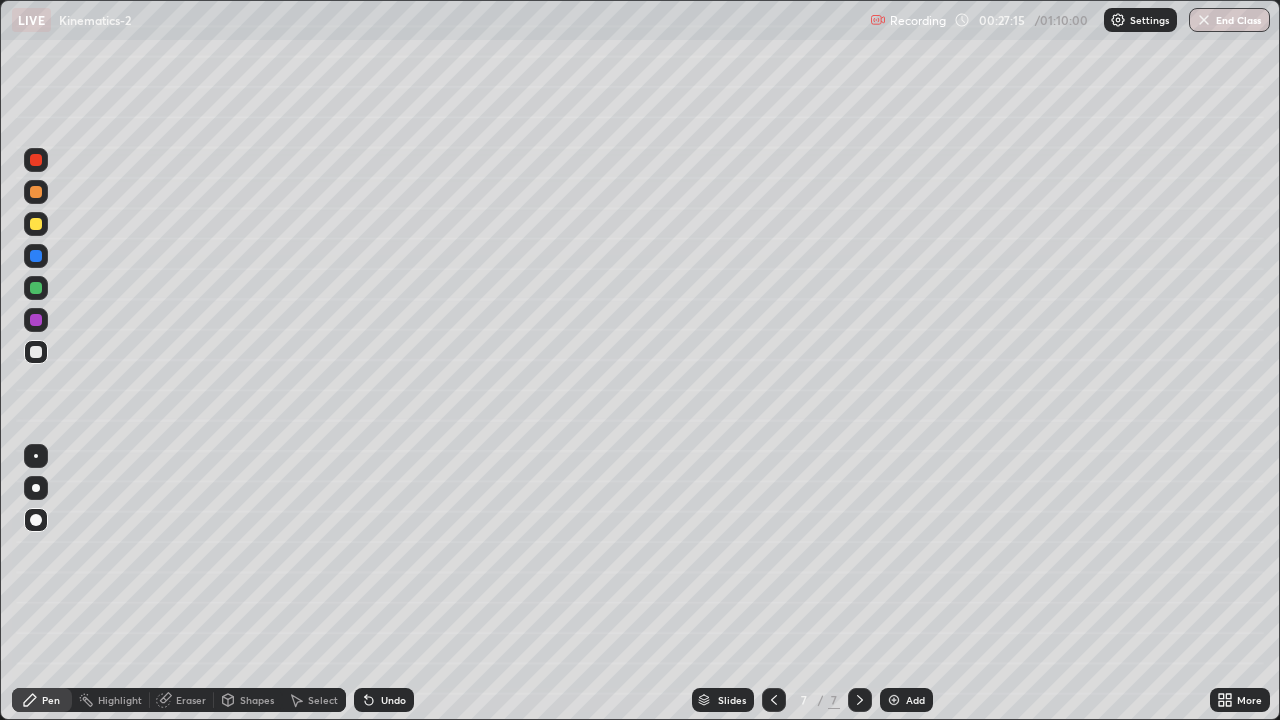 click at bounding box center [36, 320] 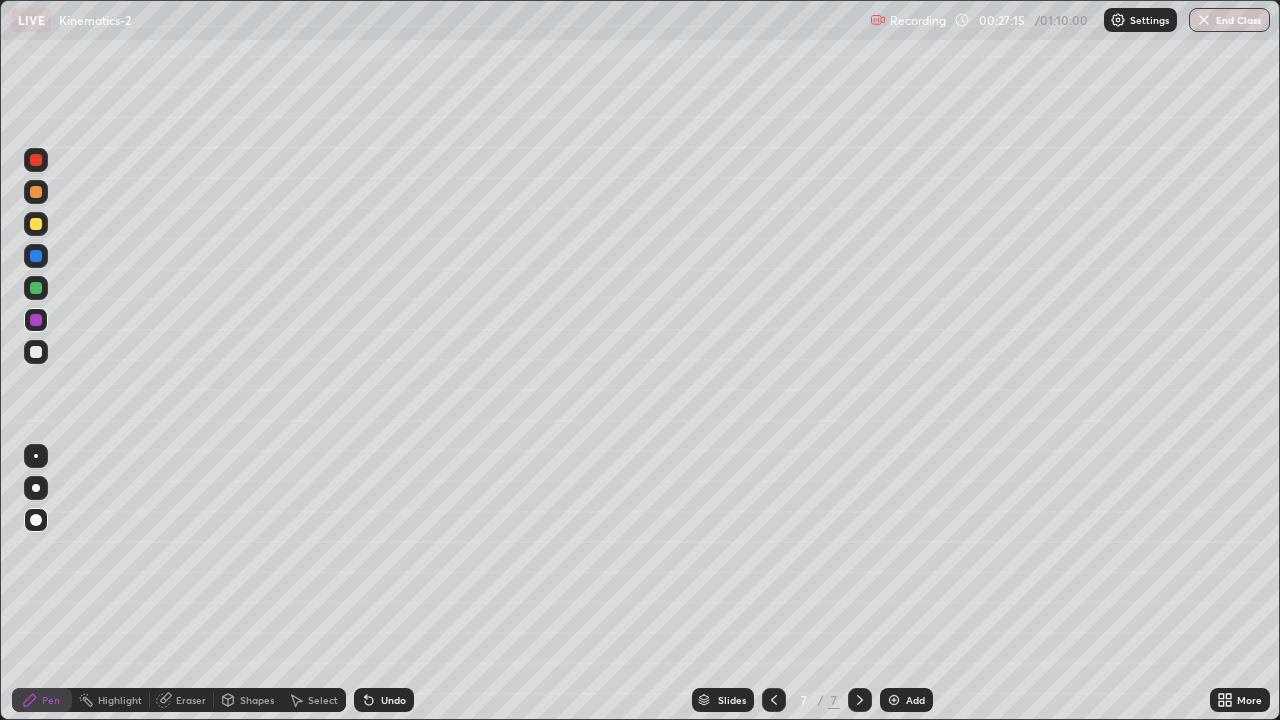 click at bounding box center (36, 224) 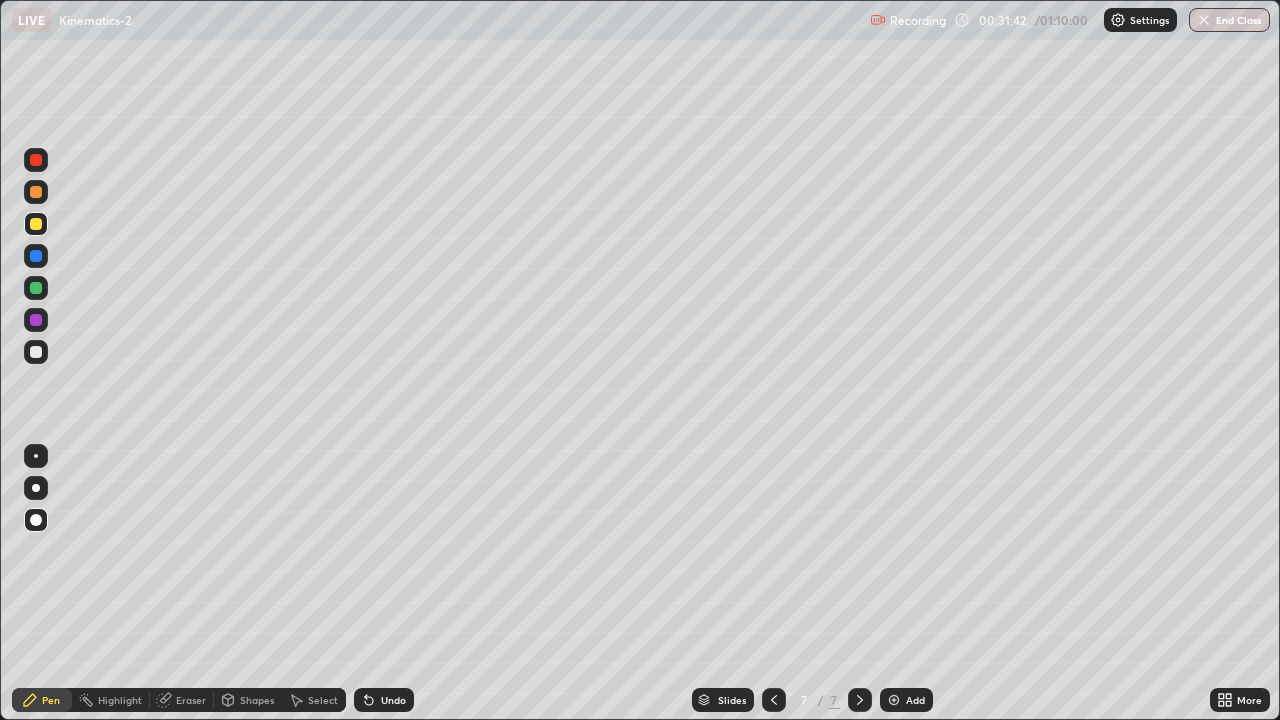 click at bounding box center (894, 700) 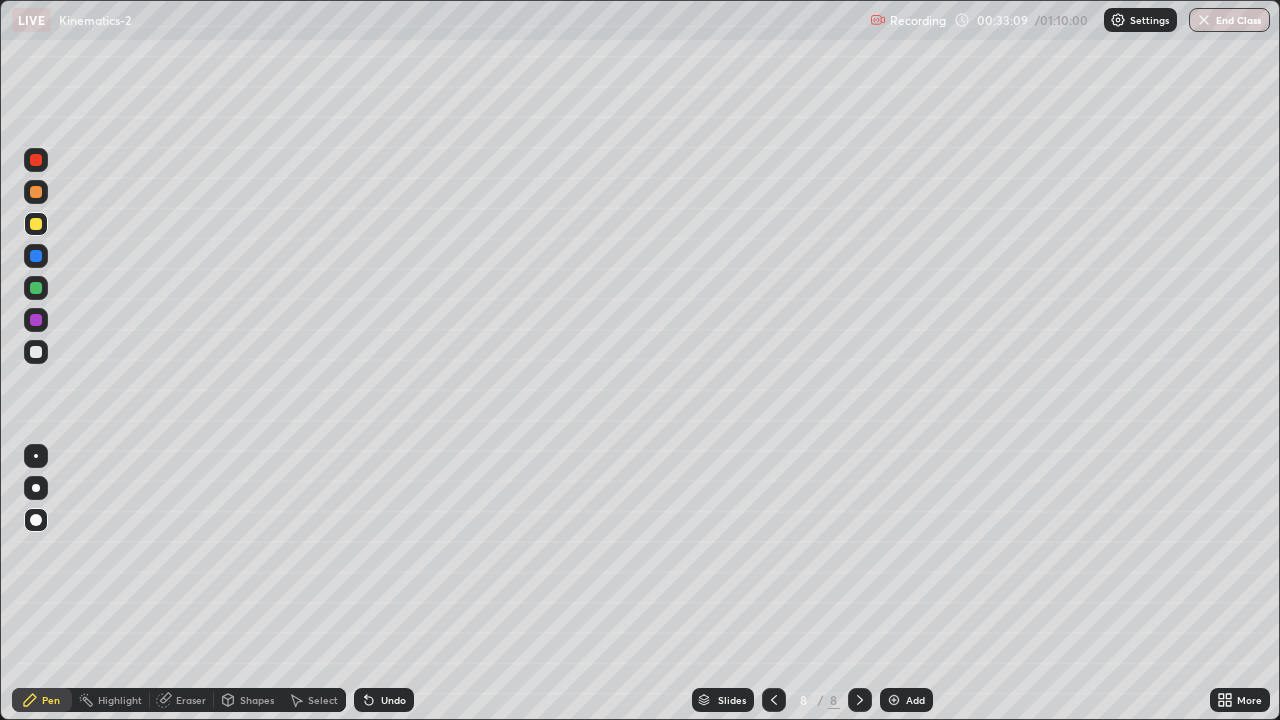 click at bounding box center [36, 192] 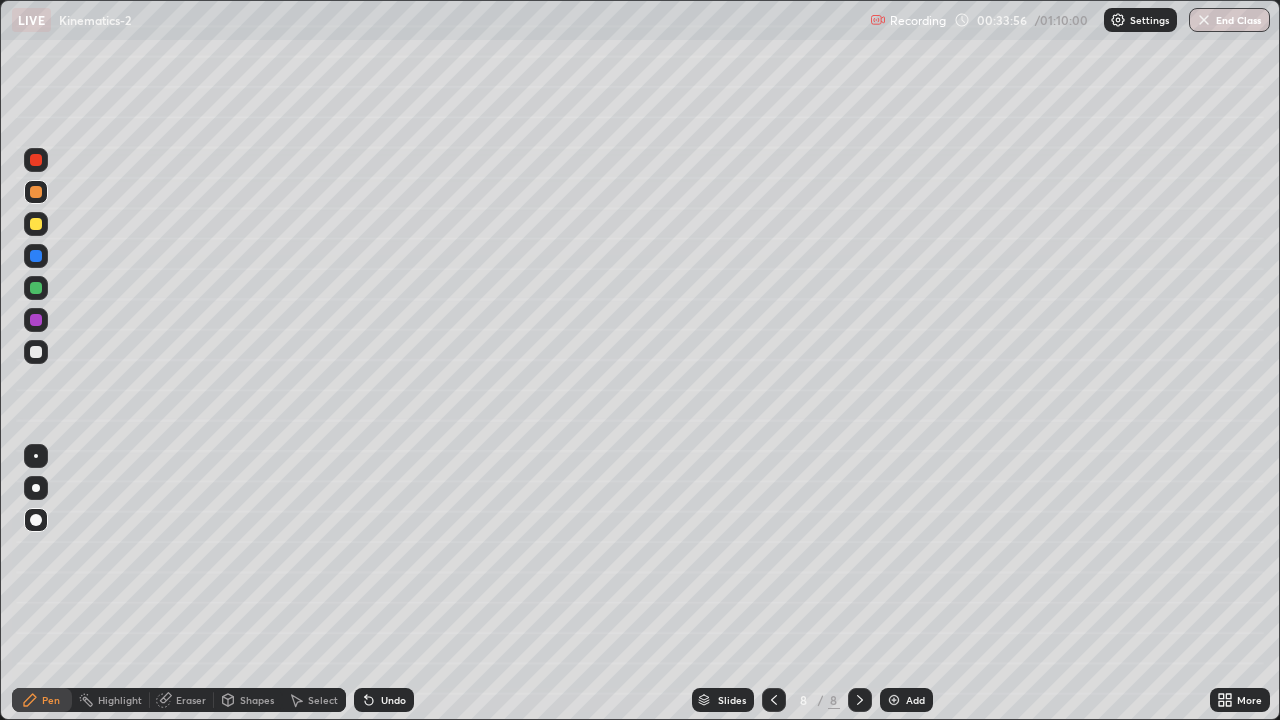 click on "Undo" at bounding box center [384, 700] 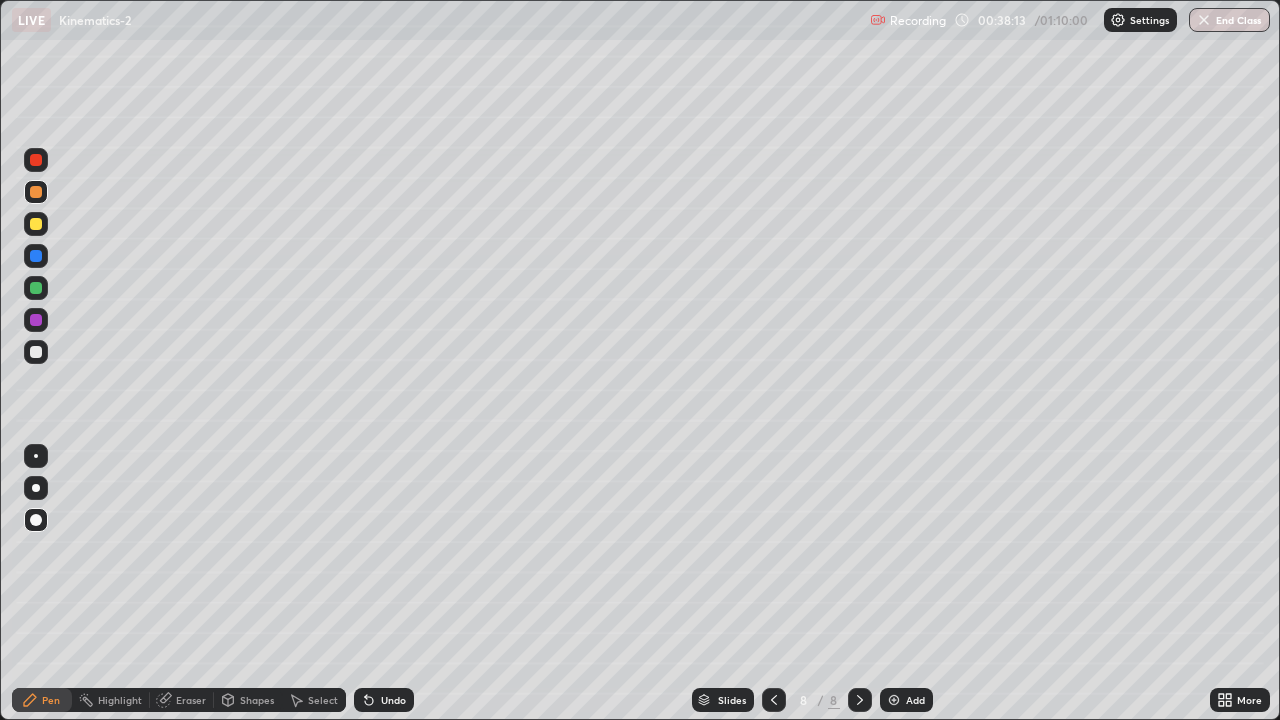 click on "Add" at bounding box center (906, 700) 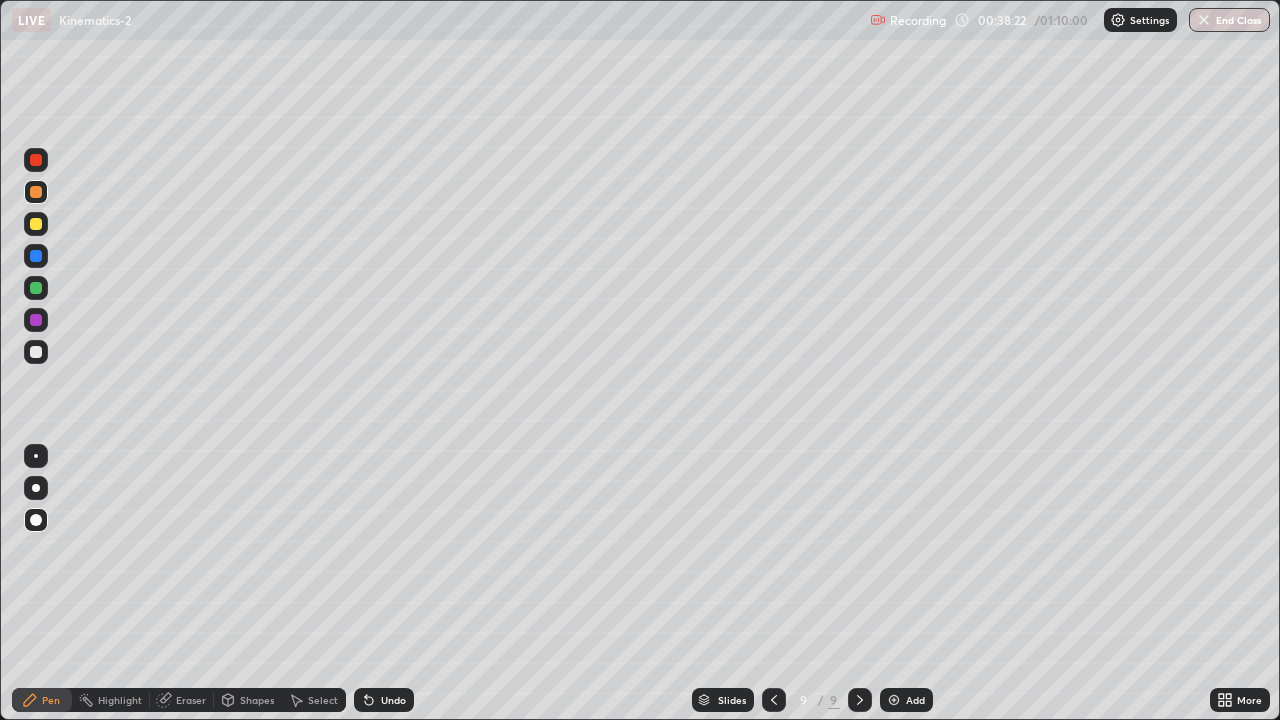 click at bounding box center [36, 224] 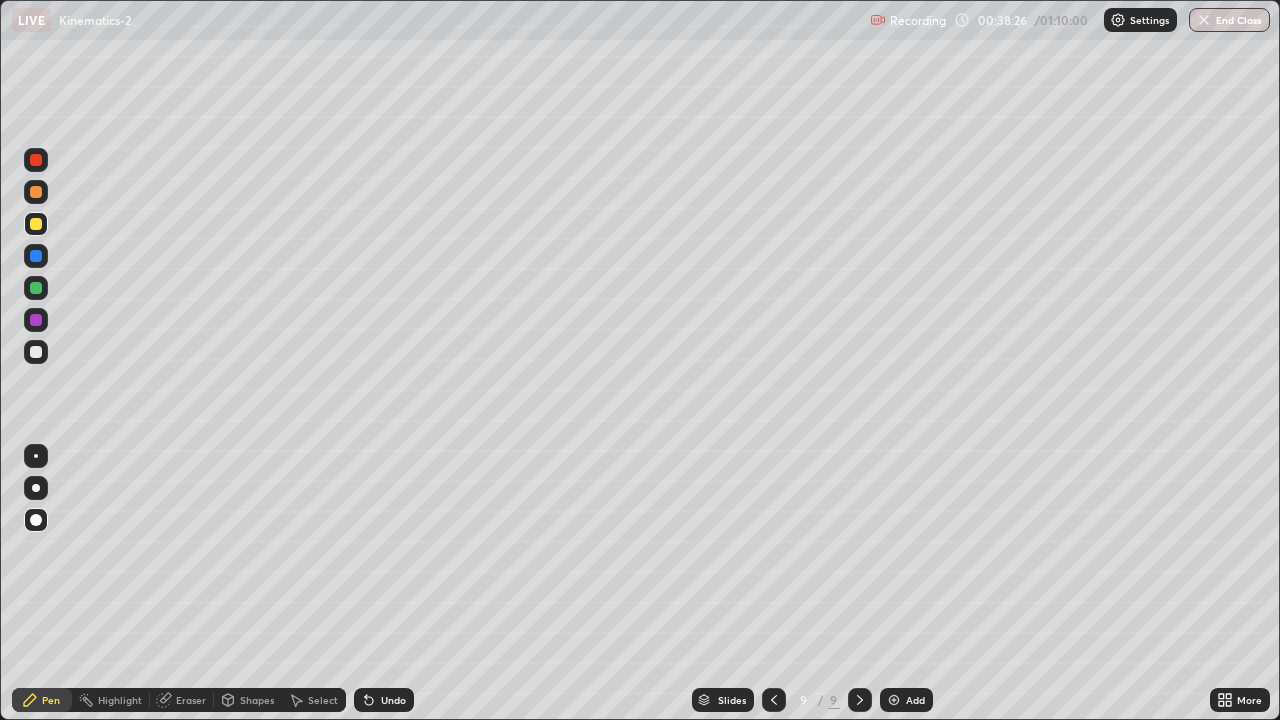 click at bounding box center [36, 288] 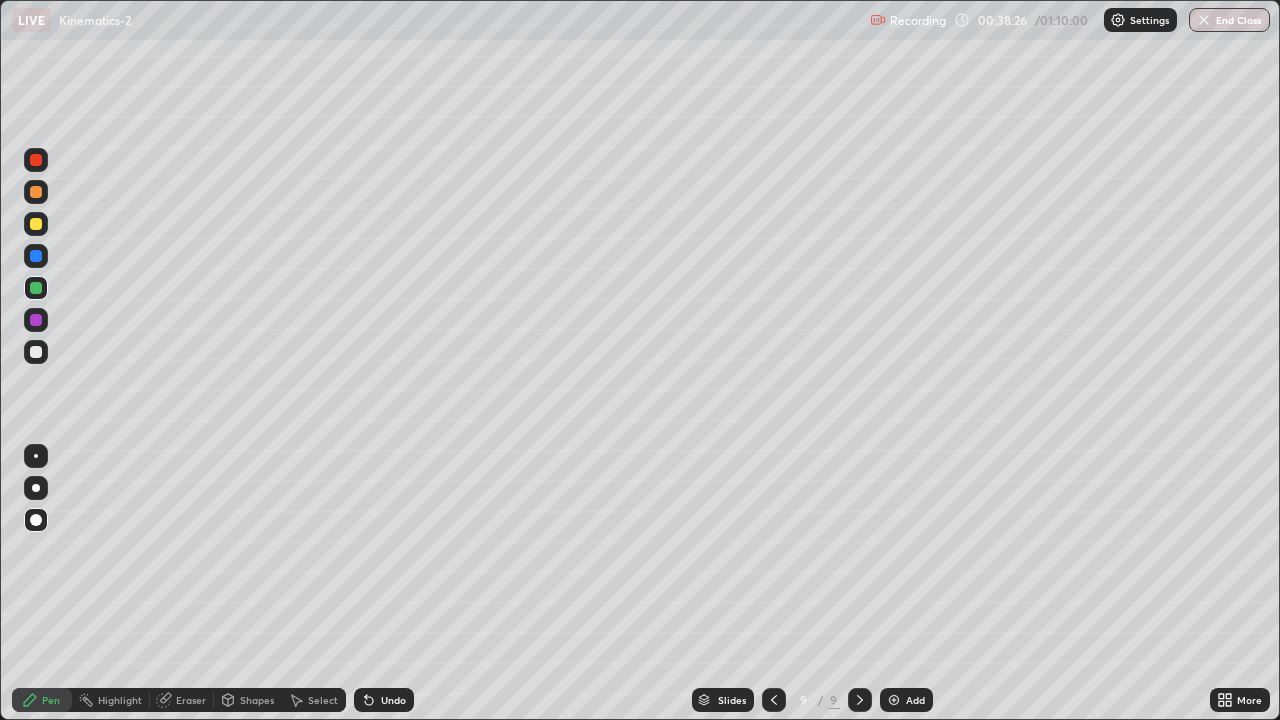 click on "Shapes" at bounding box center [248, 700] 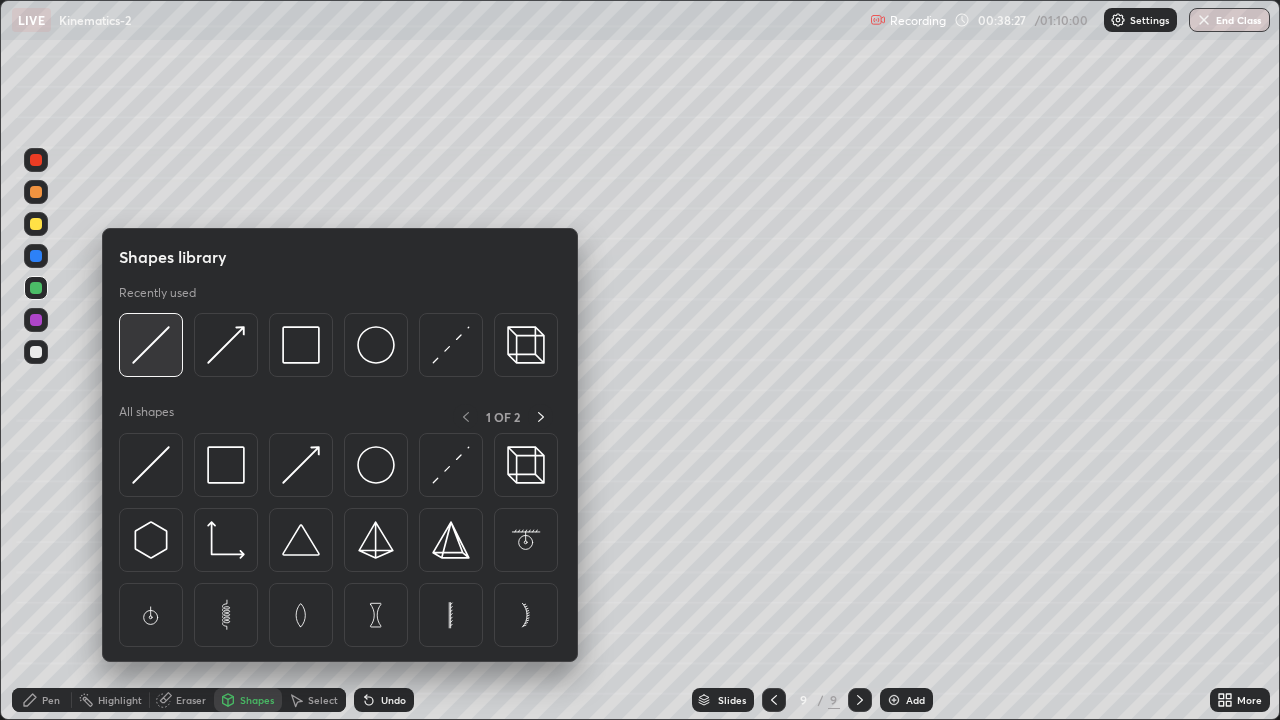 click at bounding box center (151, 345) 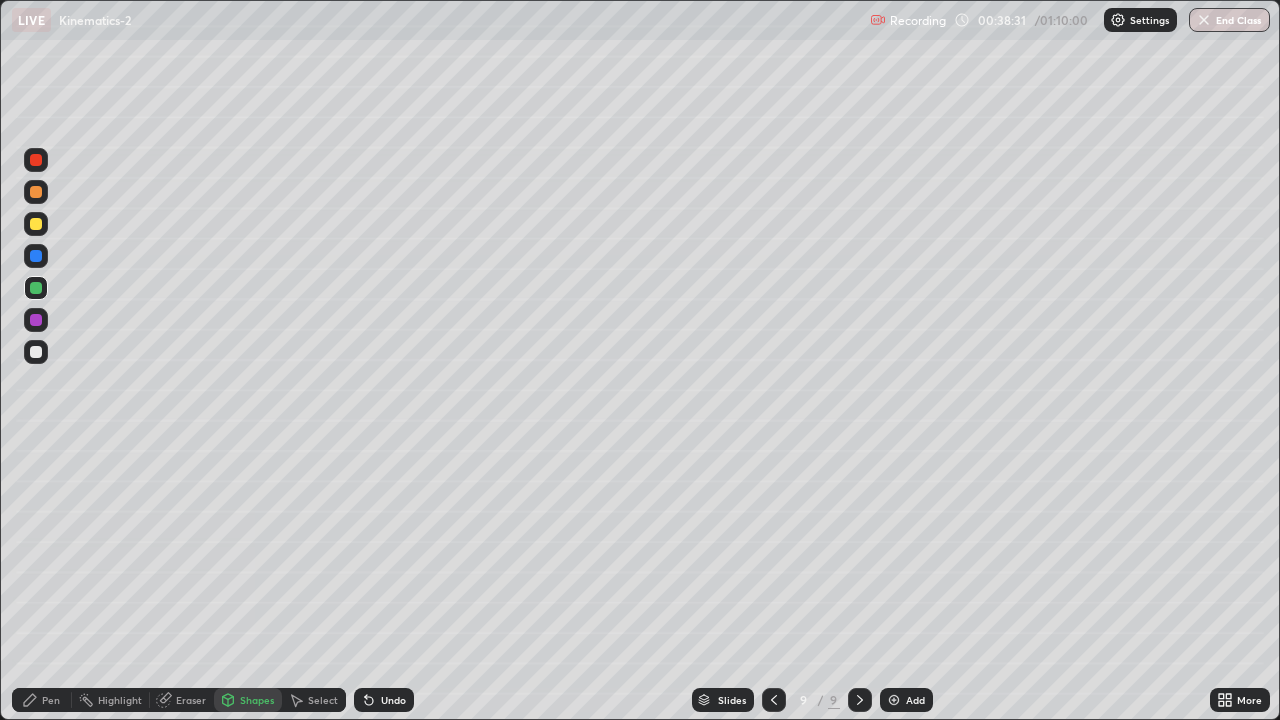 click at bounding box center (36, 320) 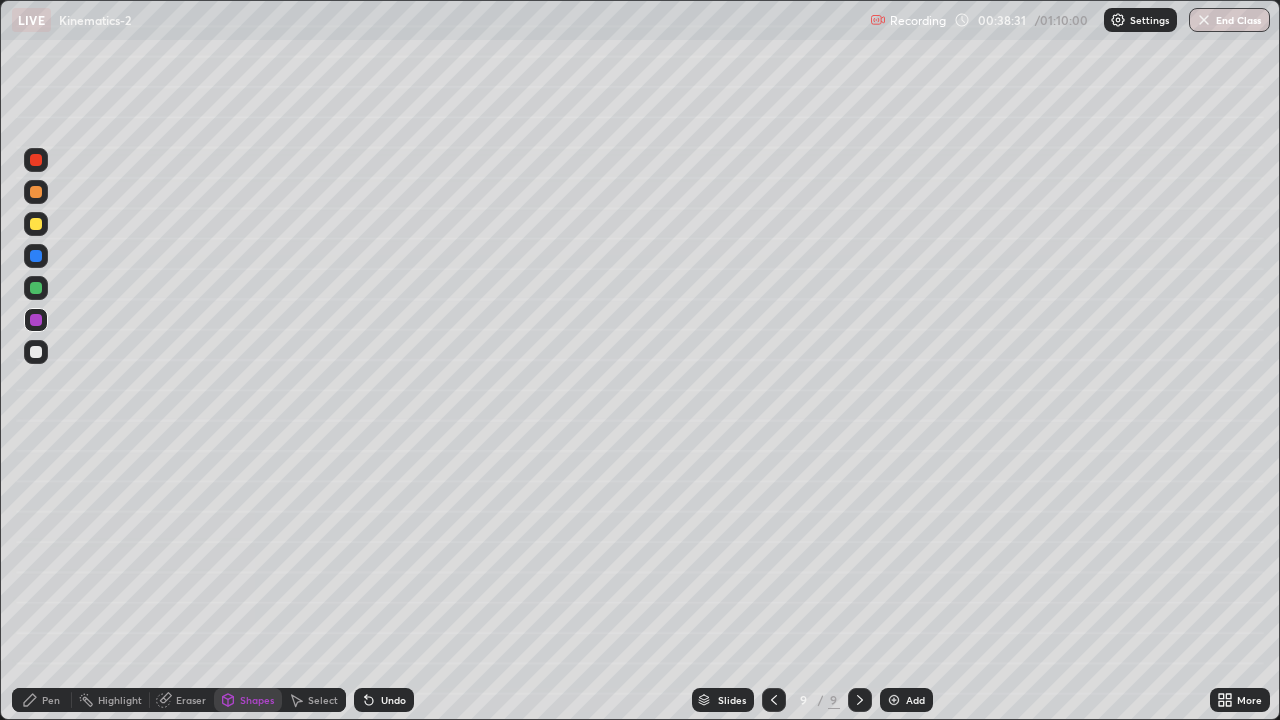click on "Shapes" at bounding box center [257, 700] 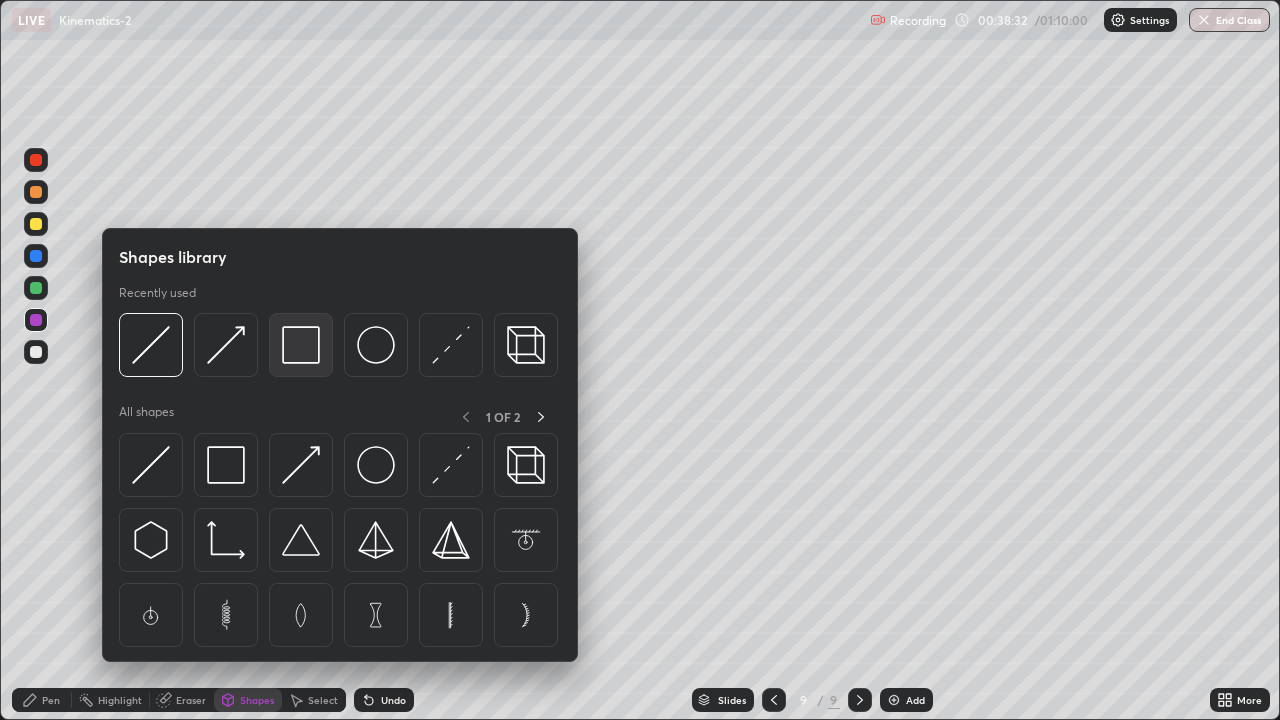 click at bounding box center (301, 345) 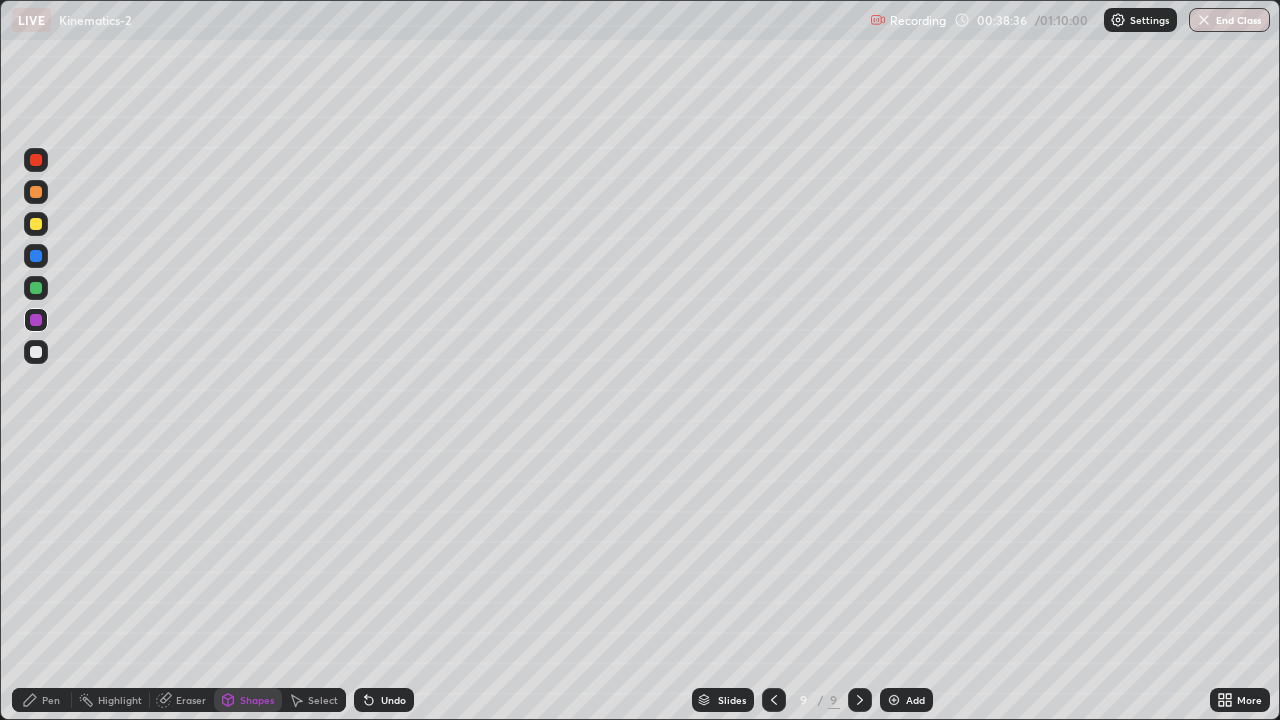 click on "Pen" at bounding box center (51, 700) 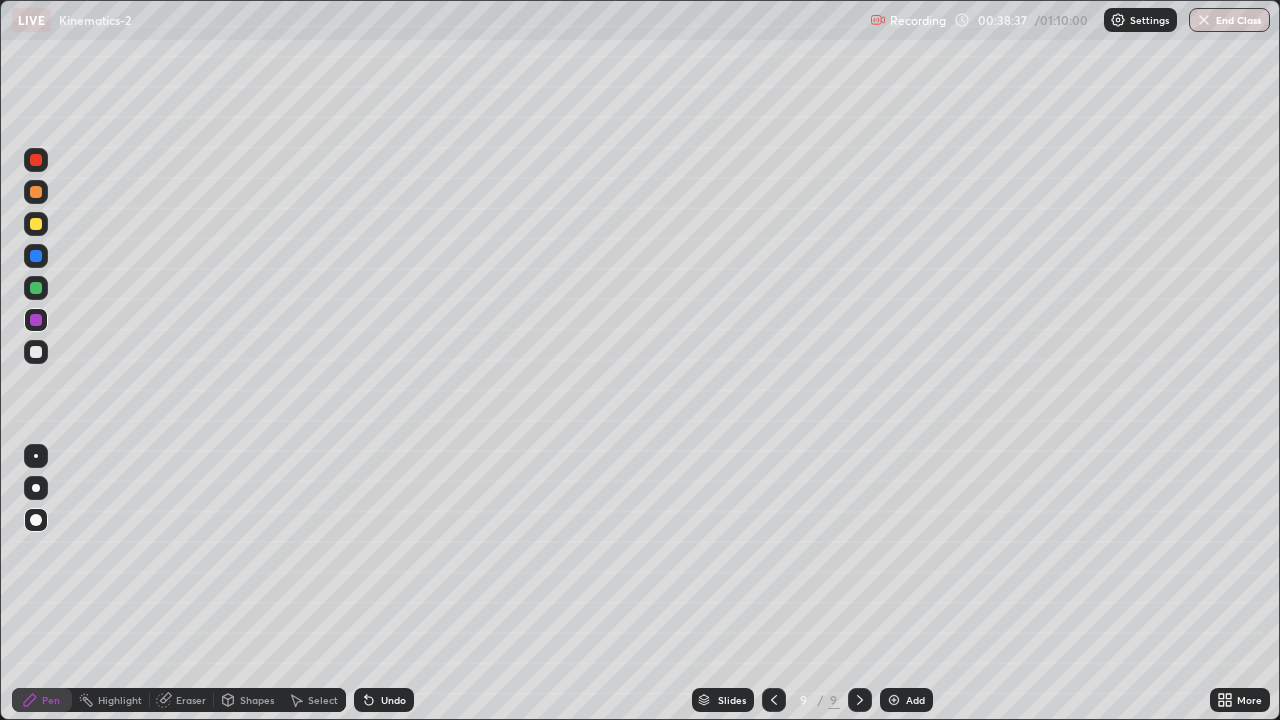 click at bounding box center (36, 256) 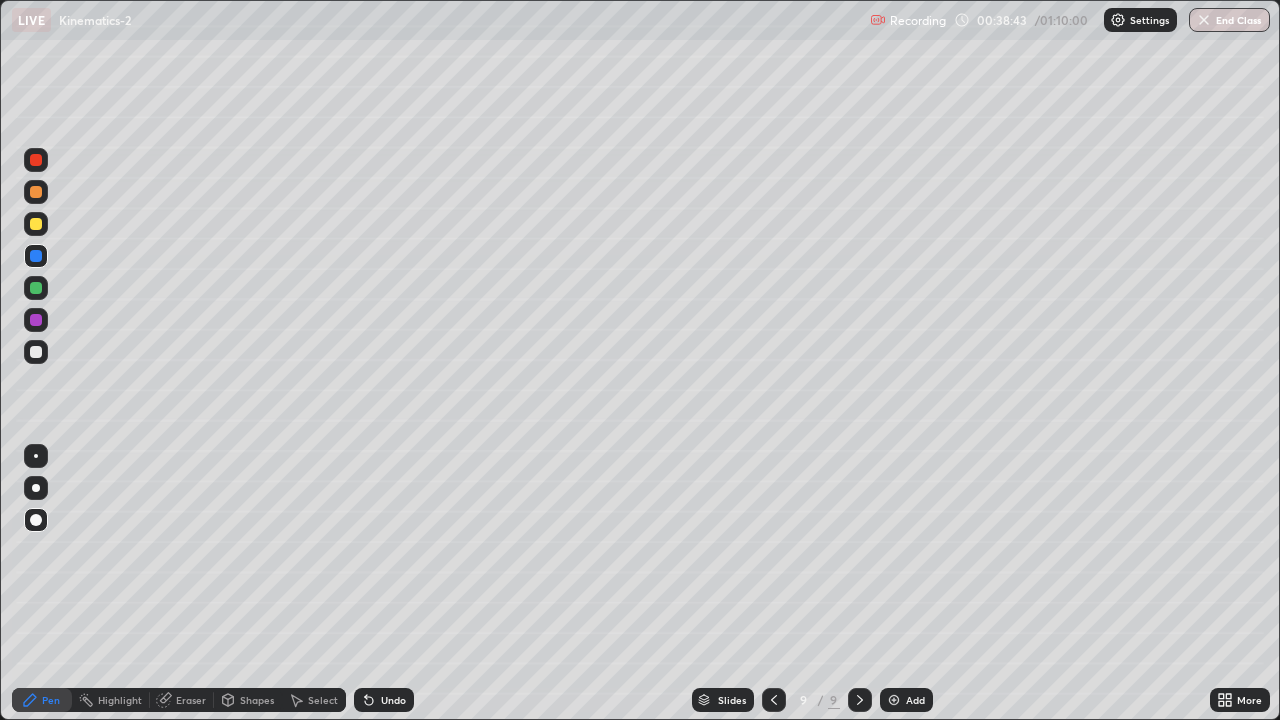 click at bounding box center (36, 352) 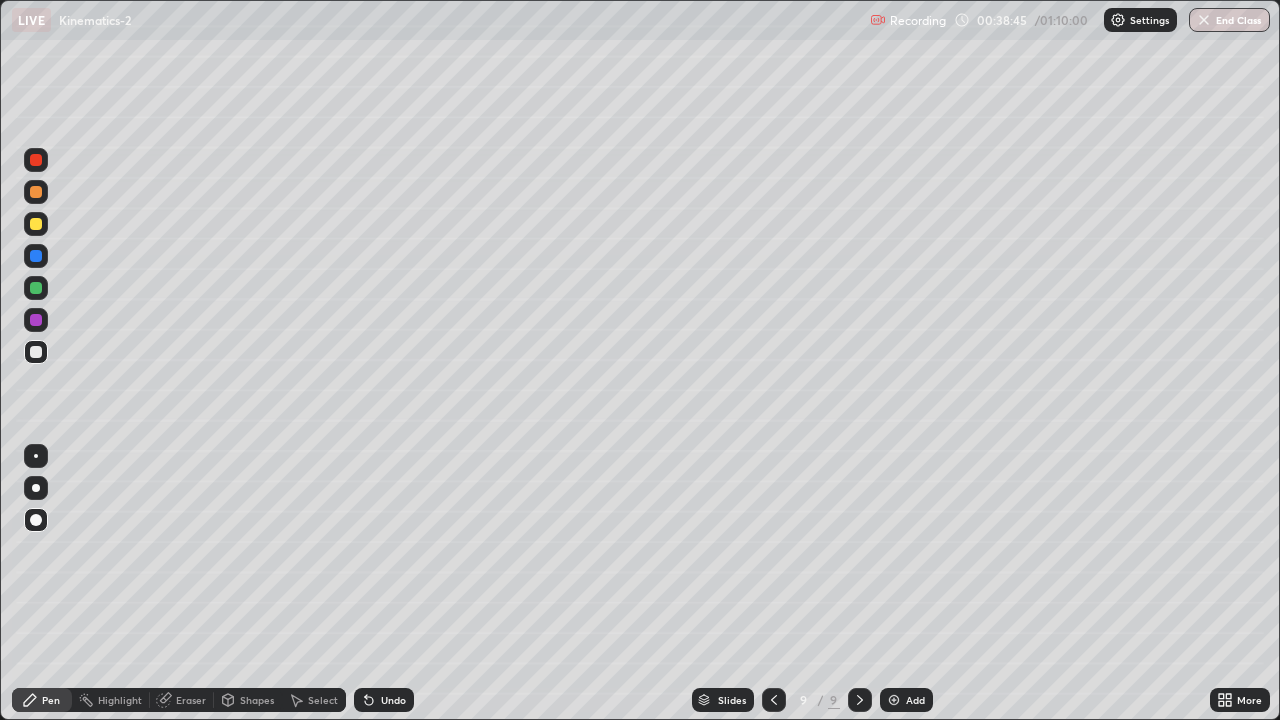 click on "Shapes" at bounding box center [257, 700] 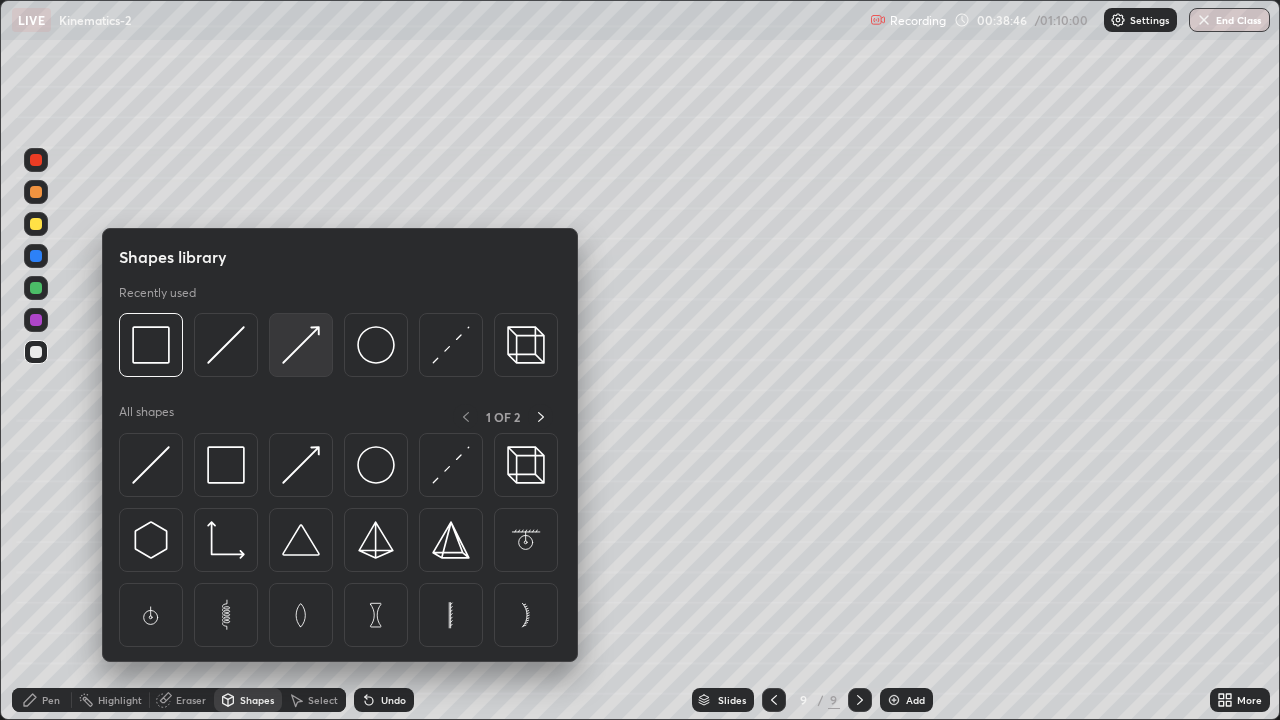 click at bounding box center (301, 345) 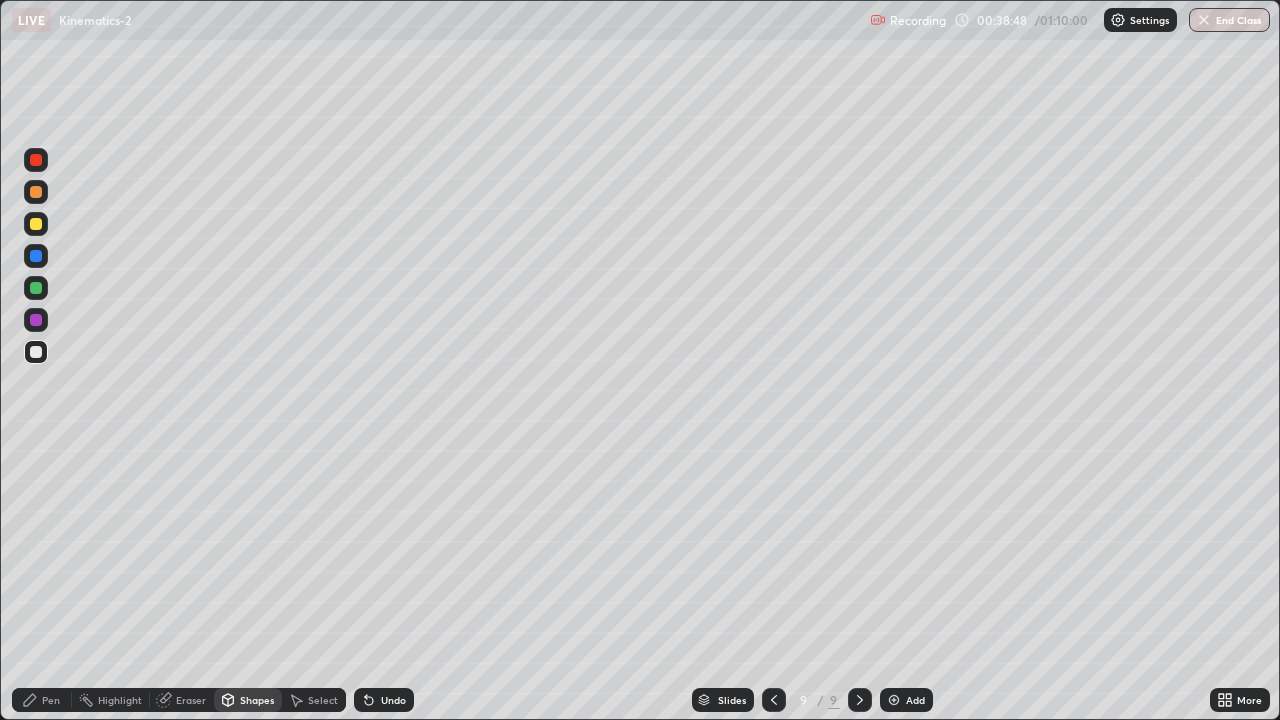 click at bounding box center (36, 224) 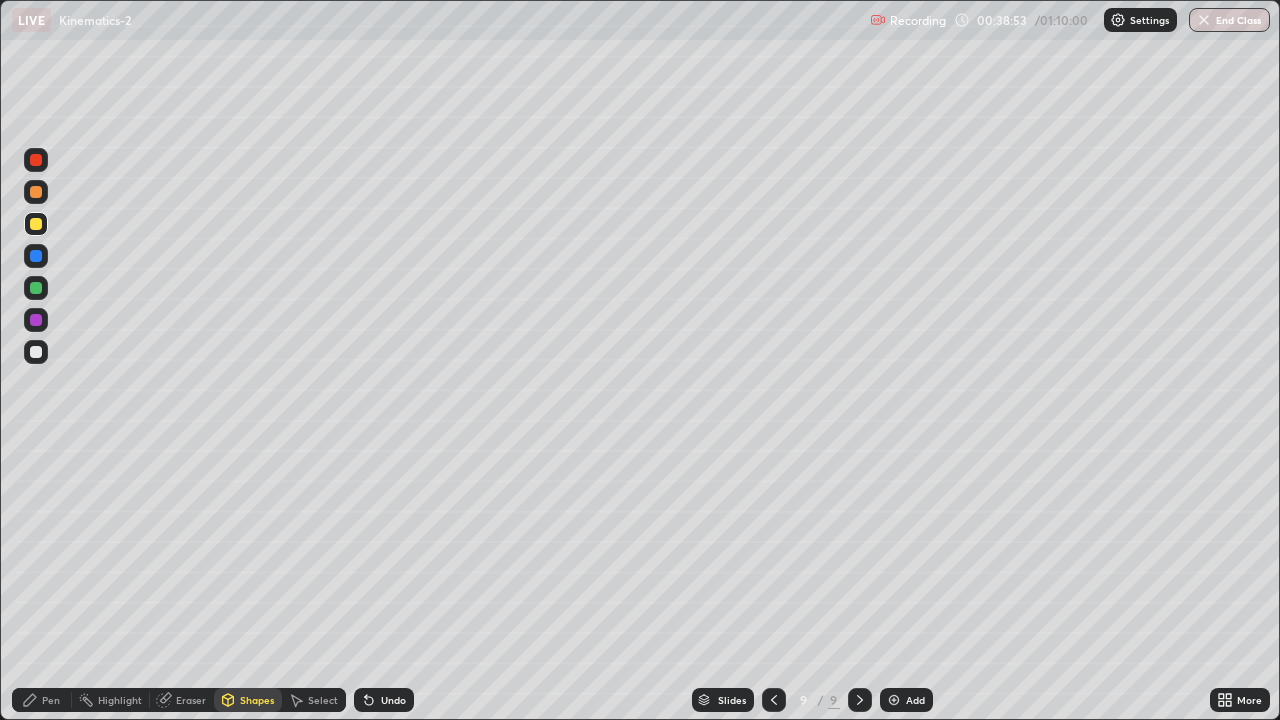 click on "Undo" at bounding box center (393, 700) 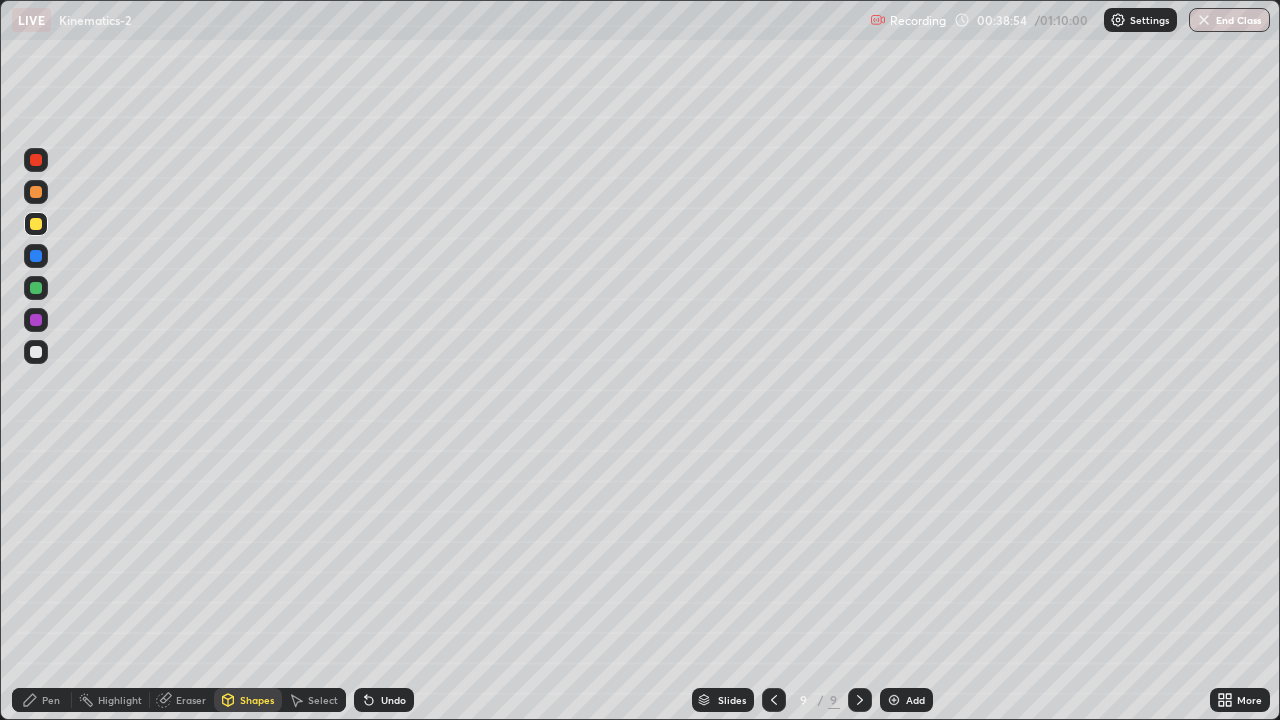 click on "Pen" at bounding box center [42, 700] 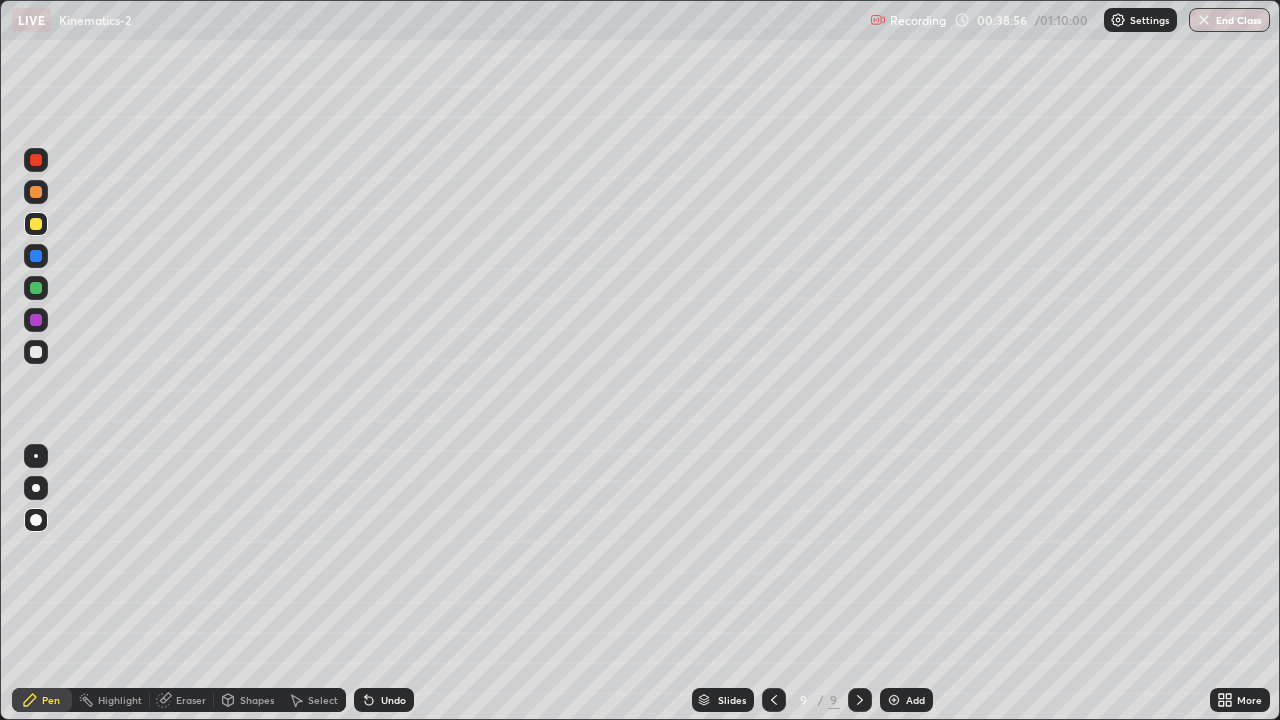 click at bounding box center [36, 352] 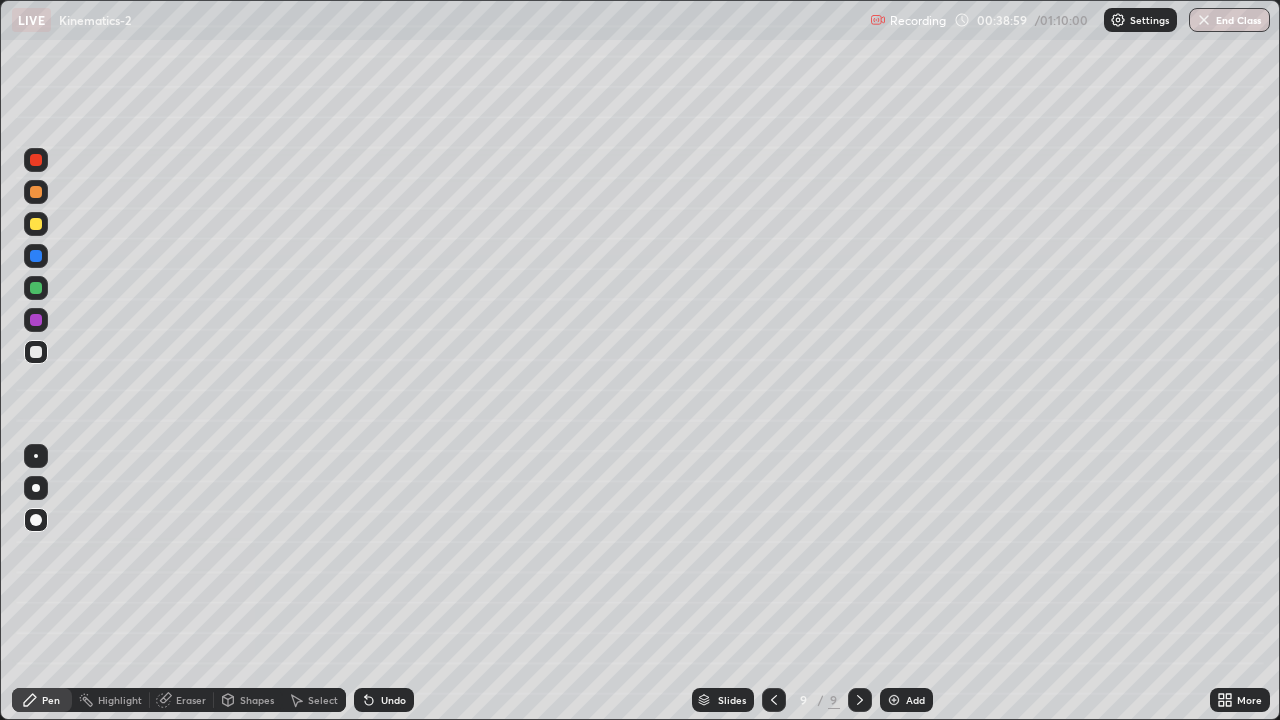 click on "Shapes" at bounding box center (257, 700) 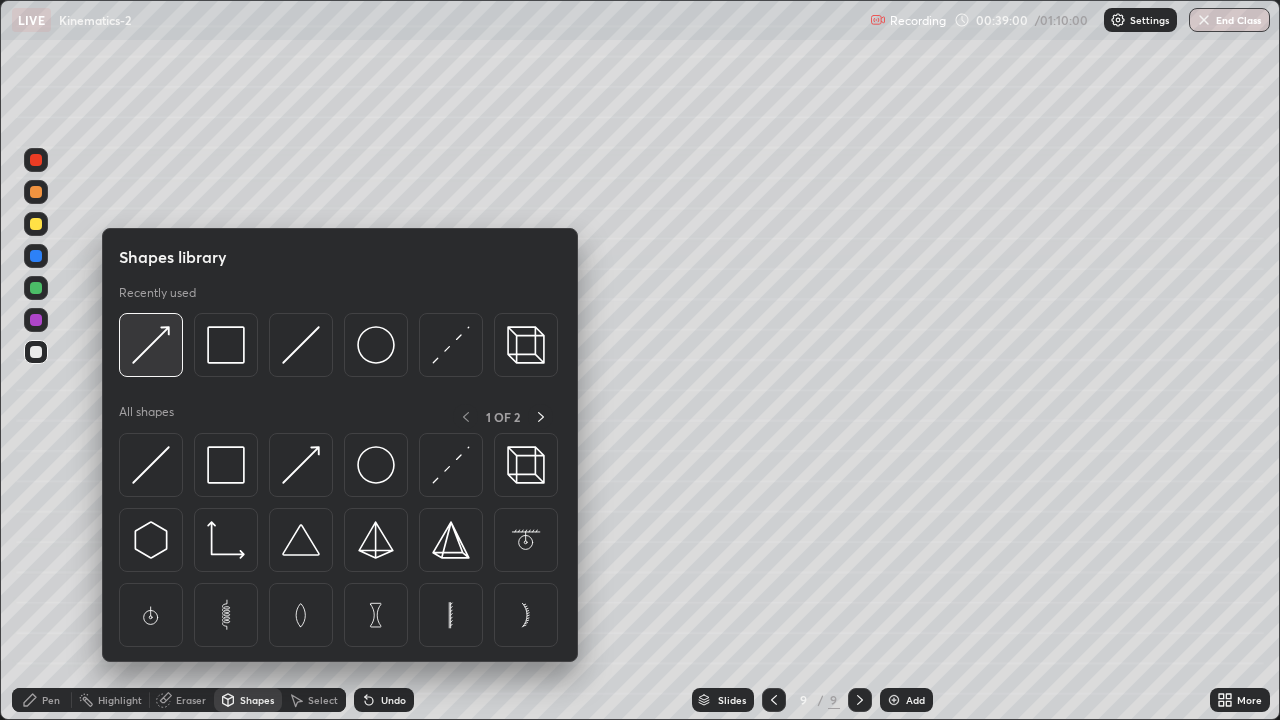 click at bounding box center (151, 345) 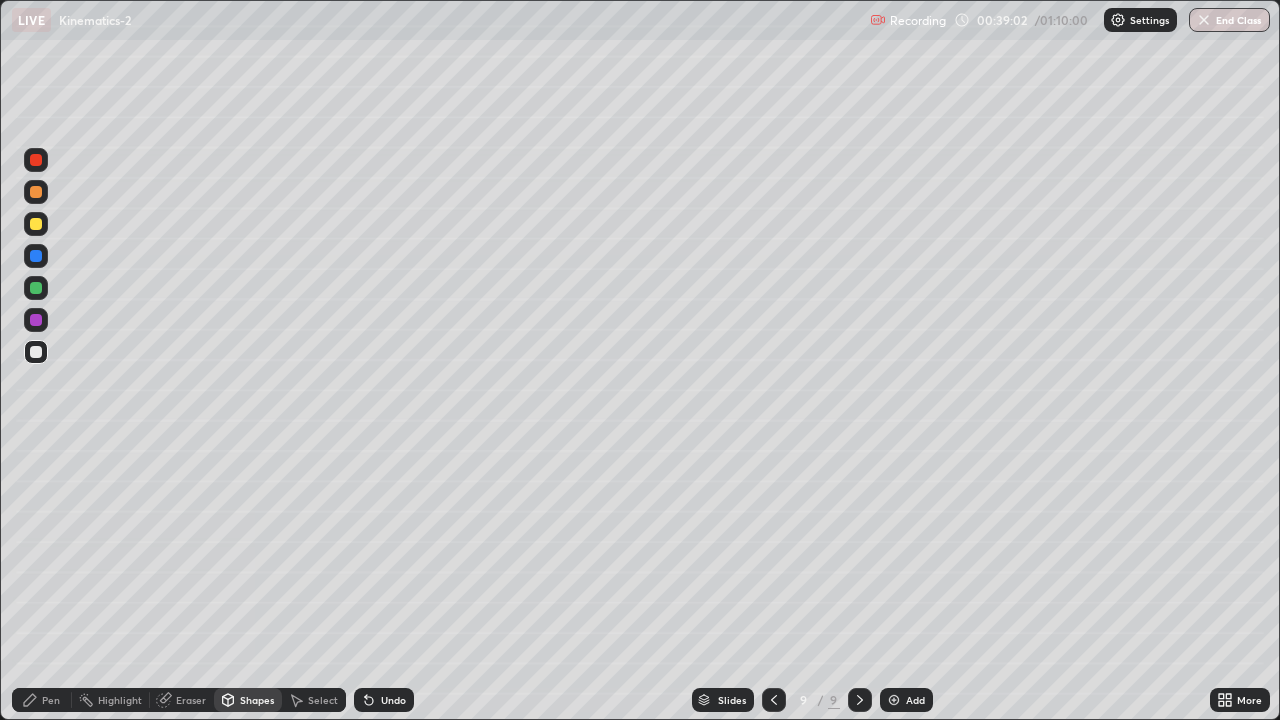 click on "Pen" at bounding box center (42, 700) 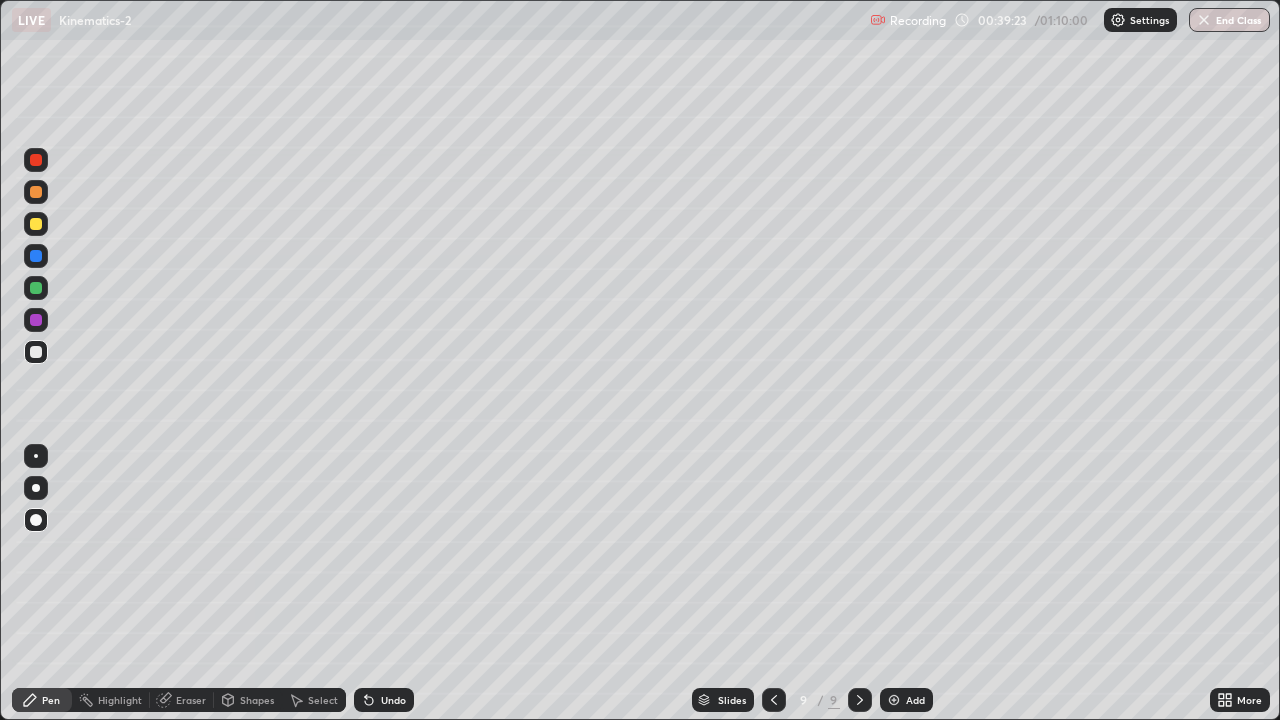 click at bounding box center [36, 224] 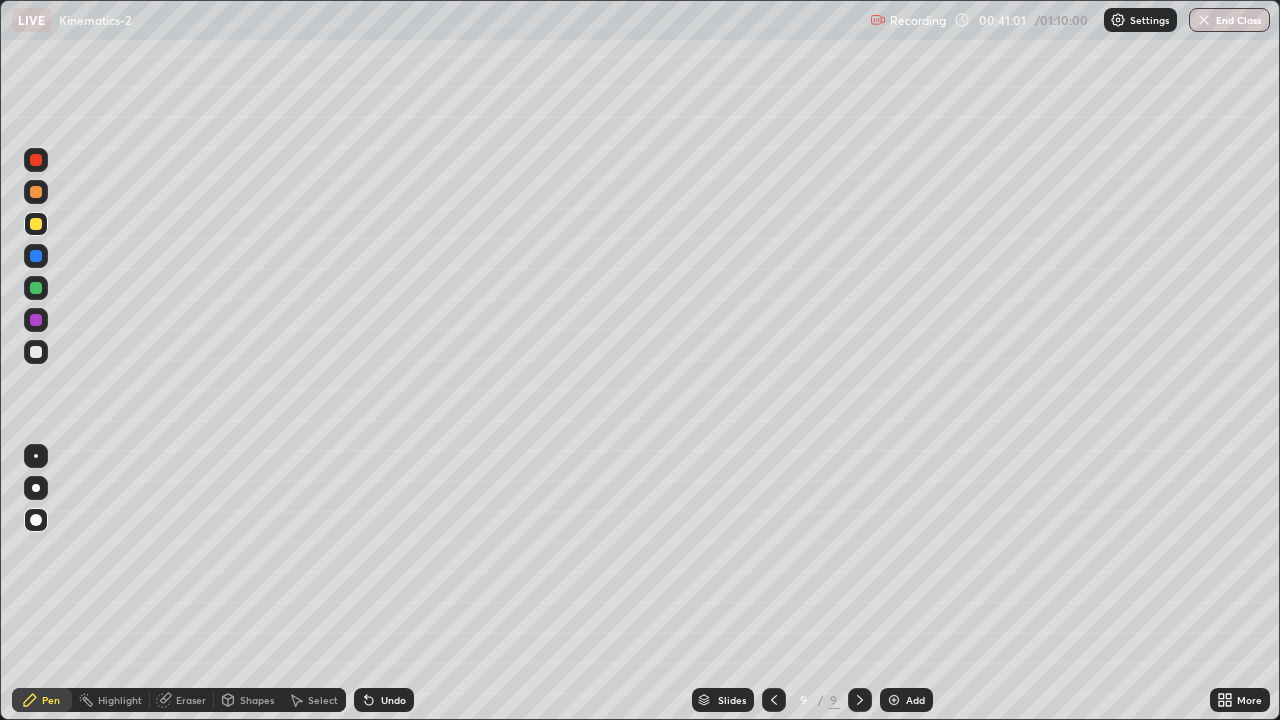click on "Add" at bounding box center [906, 700] 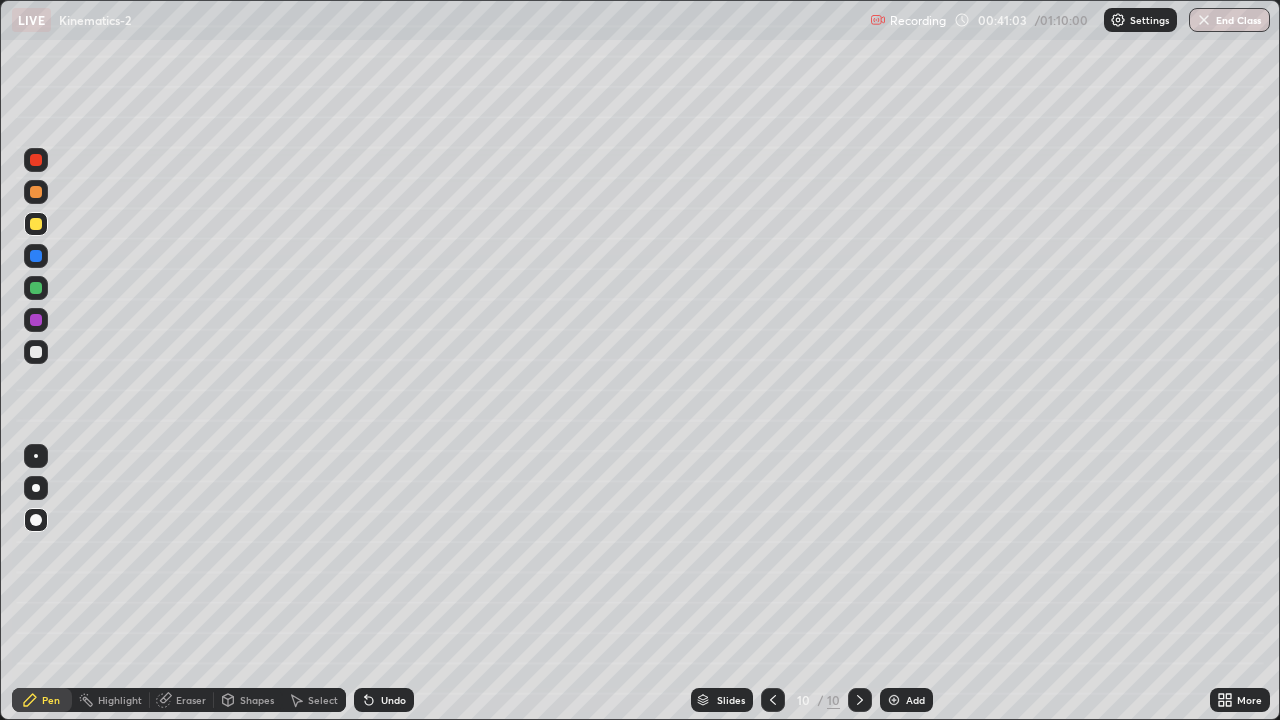 click at bounding box center (36, 288) 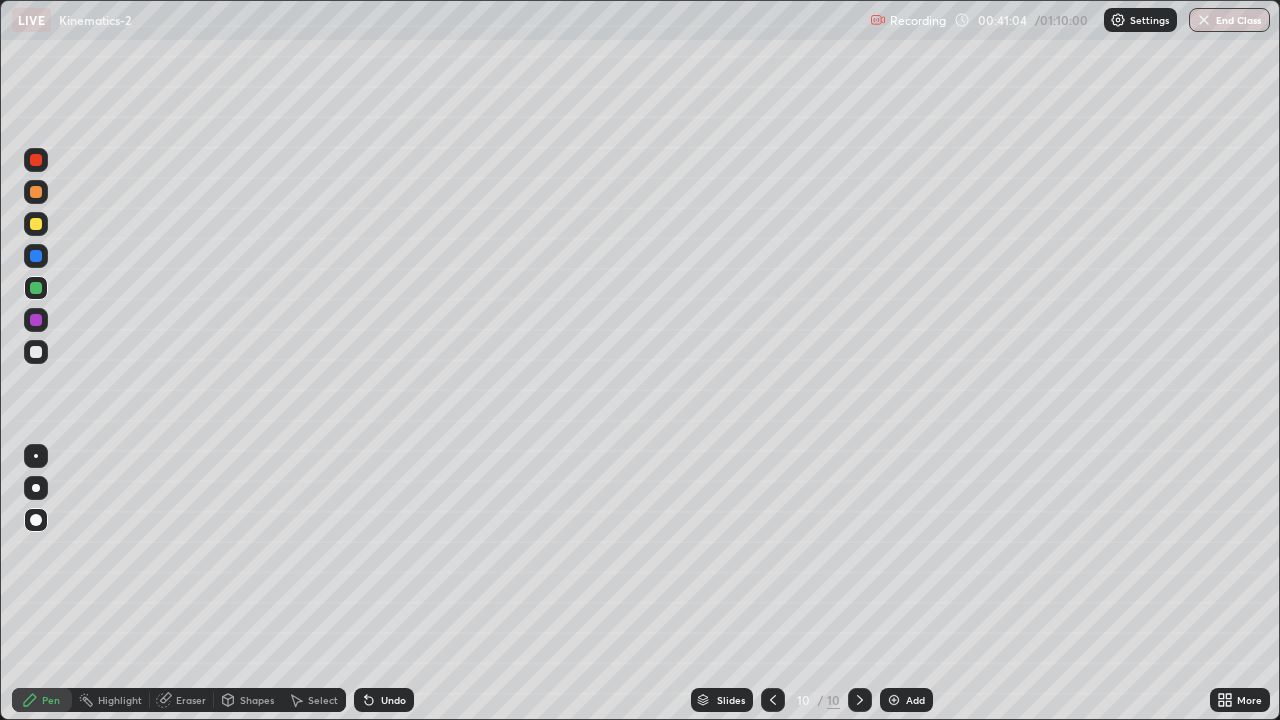 click on "Shapes" at bounding box center [257, 700] 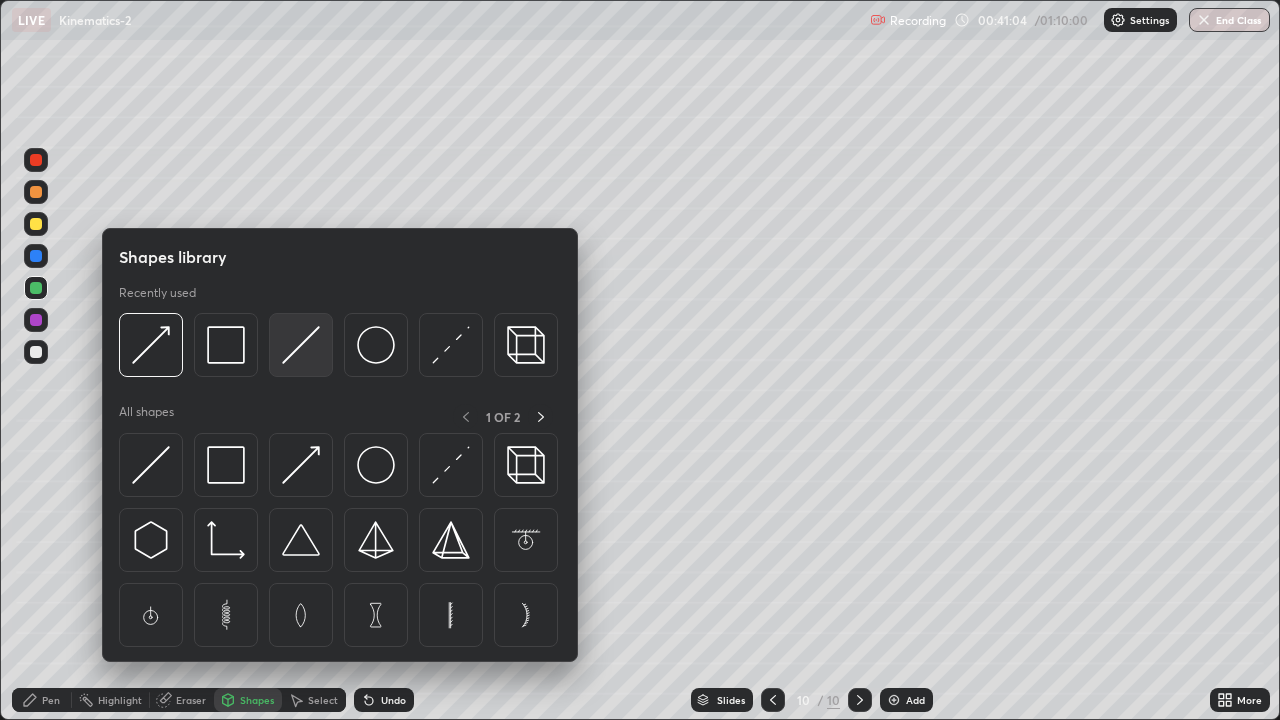 click at bounding box center [301, 345] 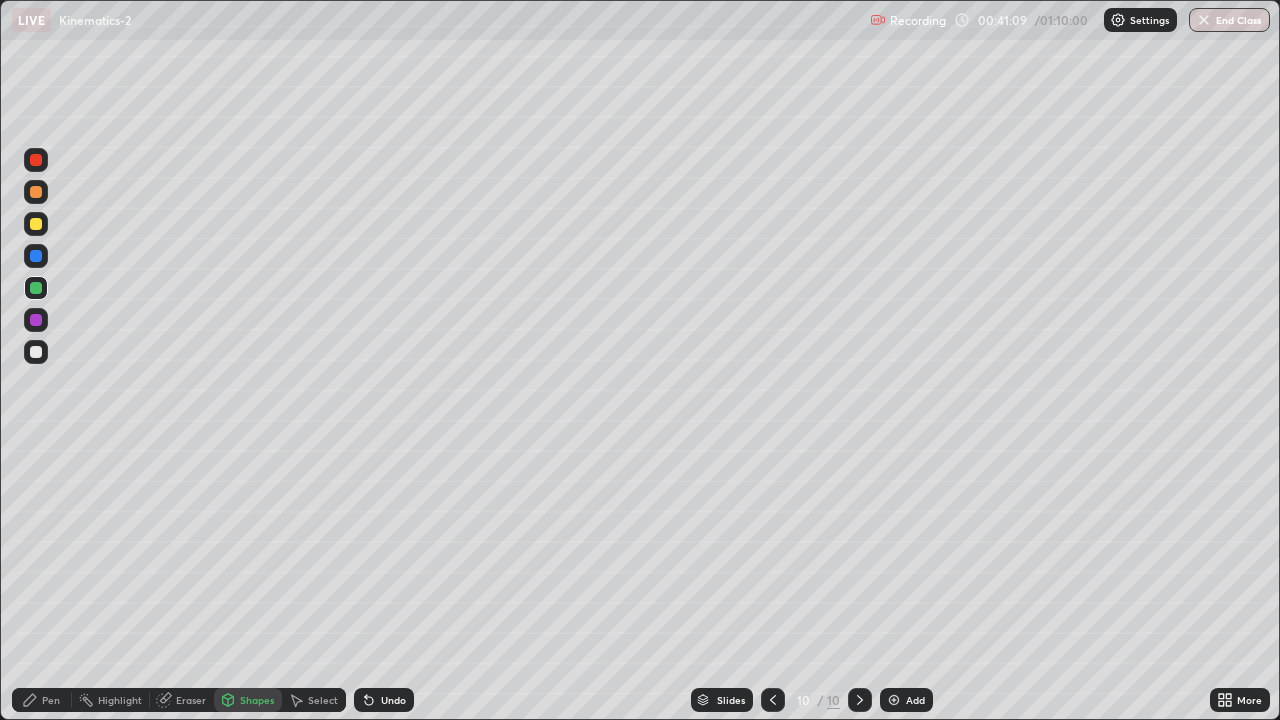 click at bounding box center [36, 256] 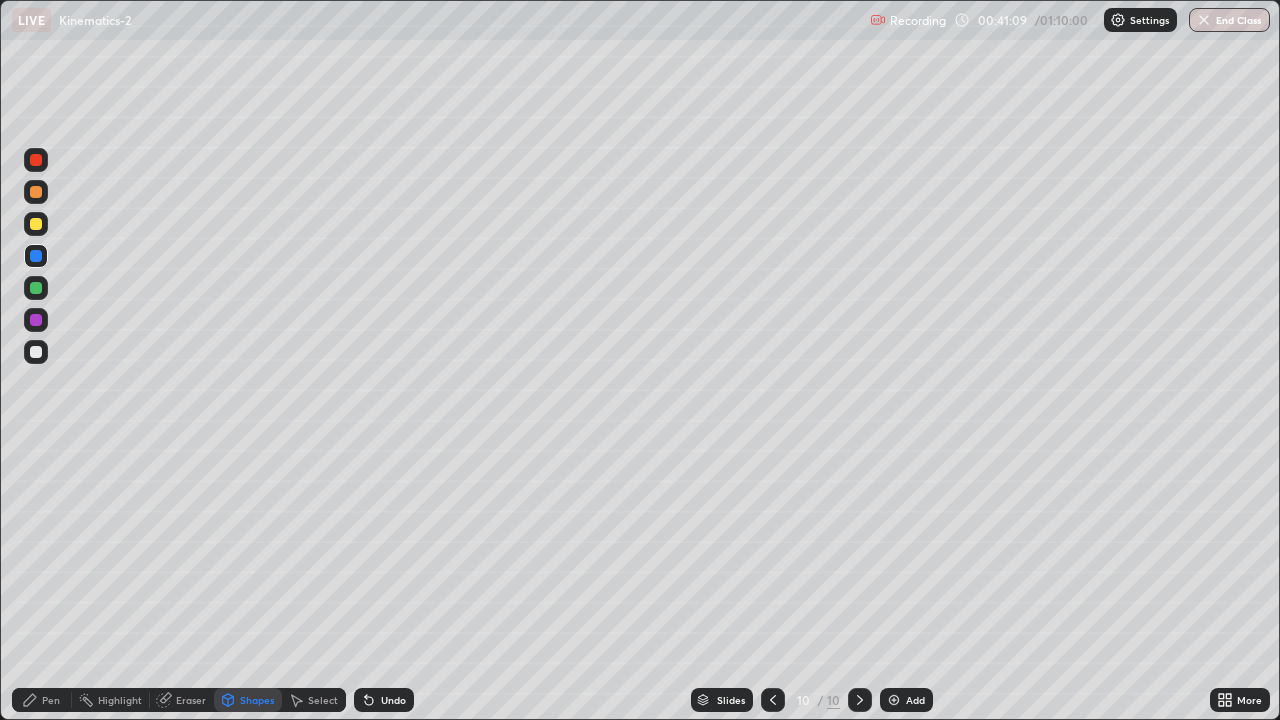 click on "Pen" at bounding box center (42, 700) 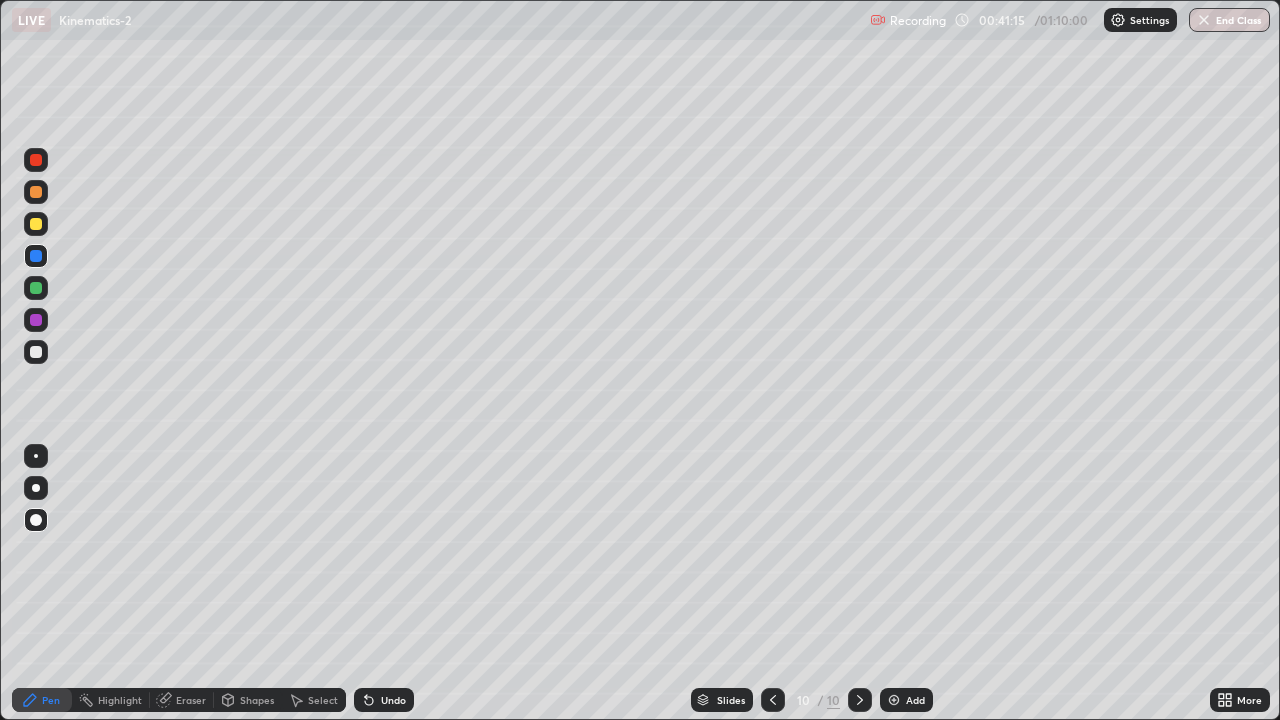 click at bounding box center (36, 352) 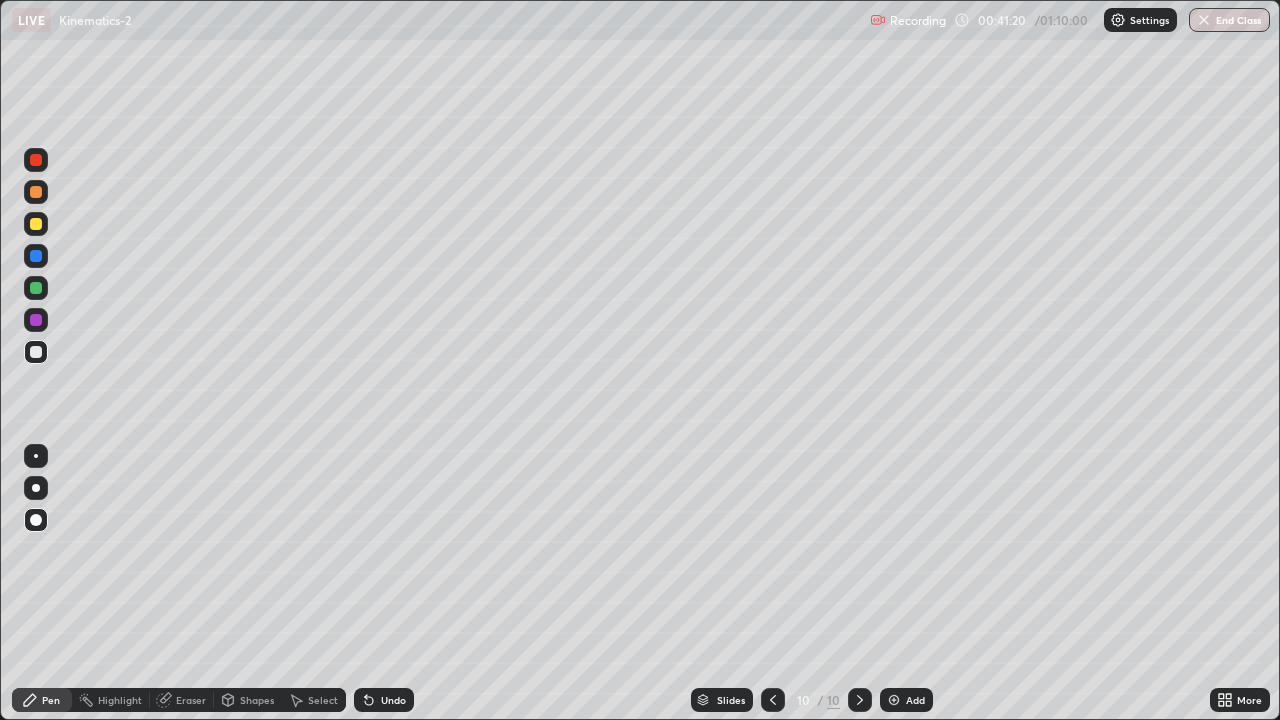 click on "Shapes" at bounding box center (257, 700) 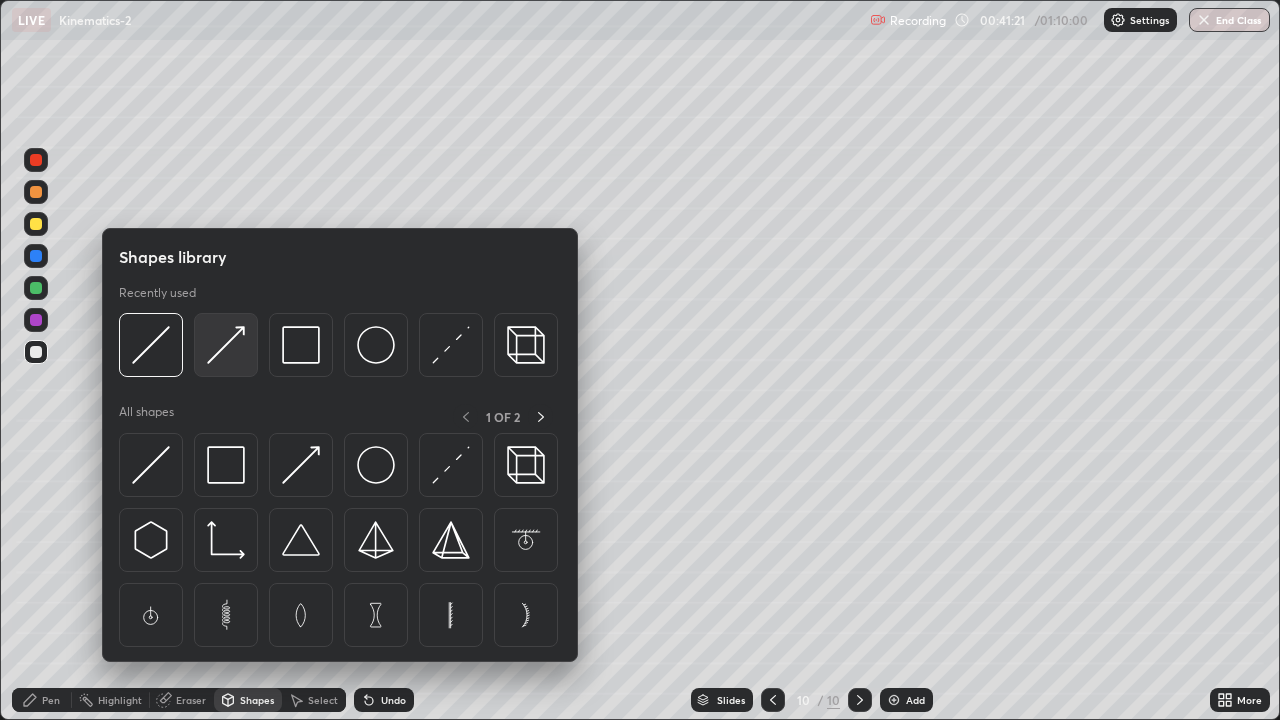 click at bounding box center (226, 345) 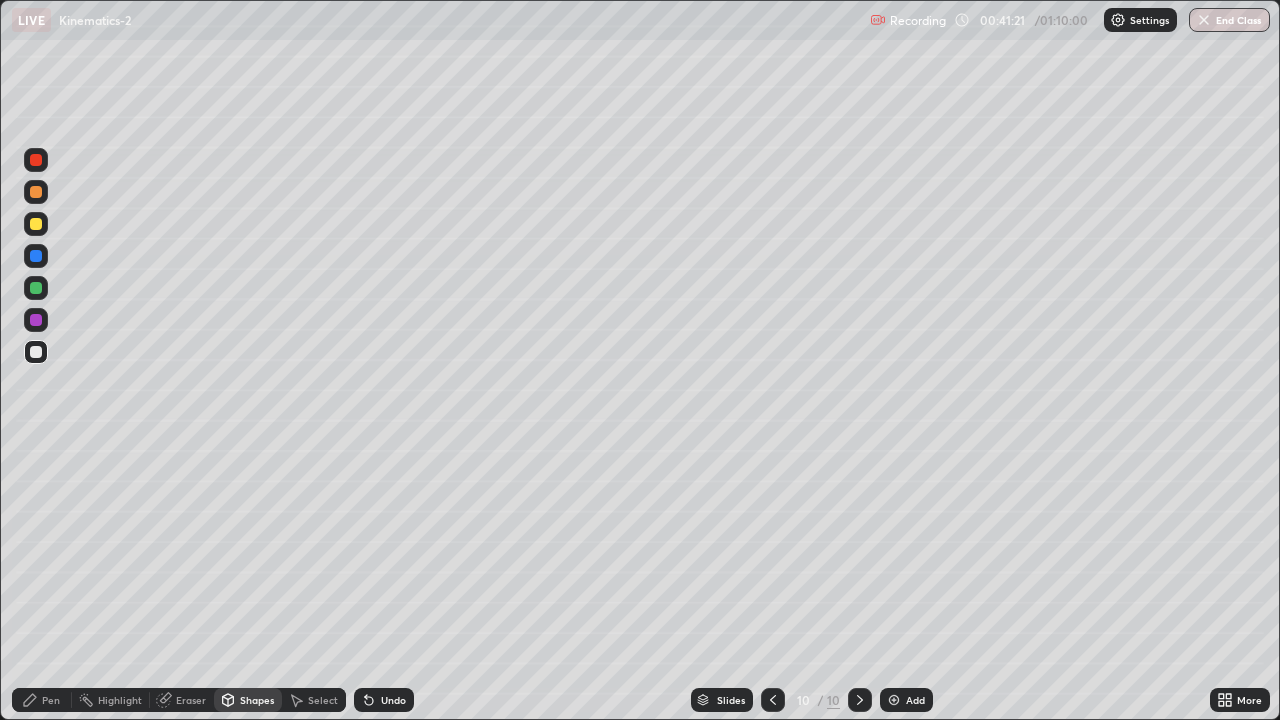 click at bounding box center (36, 224) 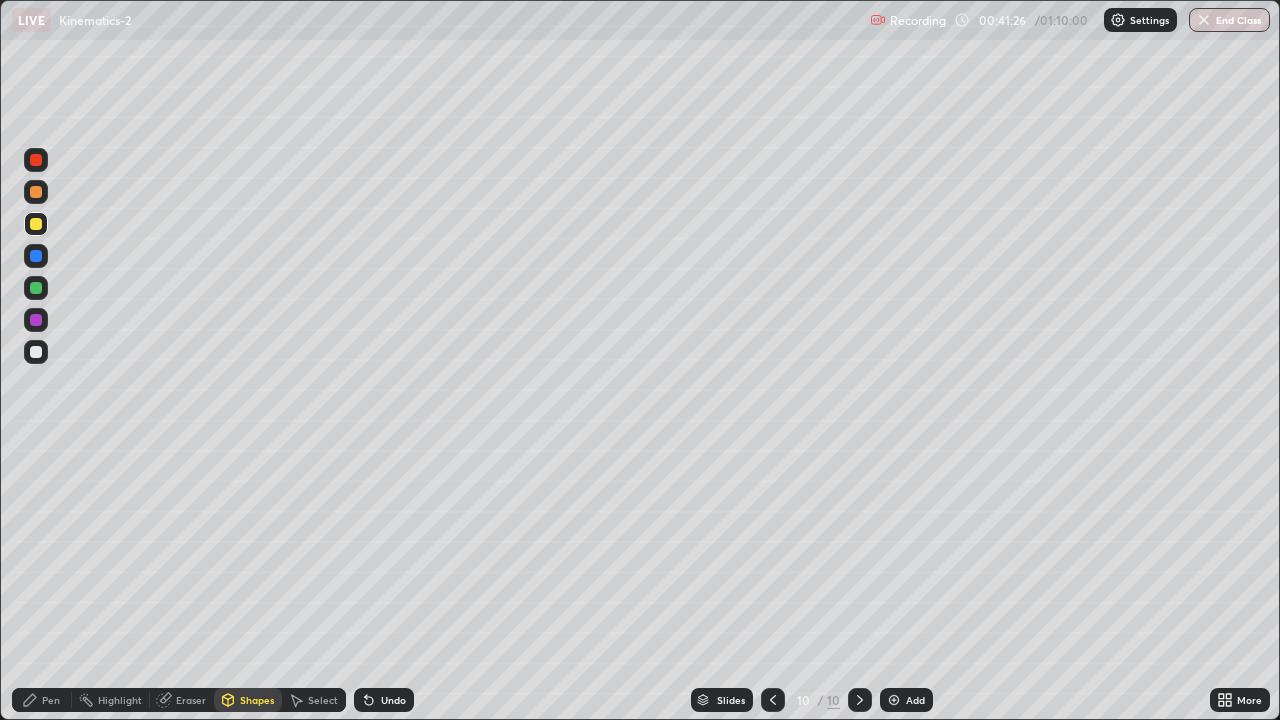 click 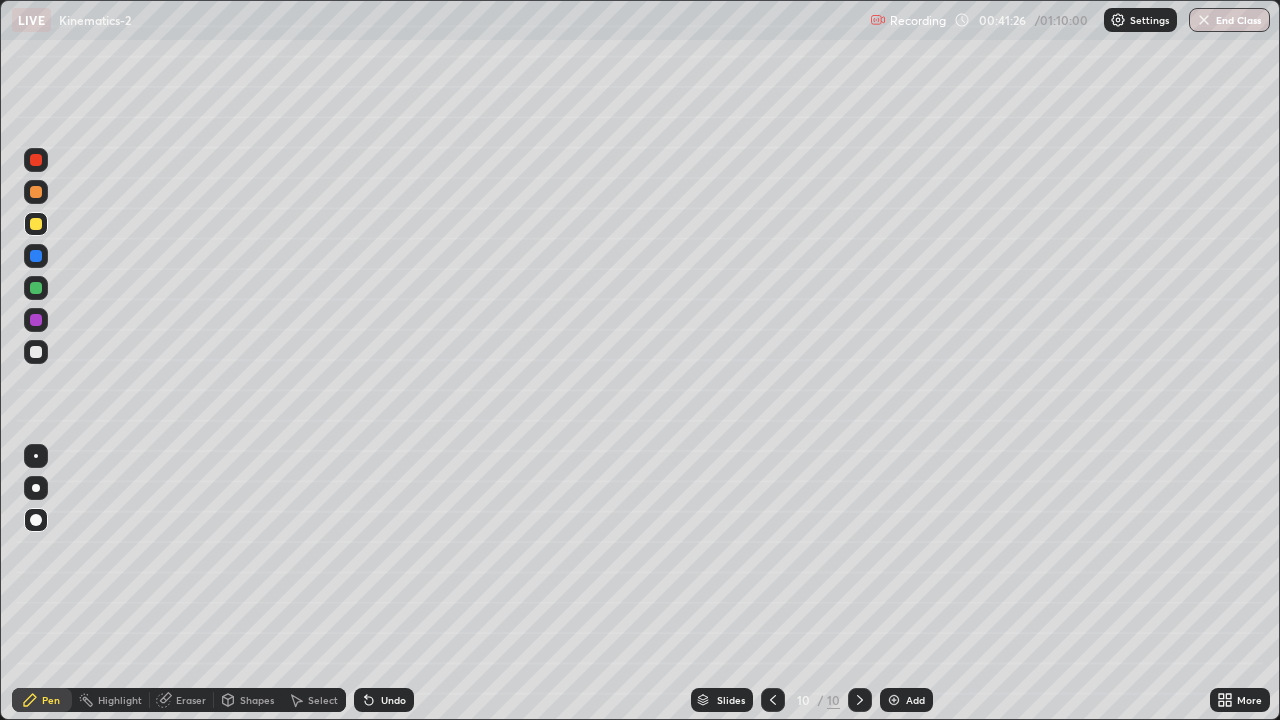 click at bounding box center (36, 192) 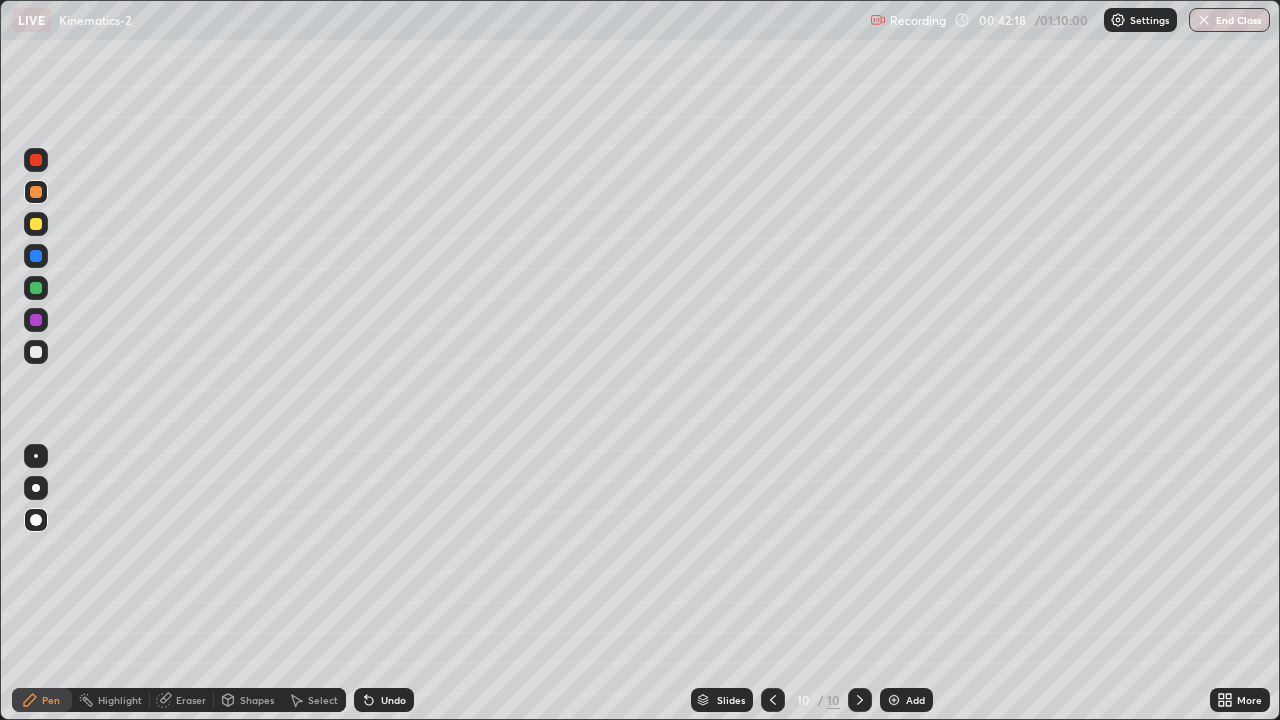 click at bounding box center (36, 352) 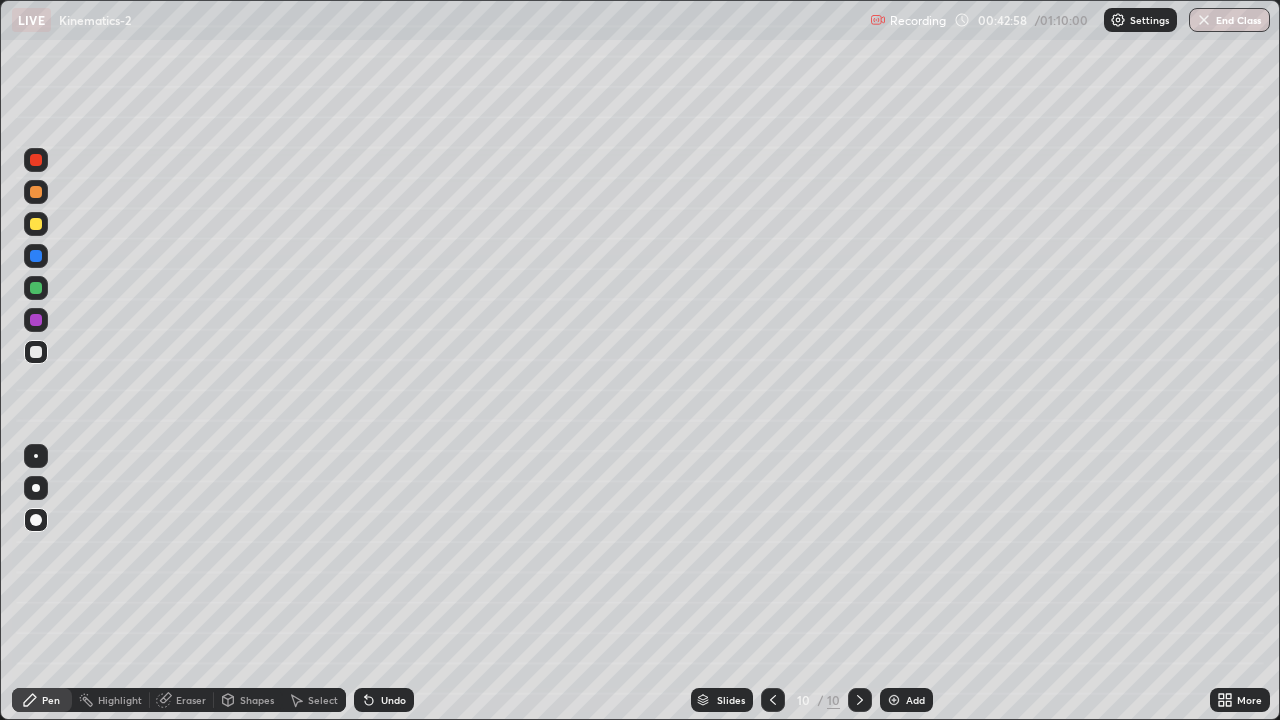click at bounding box center [36, 224] 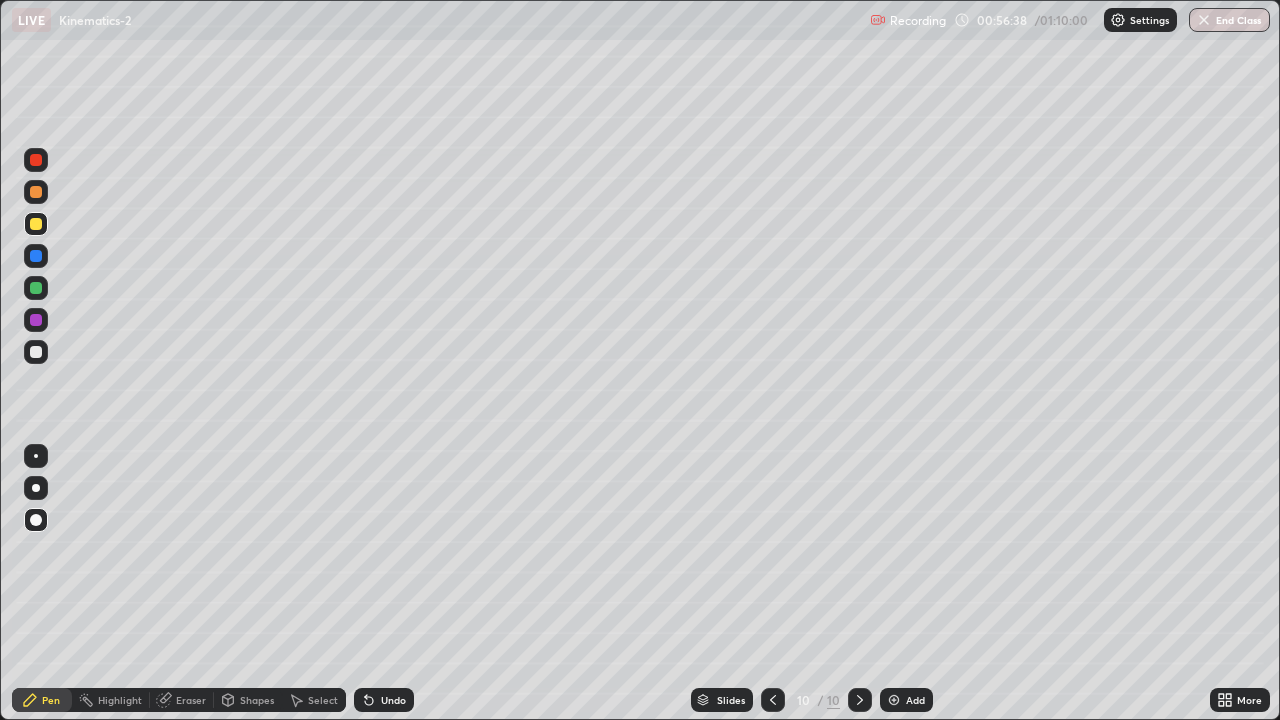 click at bounding box center [894, 700] 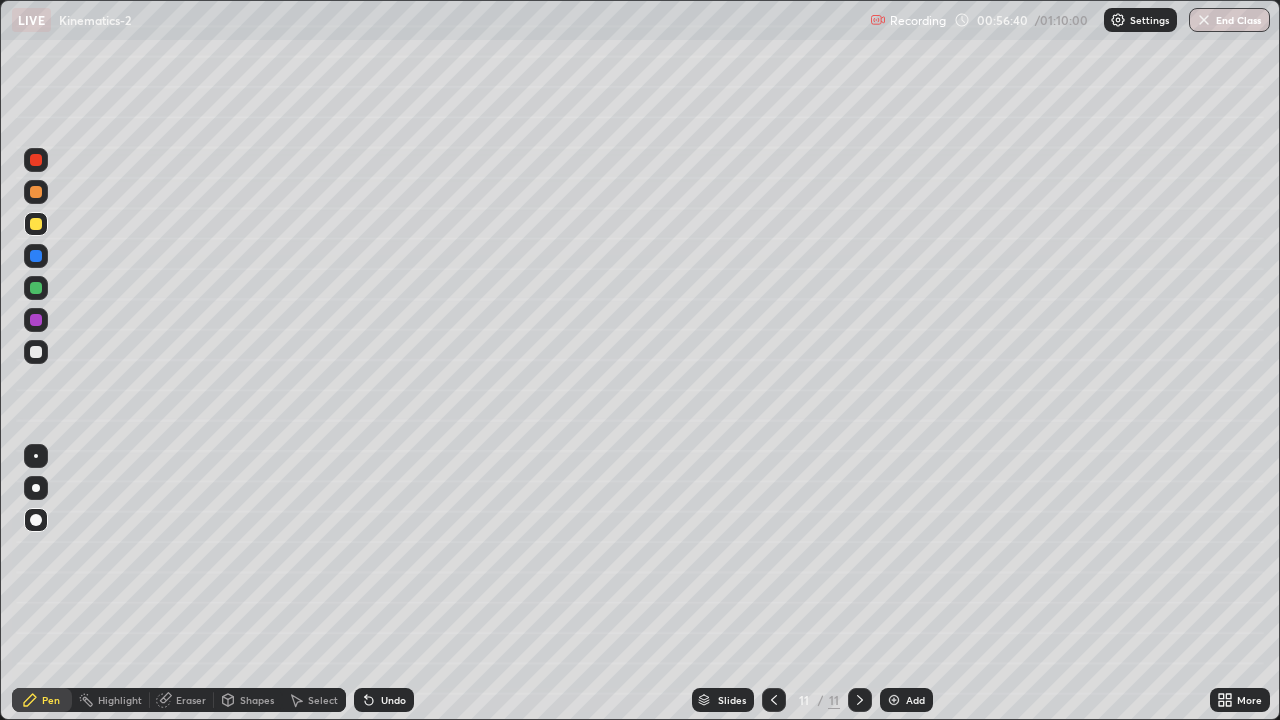 click at bounding box center [36, 352] 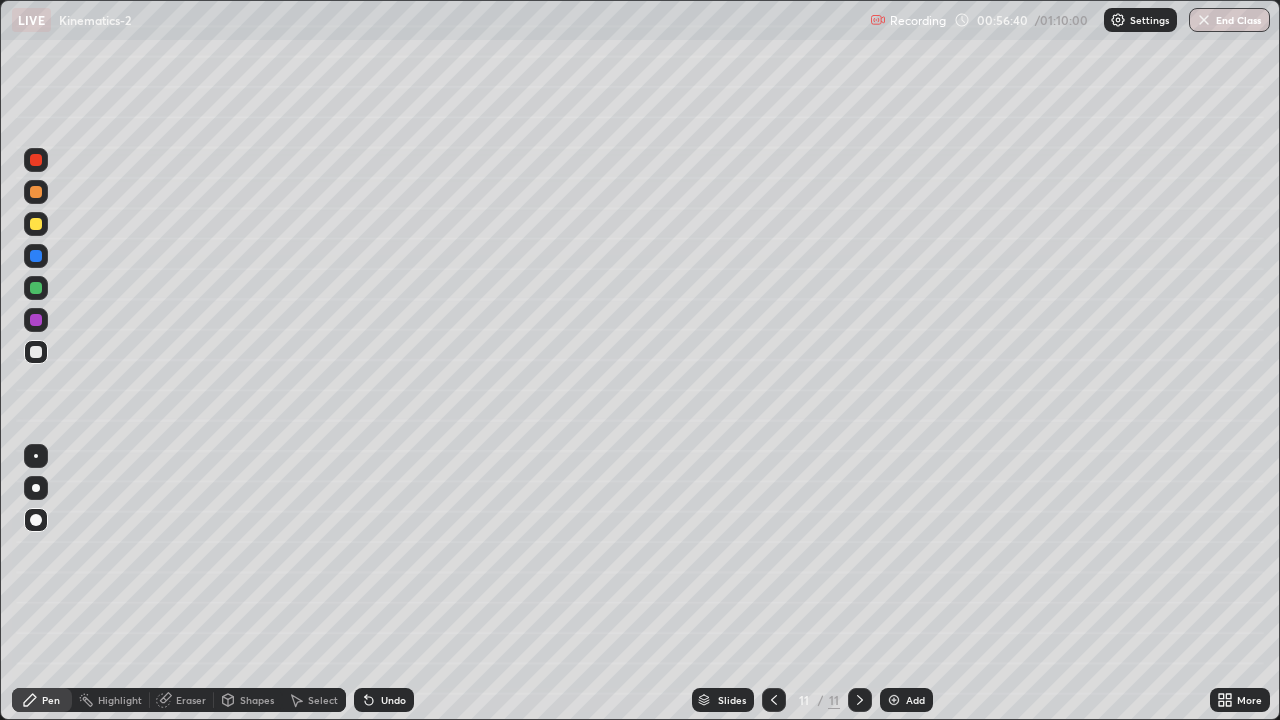 click on "Shapes" at bounding box center [257, 700] 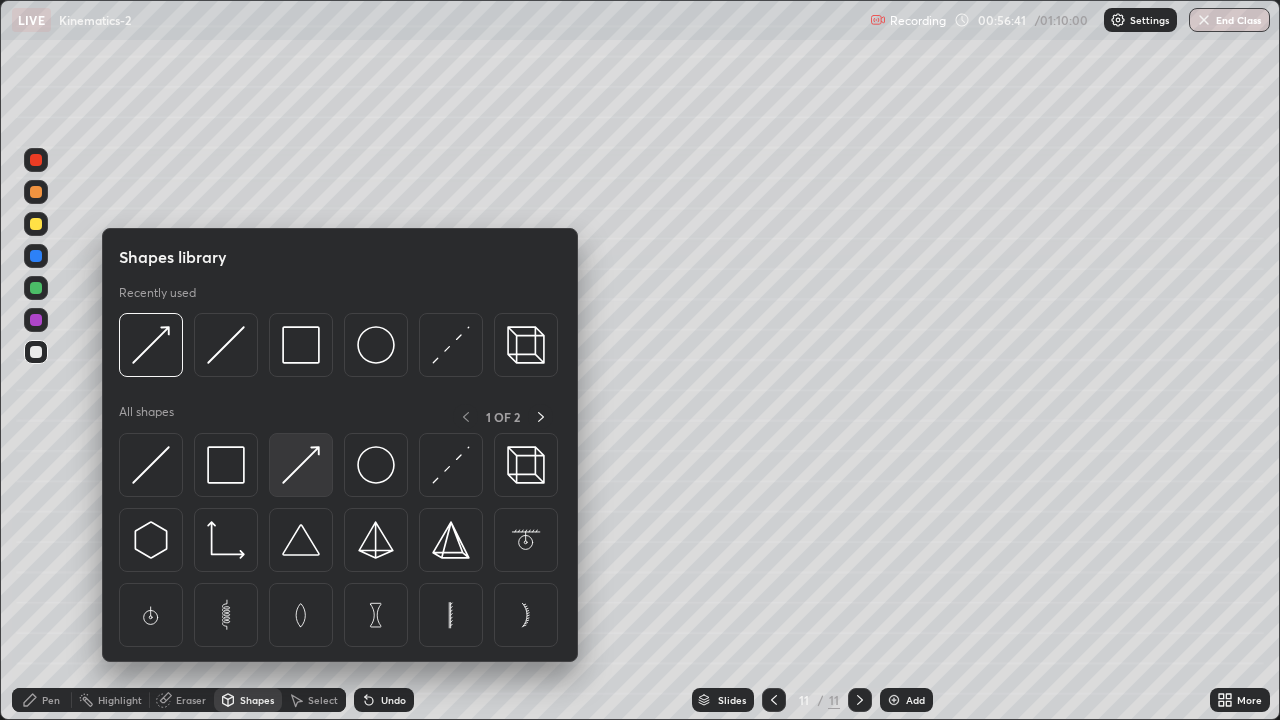 click at bounding box center [301, 465] 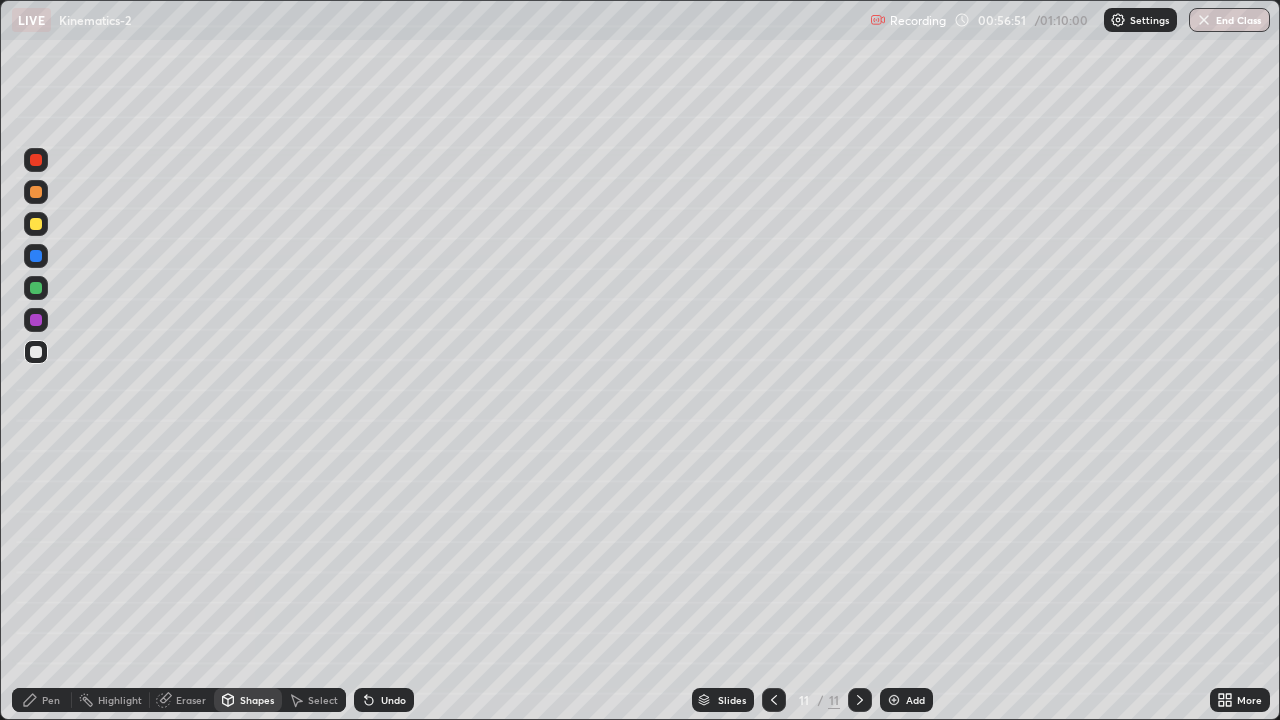 click on "Pen" at bounding box center [51, 700] 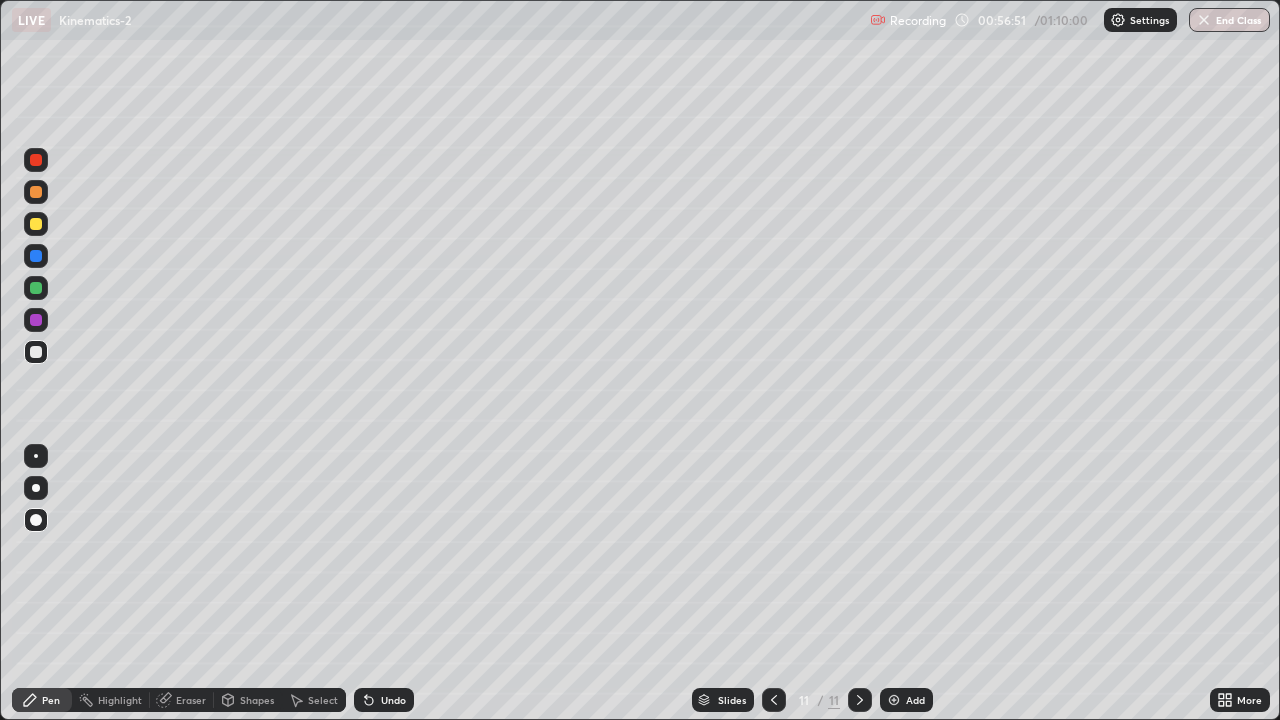 click at bounding box center [36, 224] 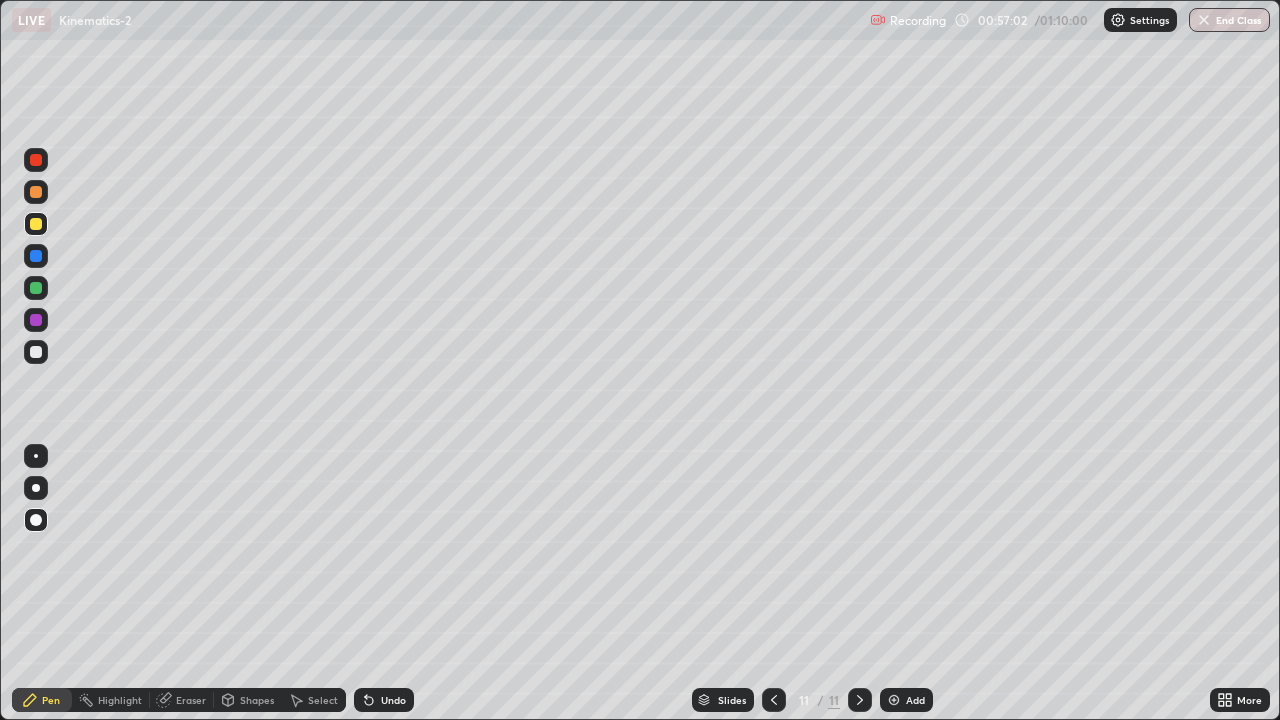 click at bounding box center [36, 192] 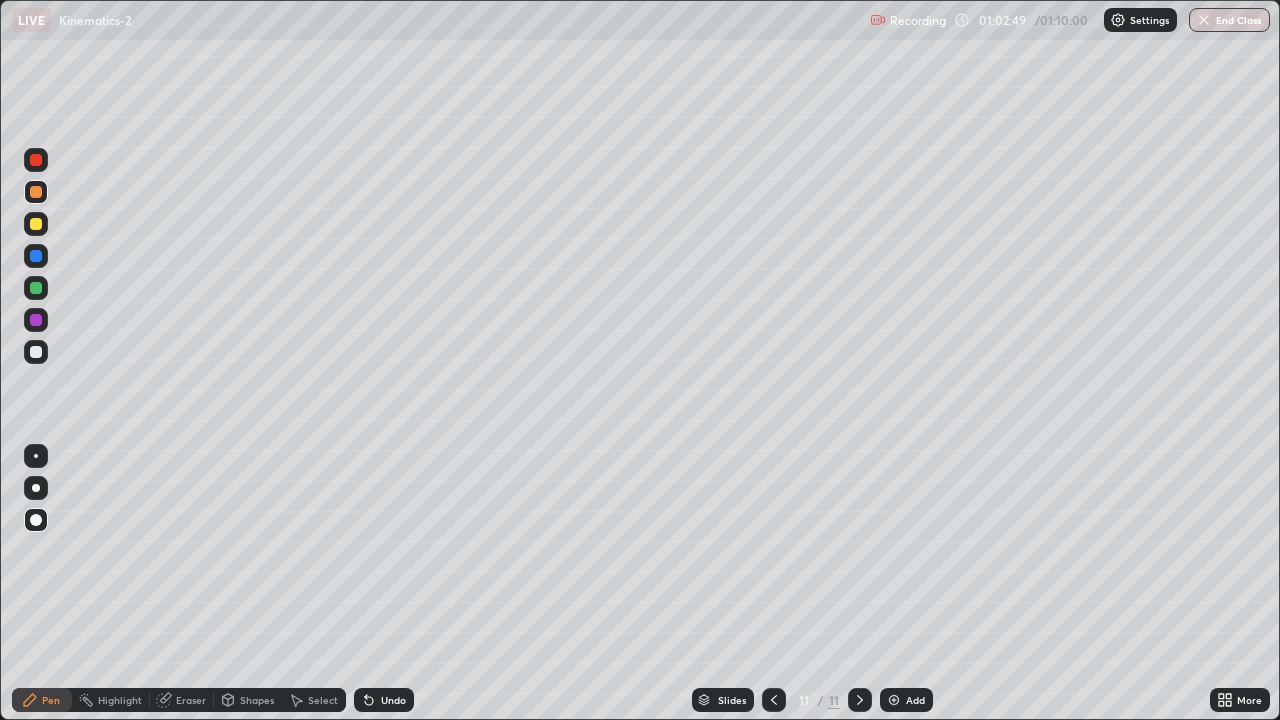 click at bounding box center [36, 352] 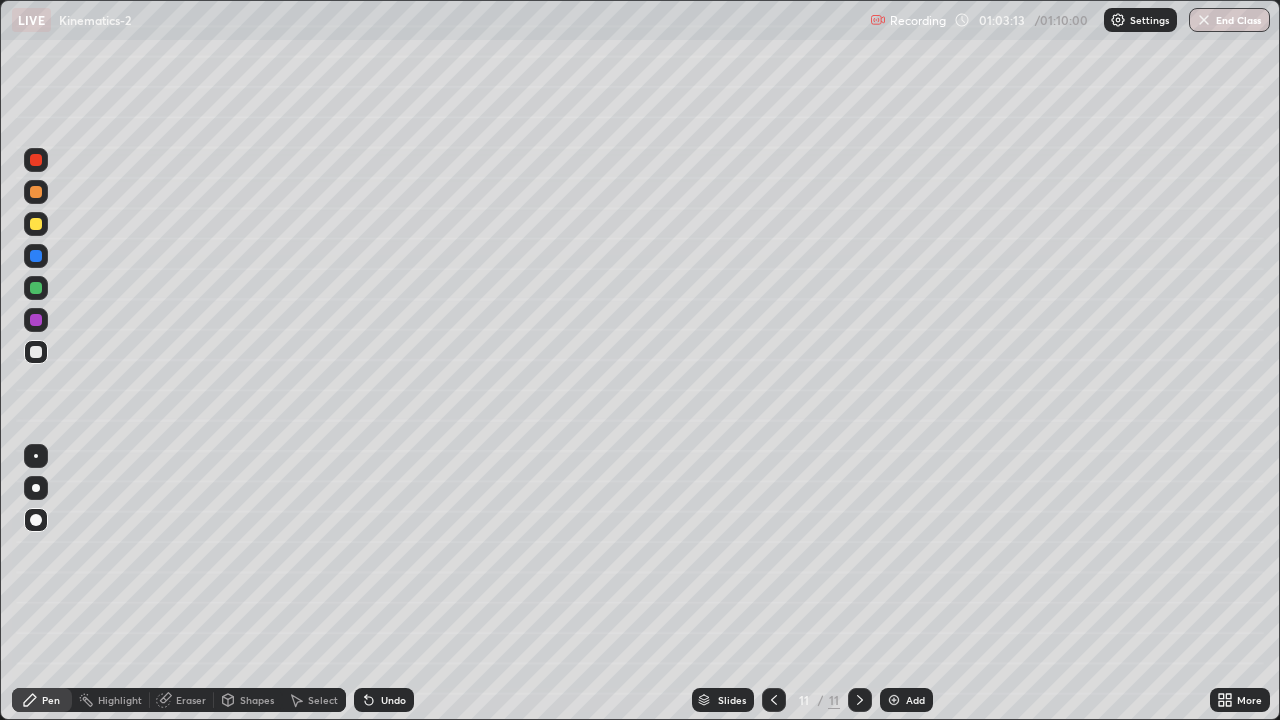 click at bounding box center [894, 700] 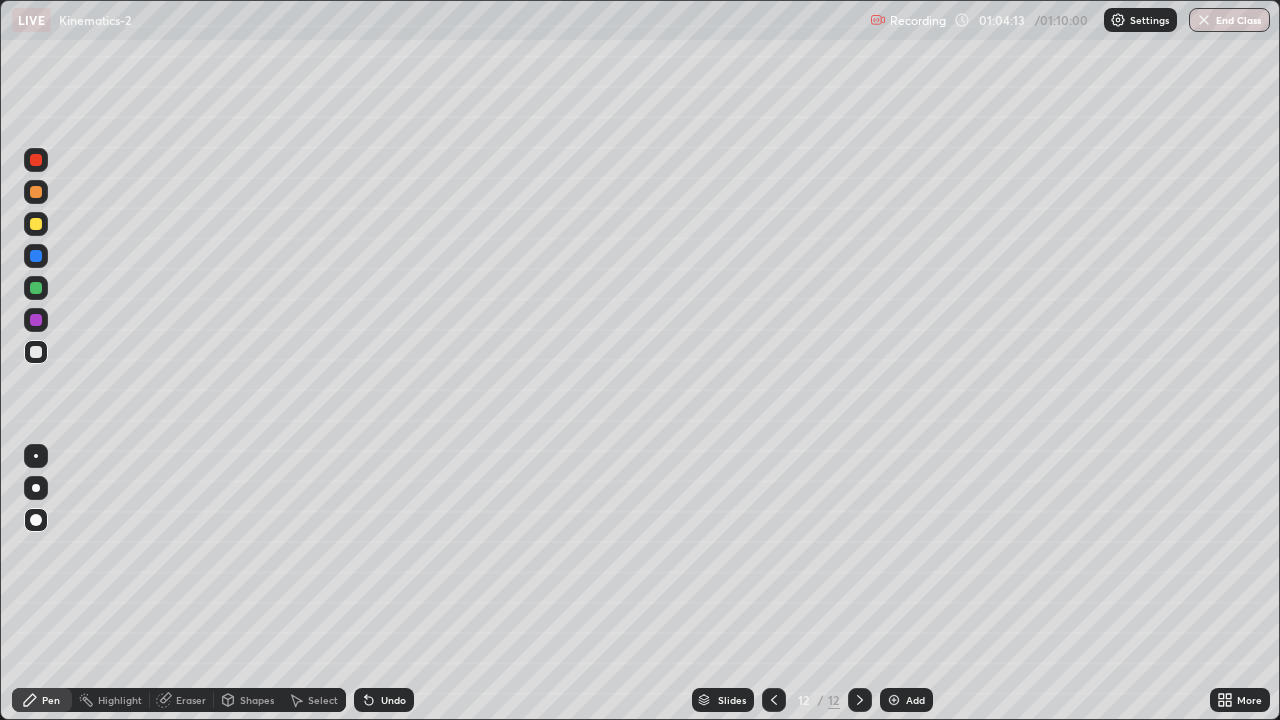 click on "Eraser" at bounding box center [191, 700] 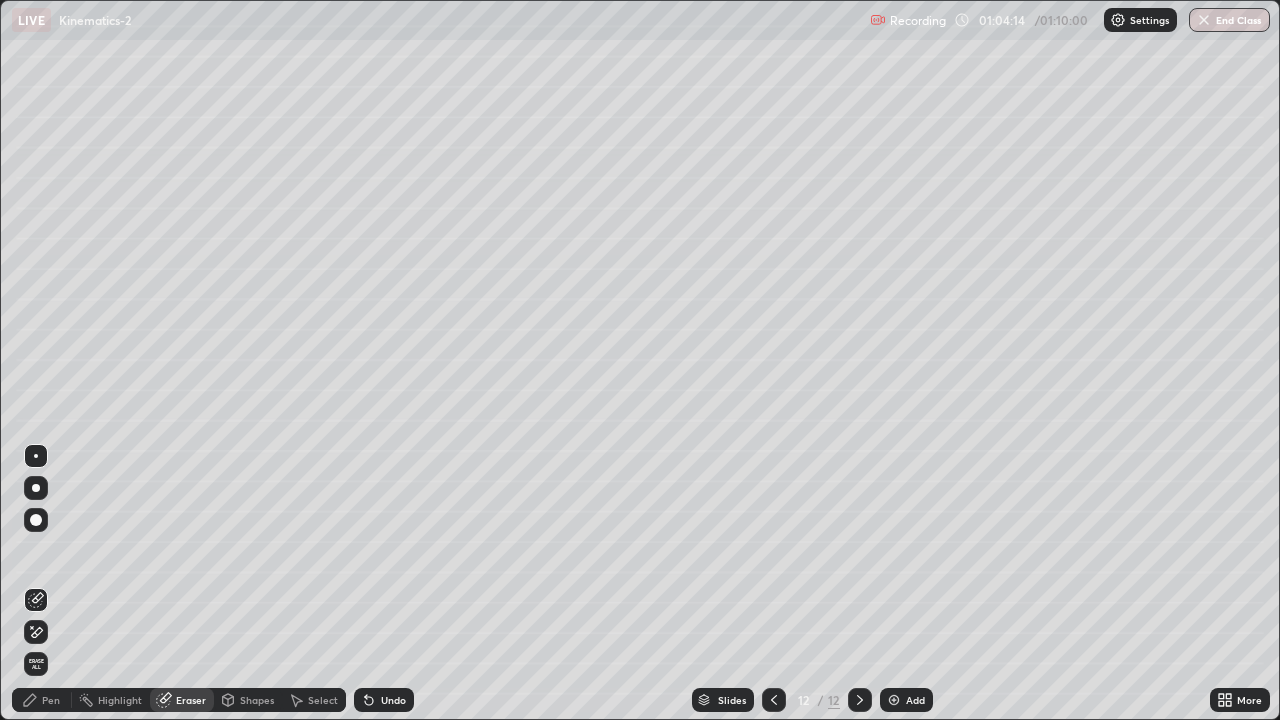 click on "Erase all" at bounding box center [36, 664] 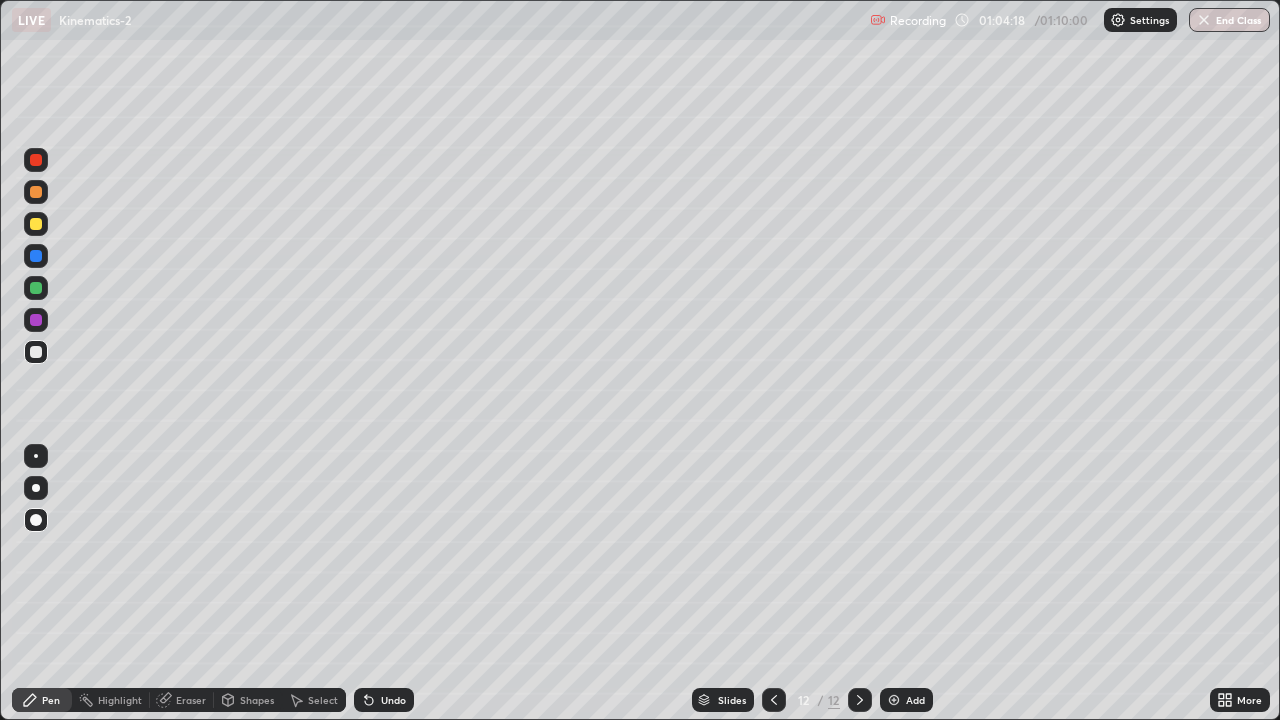 click at bounding box center [36, 224] 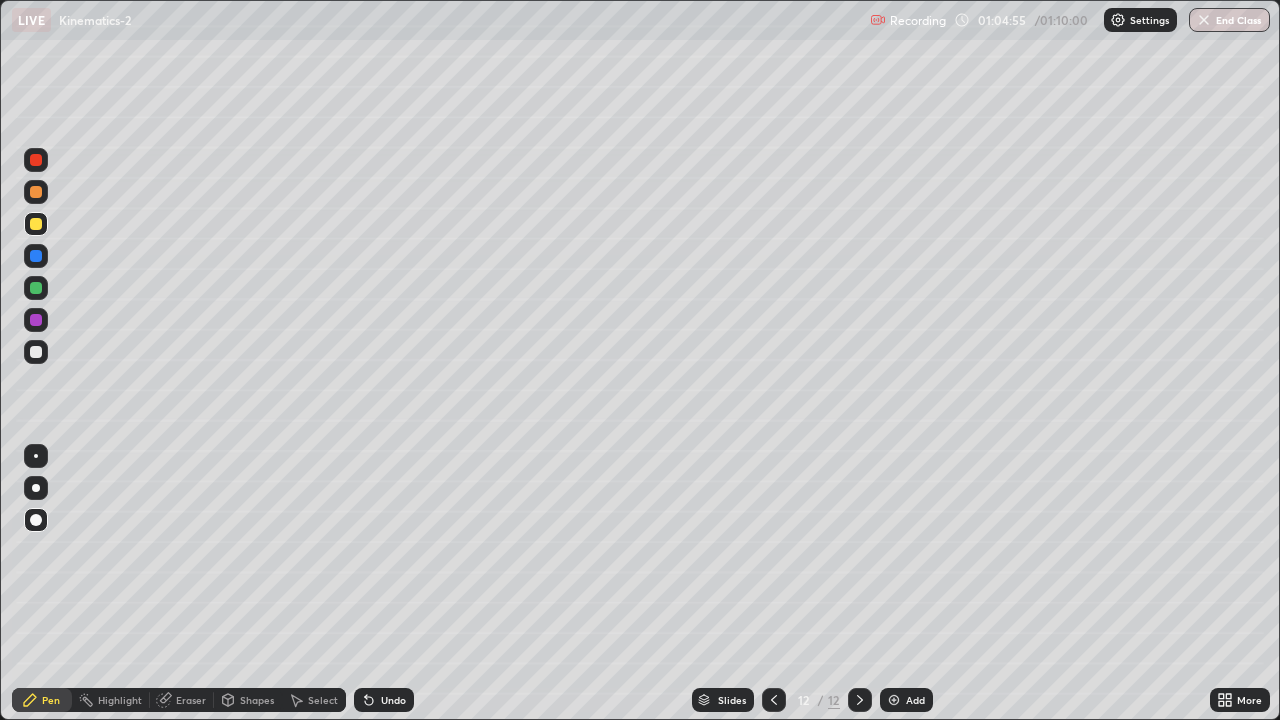 click at bounding box center [36, 192] 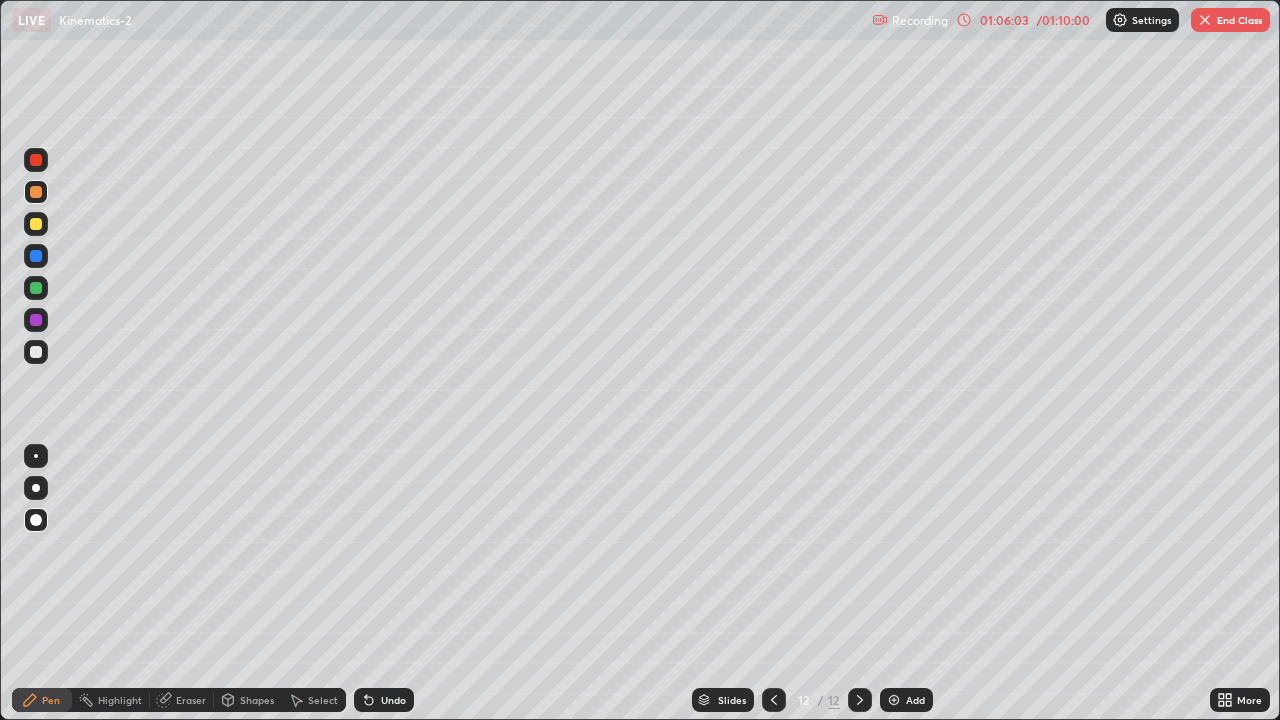 click on "End Class" at bounding box center (1230, 20) 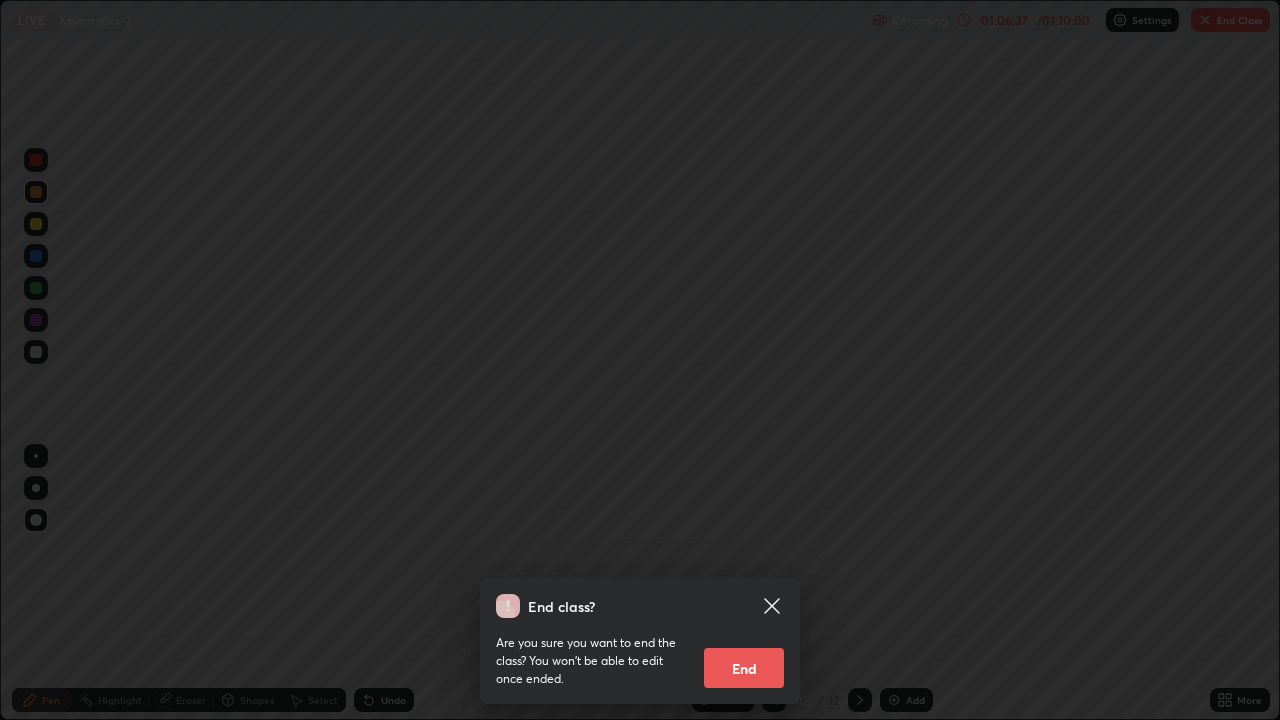 click on "End" at bounding box center (744, 668) 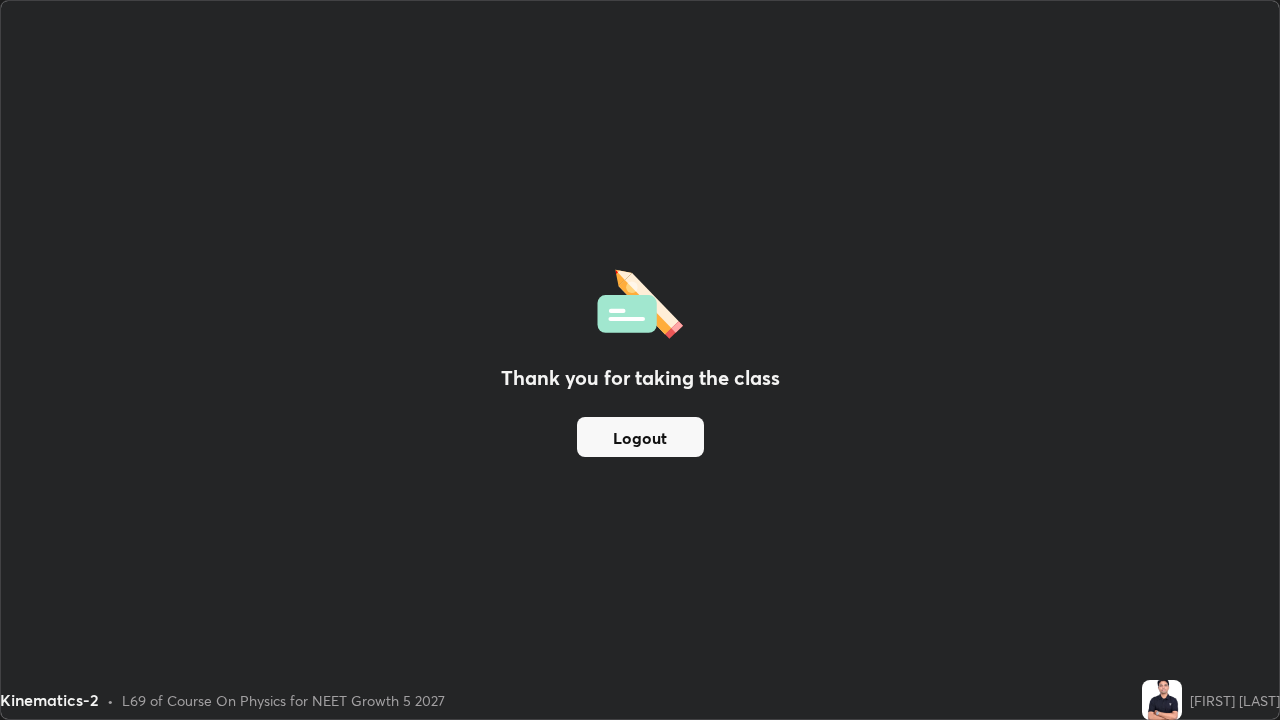 click on "Logout" at bounding box center [640, 437] 